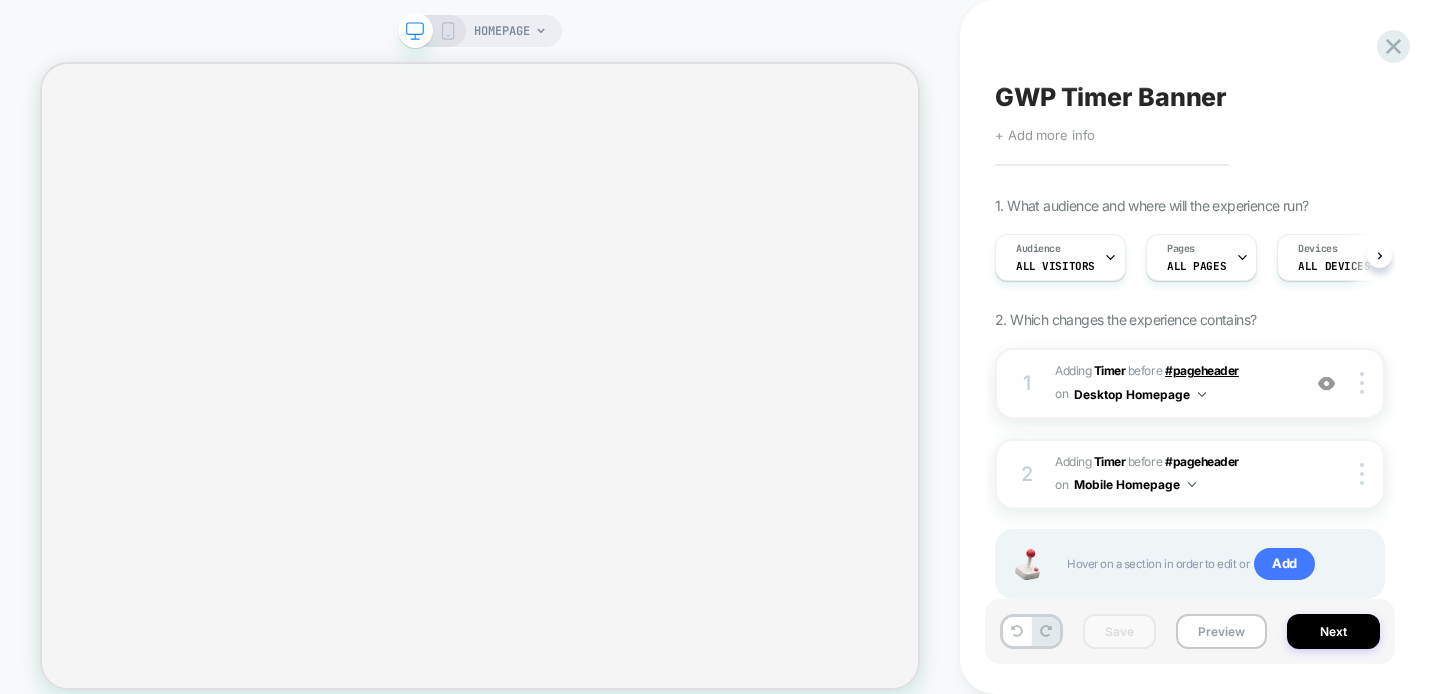 scroll, scrollTop: 0, scrollLeft: 0, axis: both 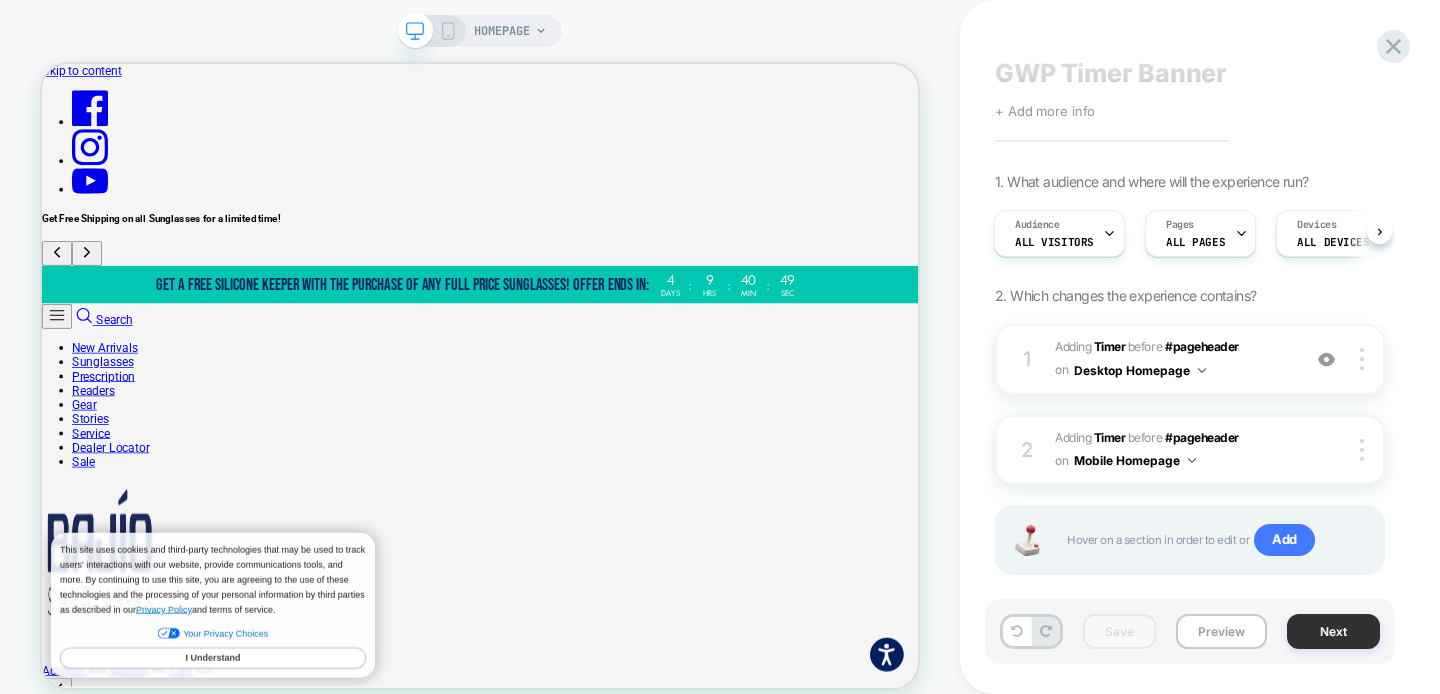 click on "Next" at bounding box center (1333, 631) 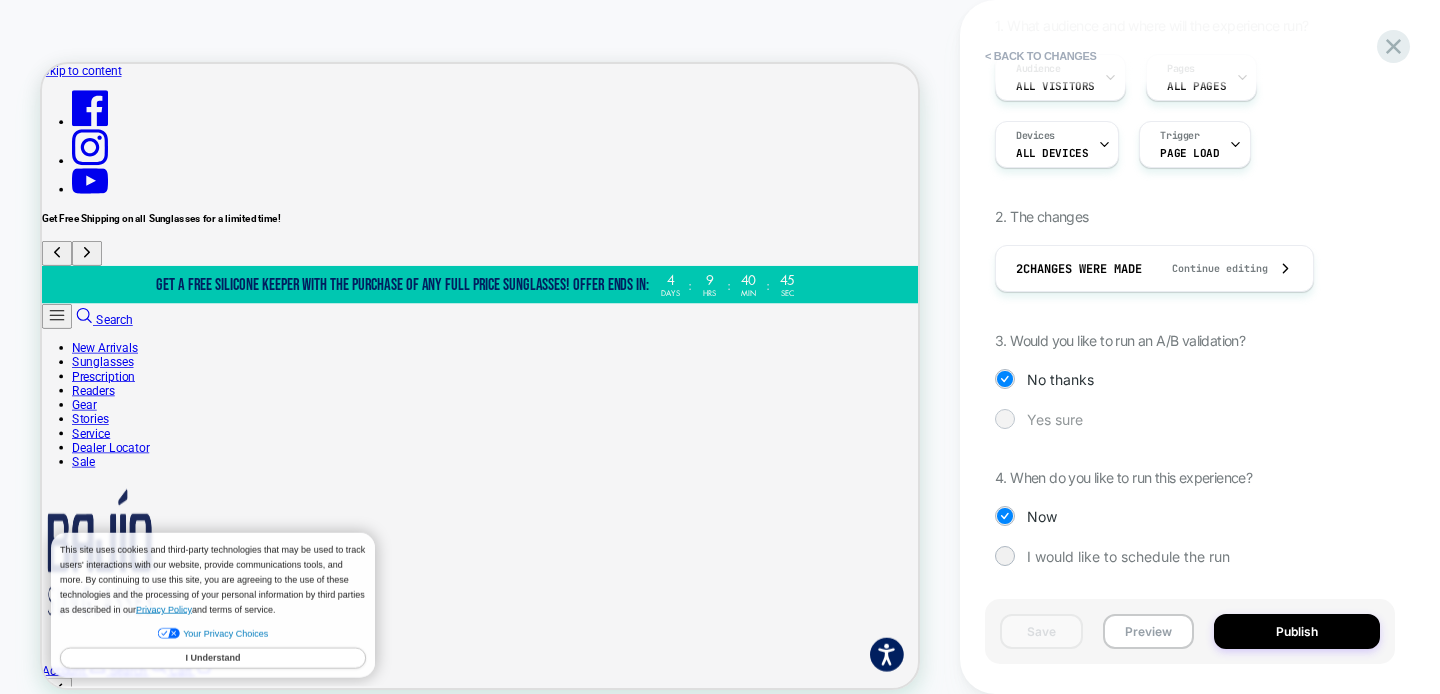scroll, scrollTop: 211, scrollLeft: 0, axis: vertical 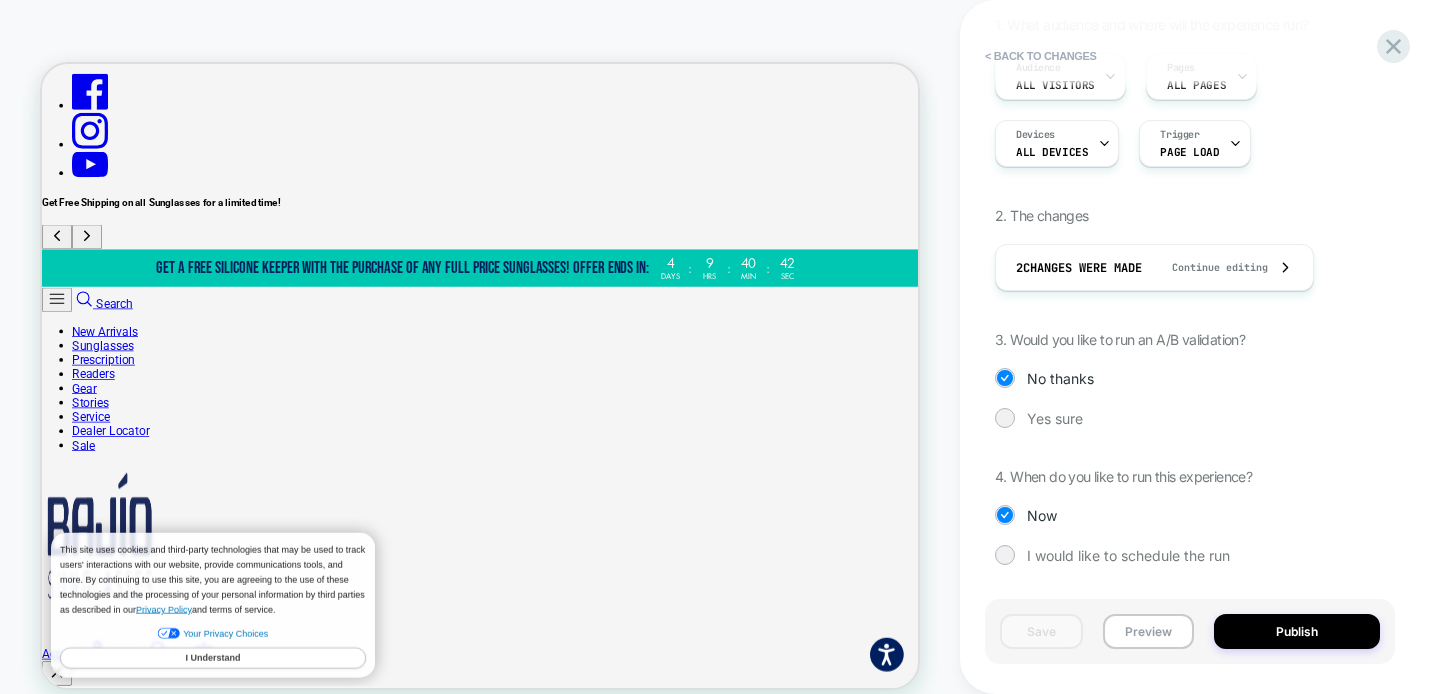 click on "1. What audience and where will the experience run? Audience All Visitors Pages ALL PAGES Devices ALL DEVICES Trigger Page Load 2. The changes 2  Changes were made Continue editing 3. Would you like to run an A/B validation? No thanks Yes sure 4. When do you like to run this experience? Now I would like to schedule the run" at bounding box center (1190, 305) 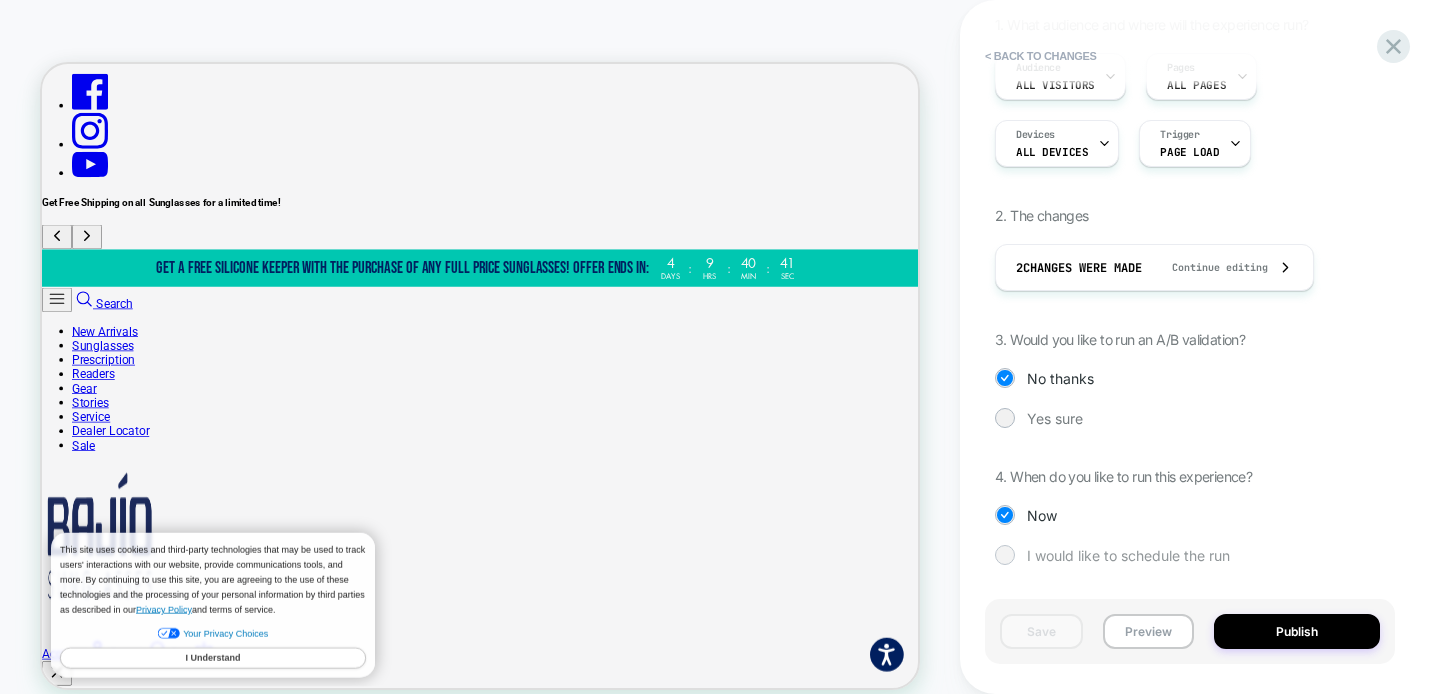 click on "I would like to schedule the run" at bounding box center (1190, 555) 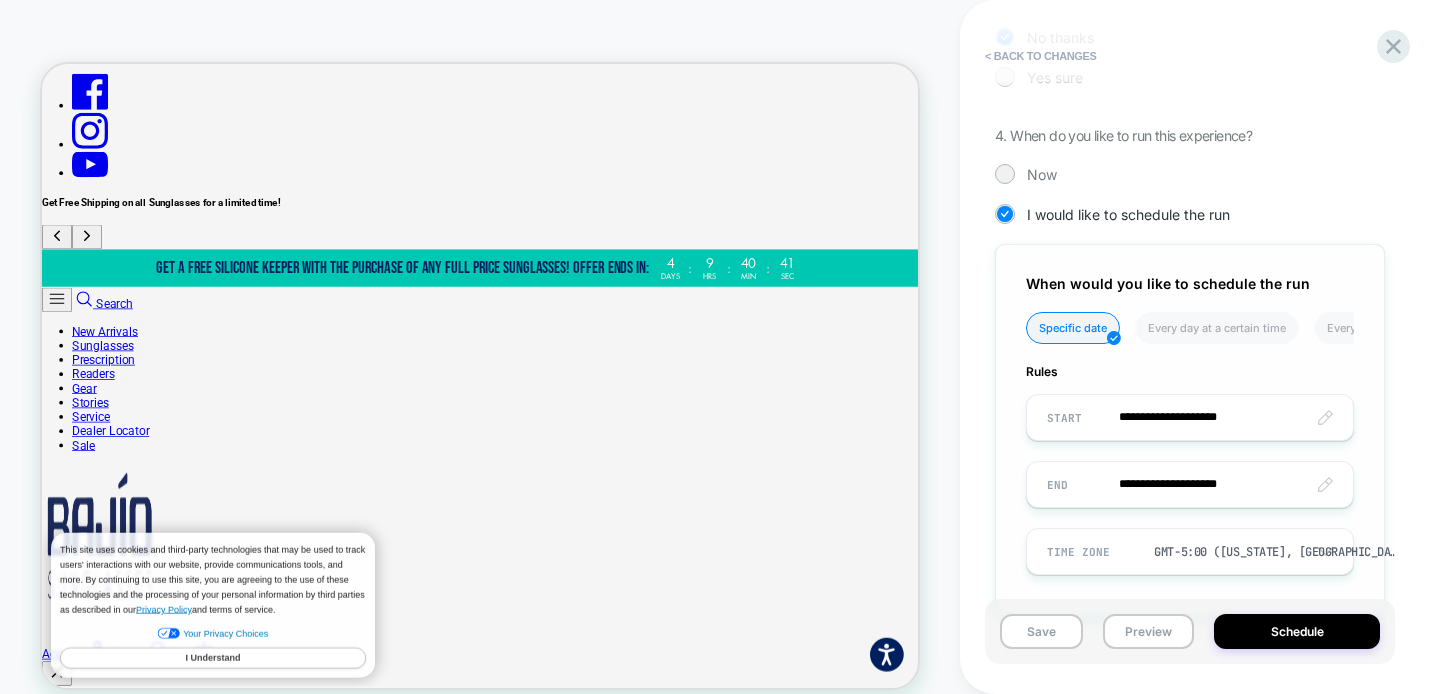 scroll, scrollTop: 603, scrollLeft: 0, axis: vertical 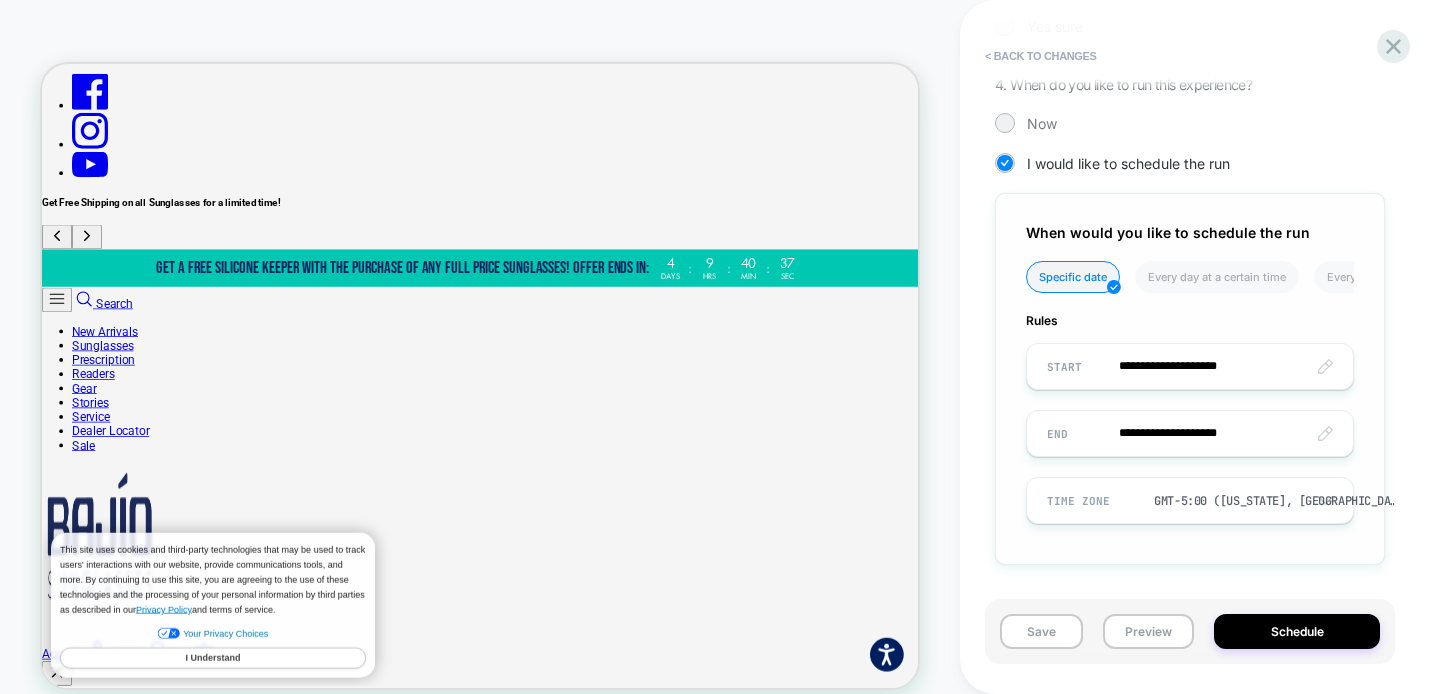 click on "**********" at bounding box center (1190, 366) 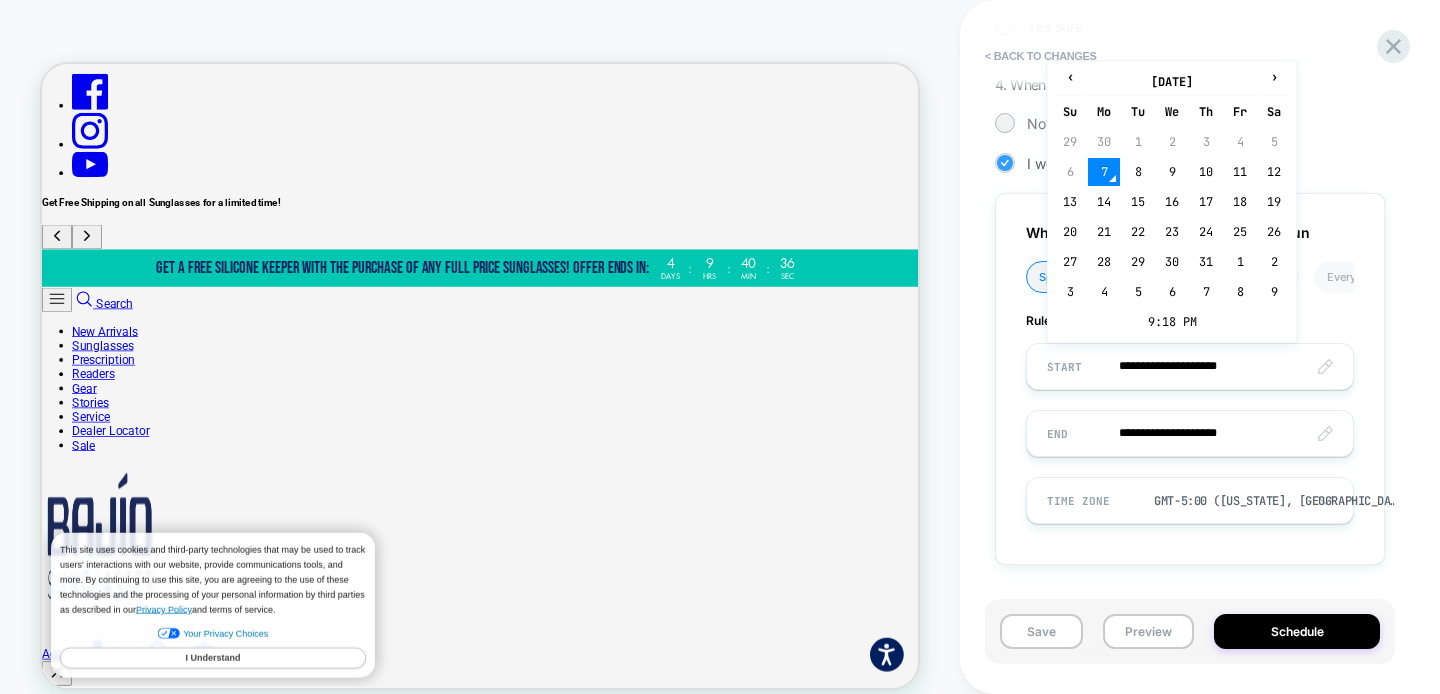 click on "8" at bounding box center (1138, 172) 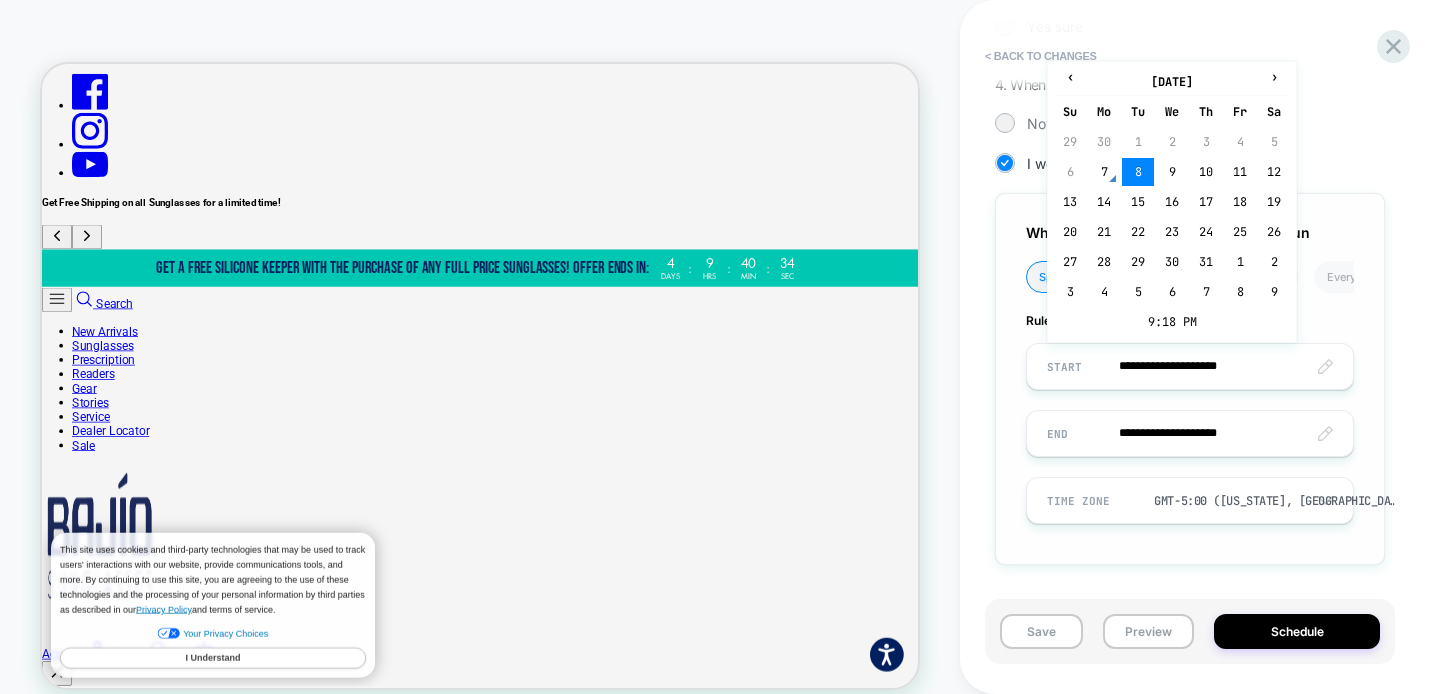click on "**********" at bounding box center (1190, 366) 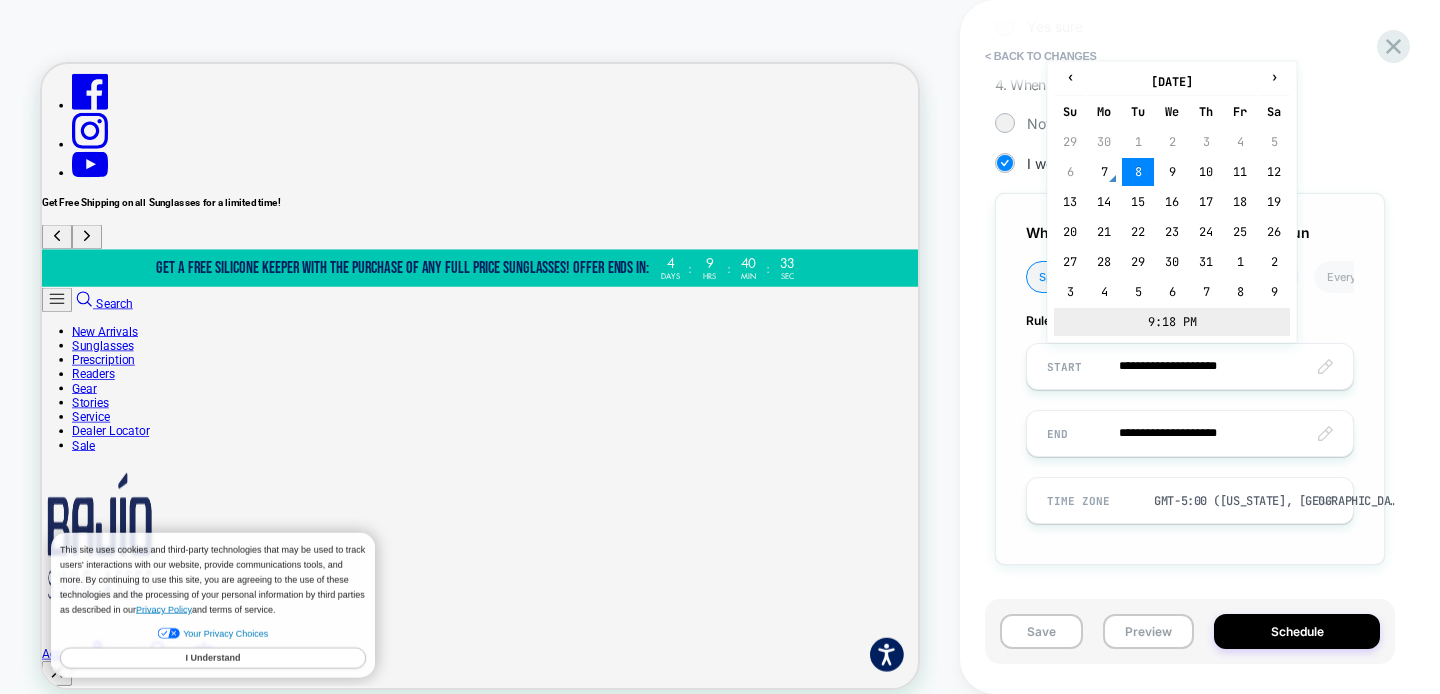 click on "9:18 PM" at bounding box center [1172, 322] 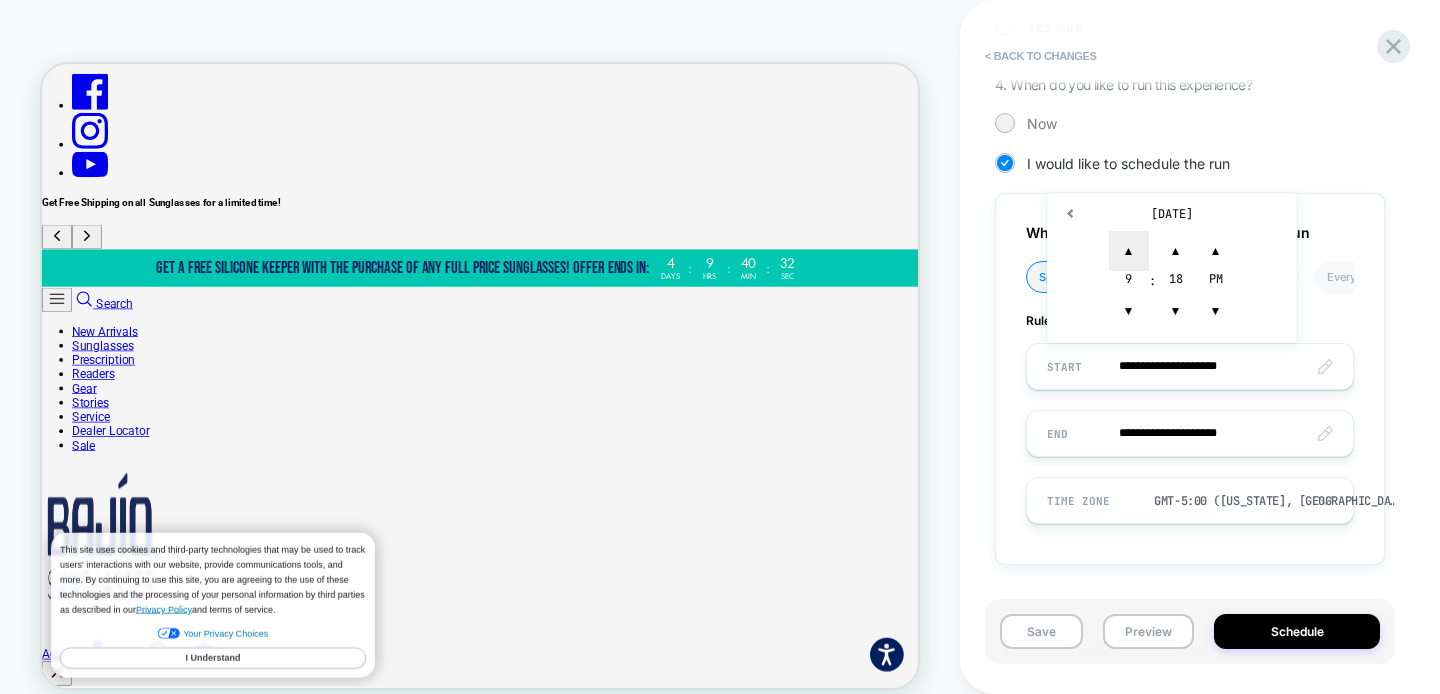 click on "▲" at bounding box center (1129, 251) 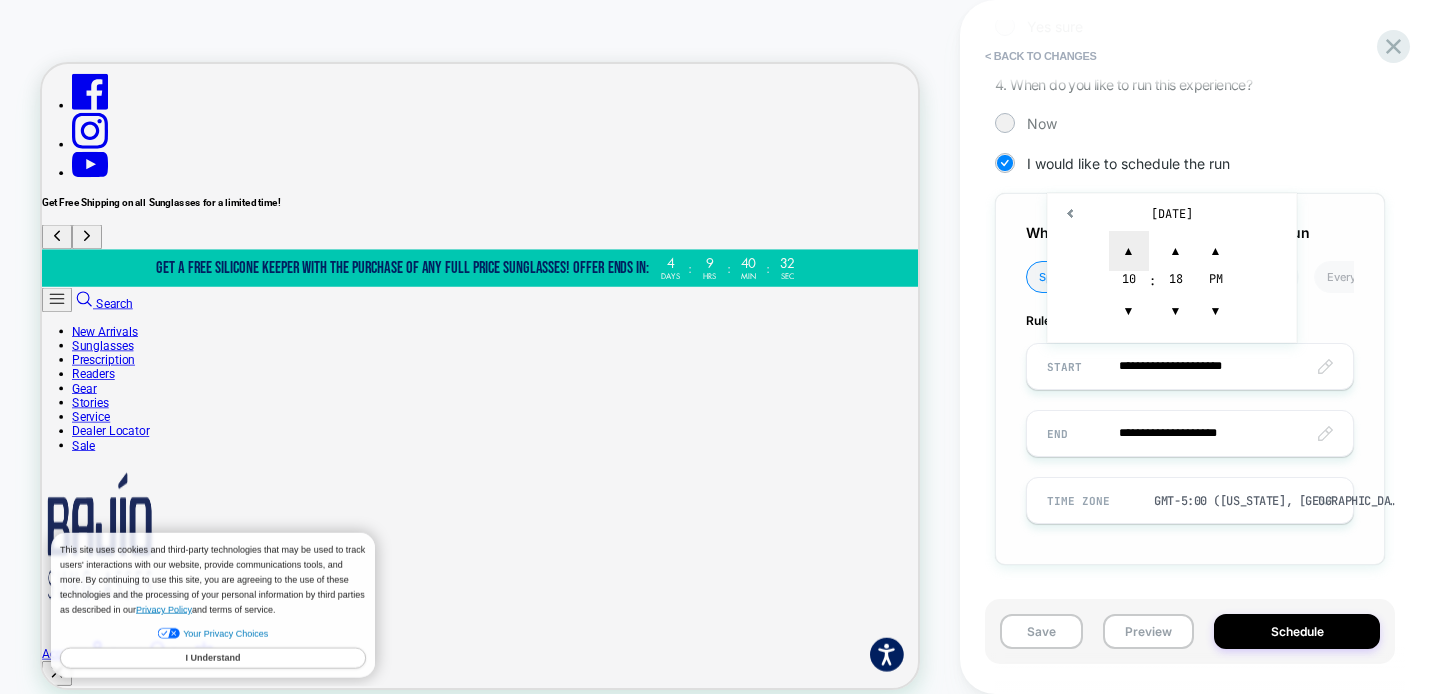 click on "▲" at bounding box center [1129, 251] 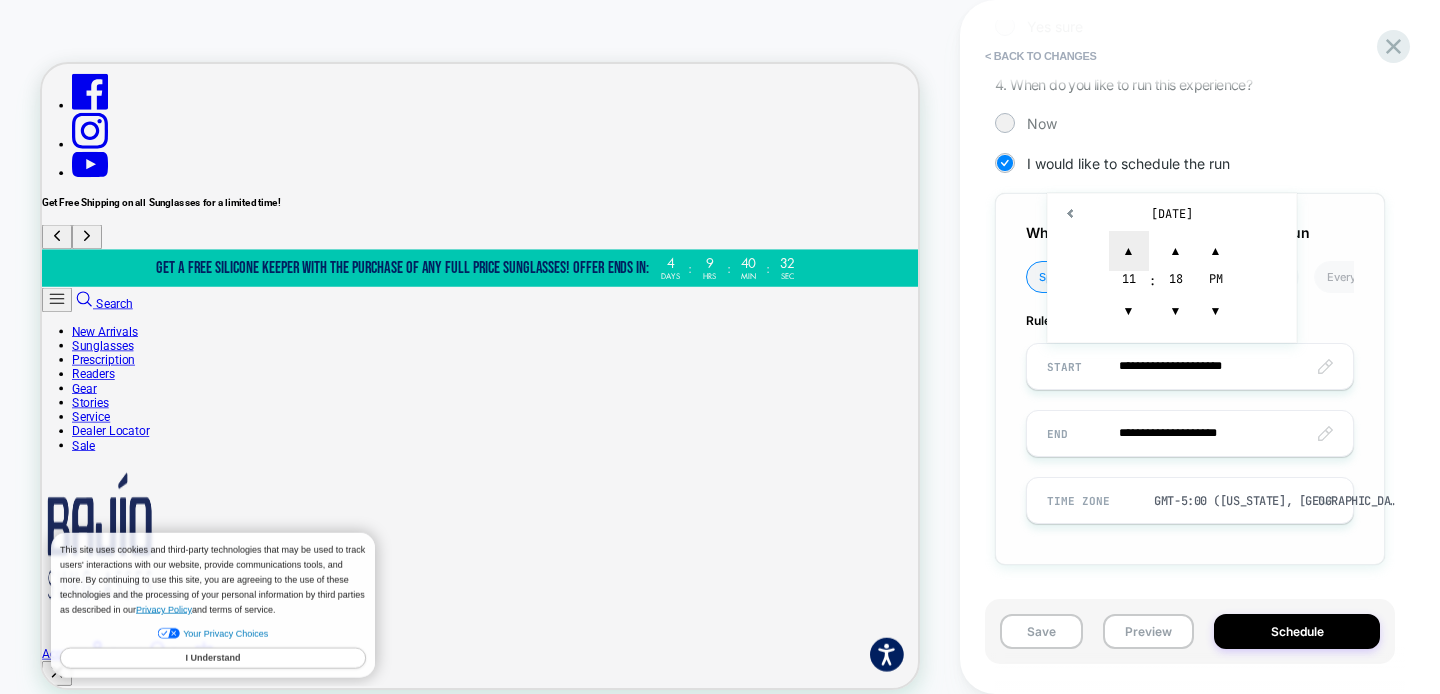 click on "▲" at bounding box center [1129, 251] 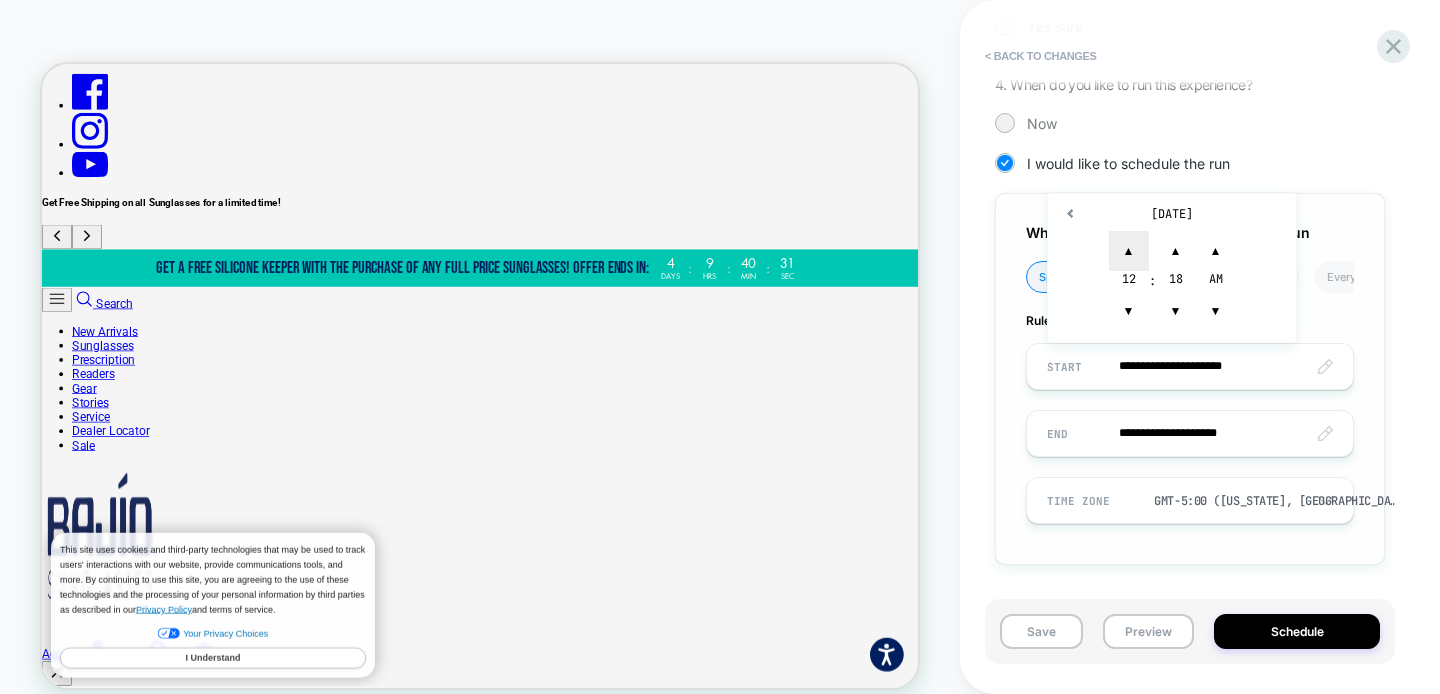 click on "▲" at bounding box center [1129, 251] 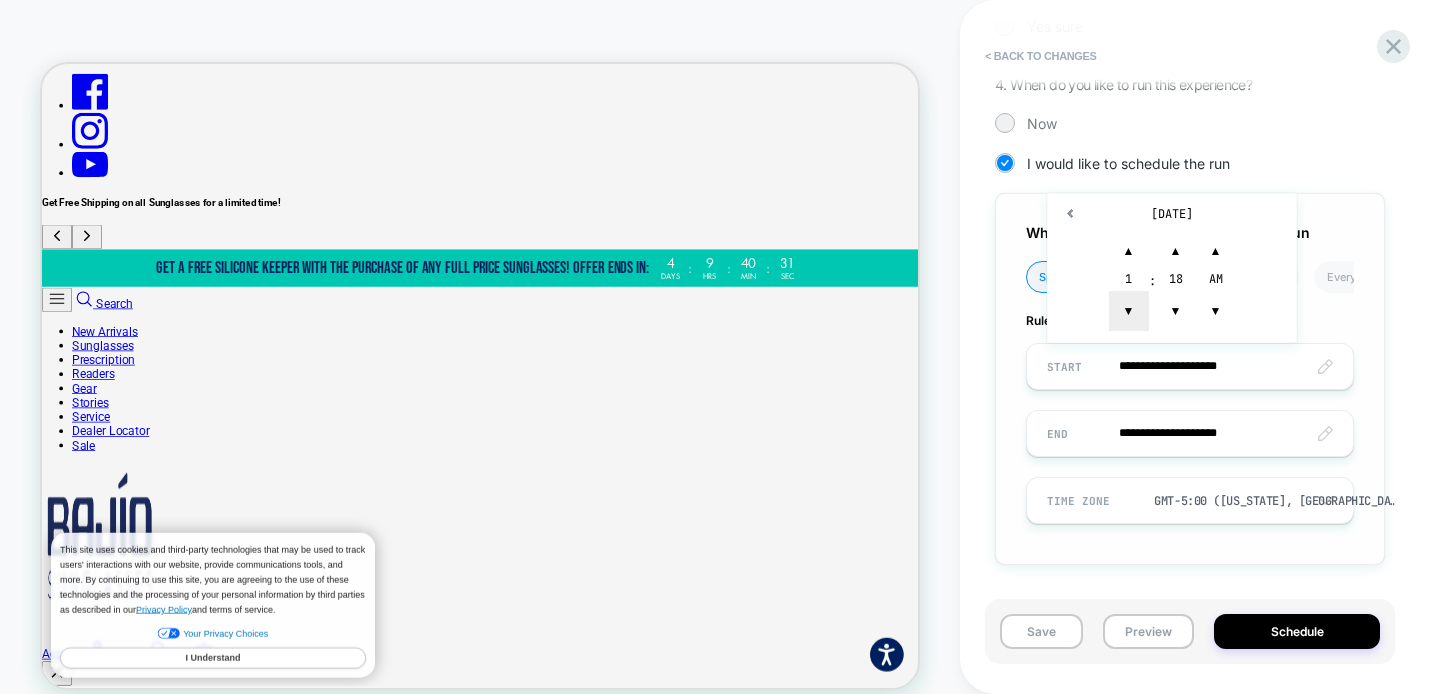 click on "▼" at bounding box center [1129, 311] 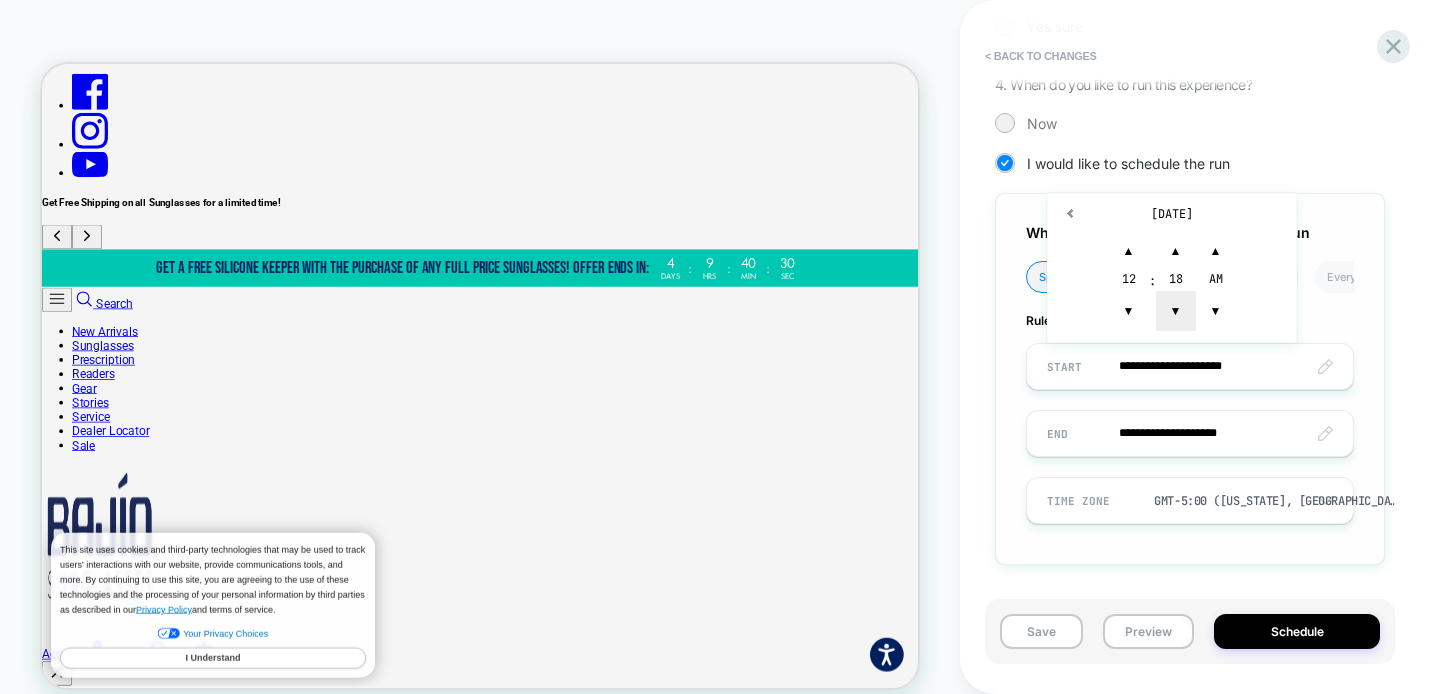 click on "▼" at bounding box center [1176, 311] 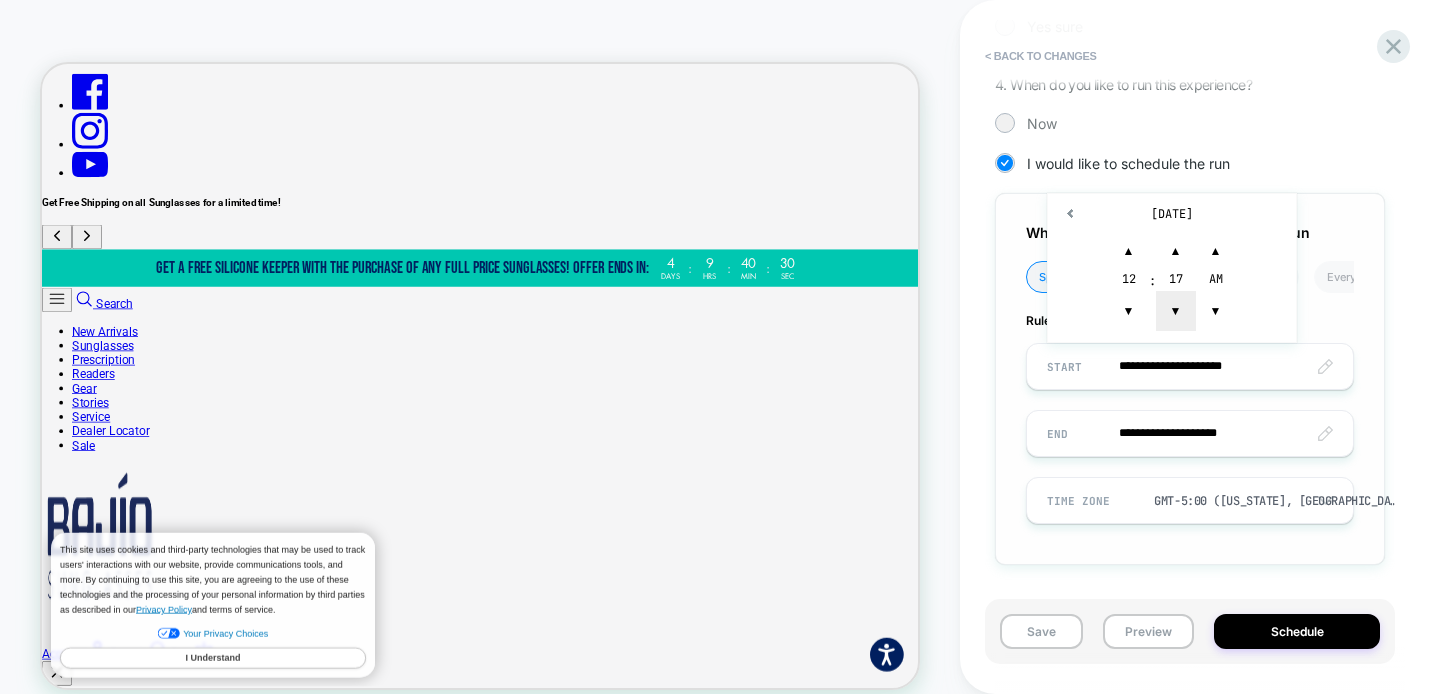 click on "▼" at bounding box center [1176, 311] 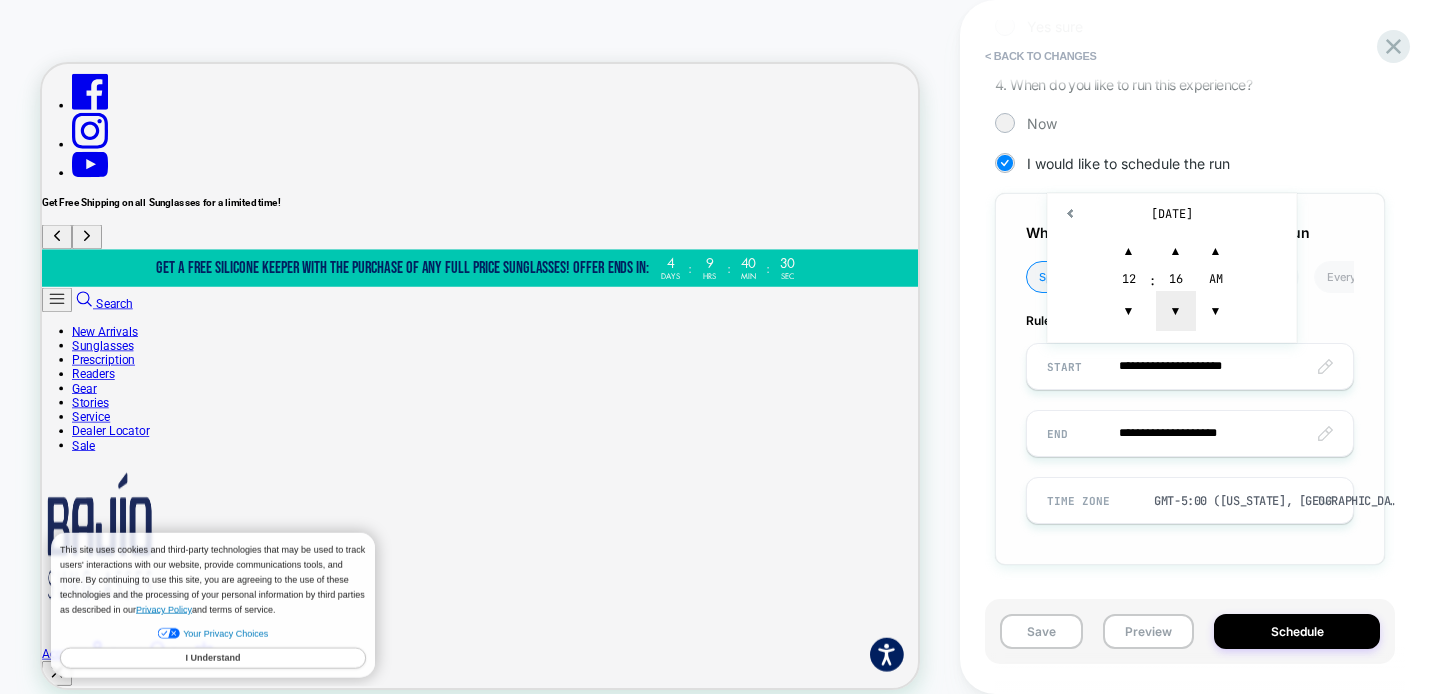 click on "▼" at bounding box center (1176, 311) 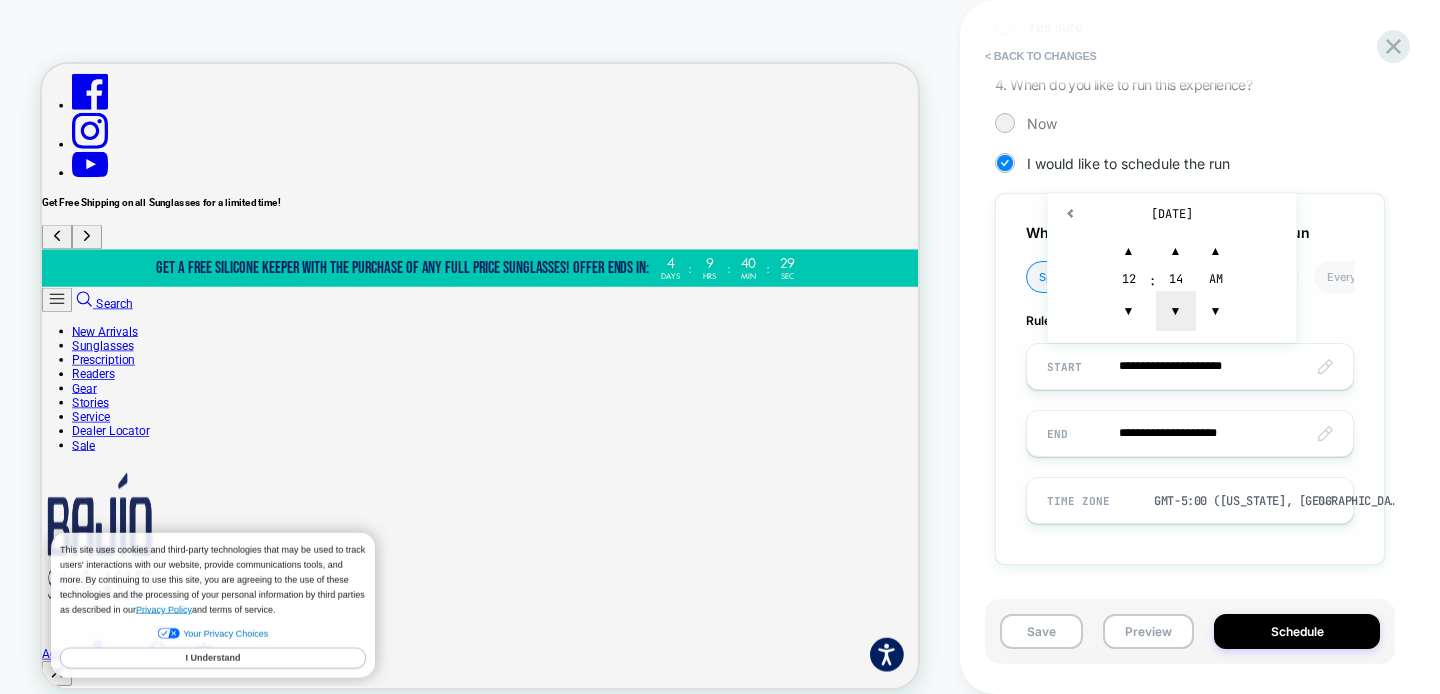 click on "▼" at bounding box center [1176, 311] 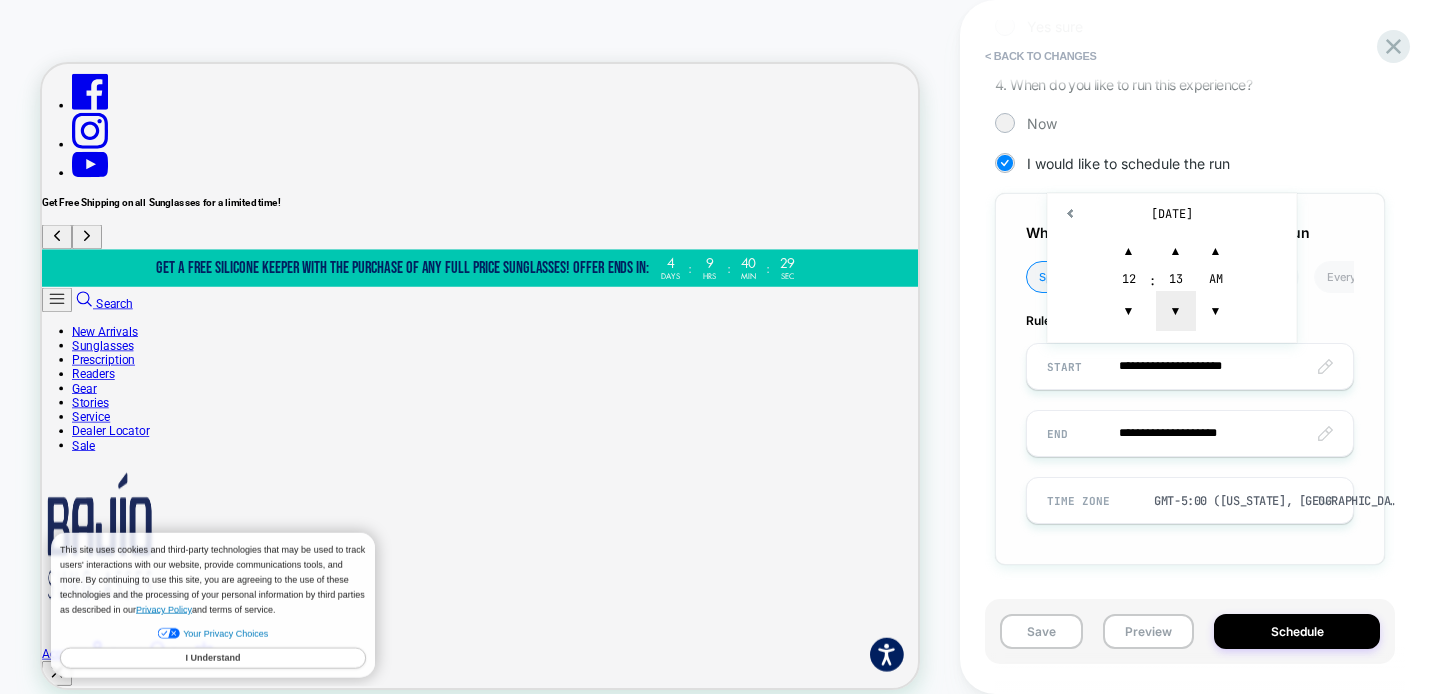 click on "▼" at bounding box center (1176, 311) 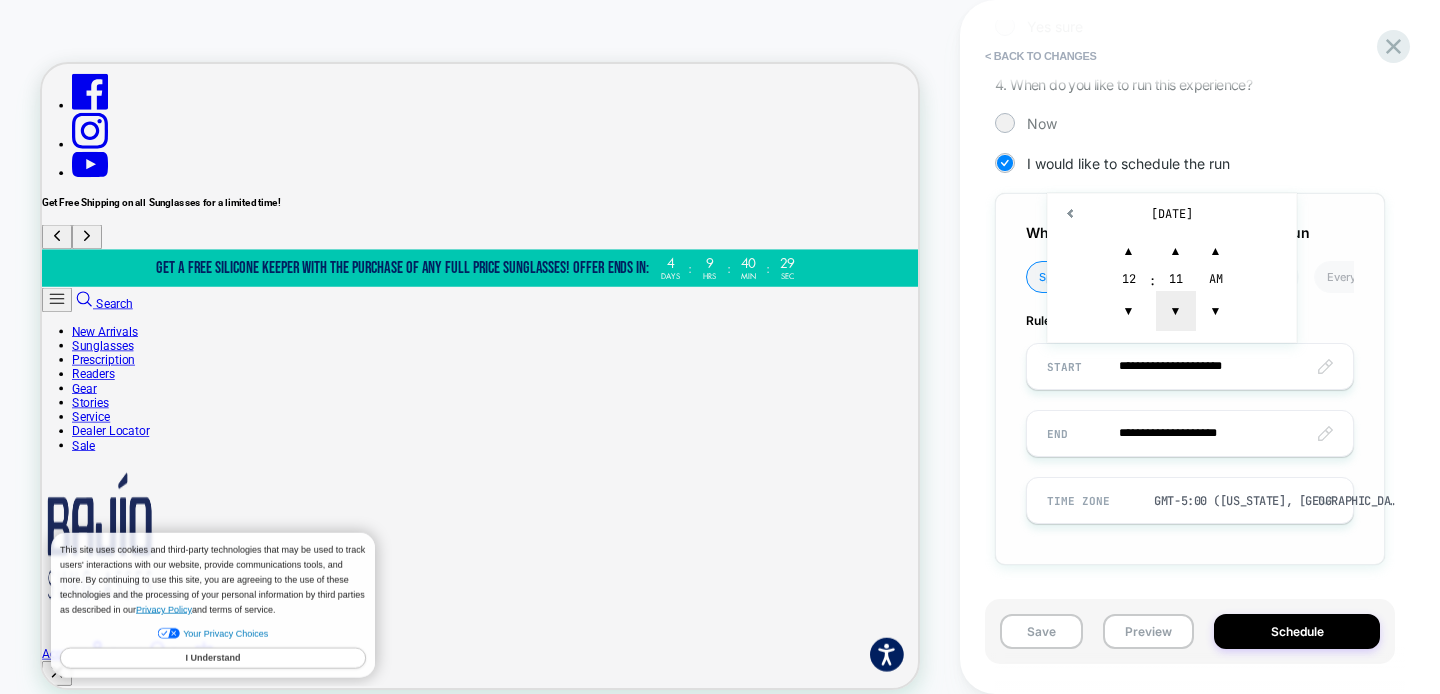 click on "▼" at bounding box center [1176, 311] 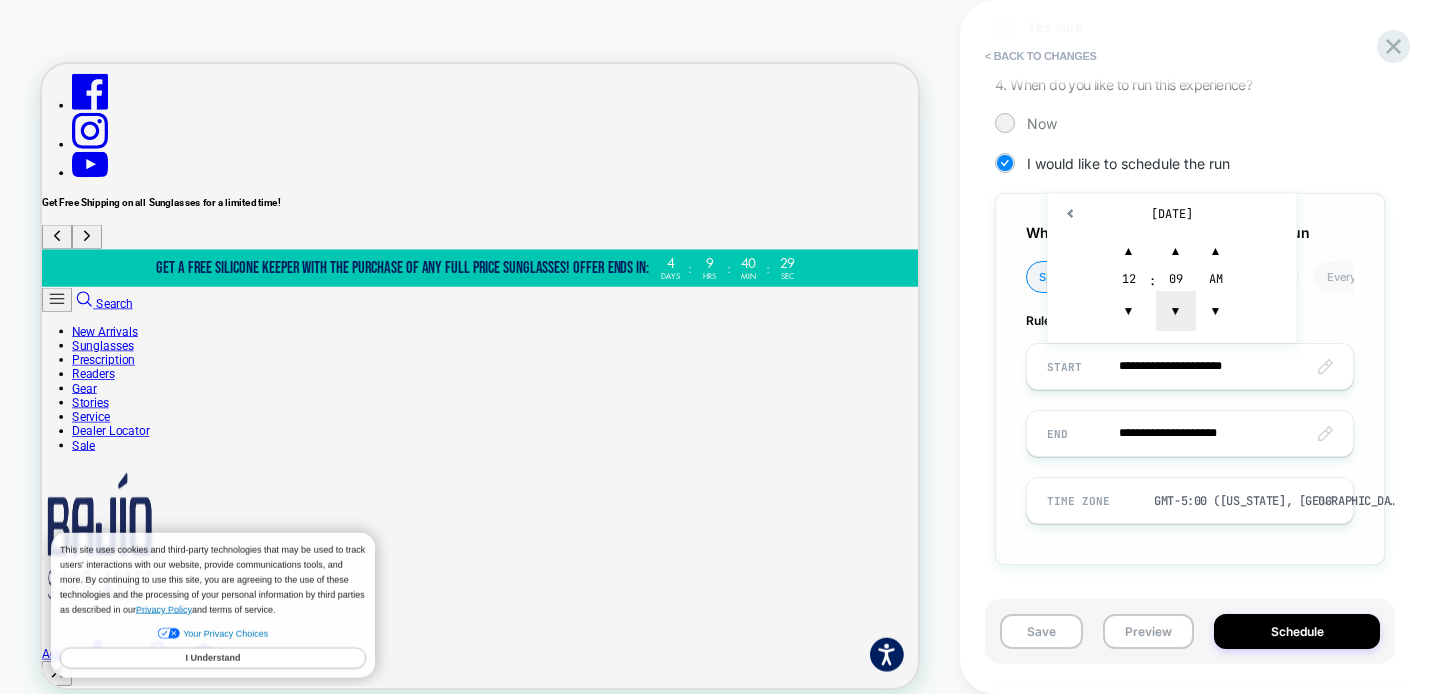 click on "▼" at bounding box center (1176, 311) 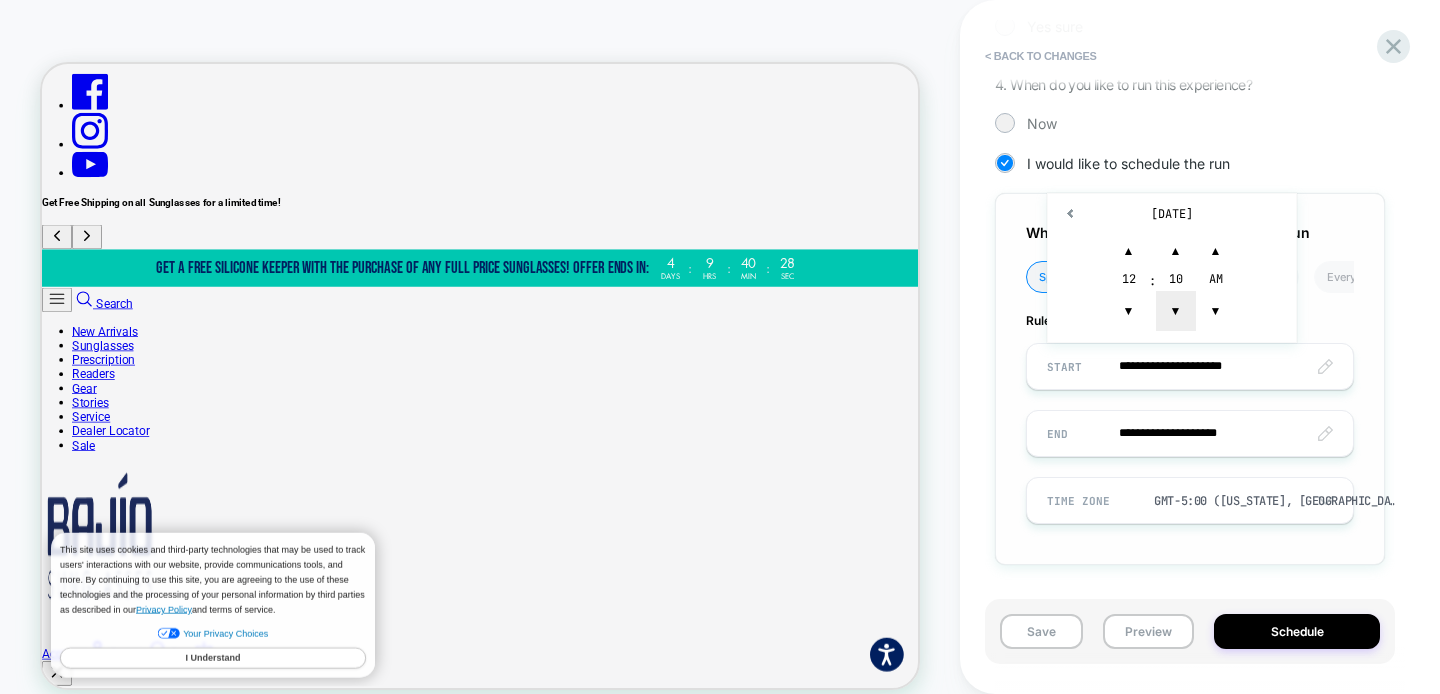 click on "▼" at bounding box center (1176, 311) 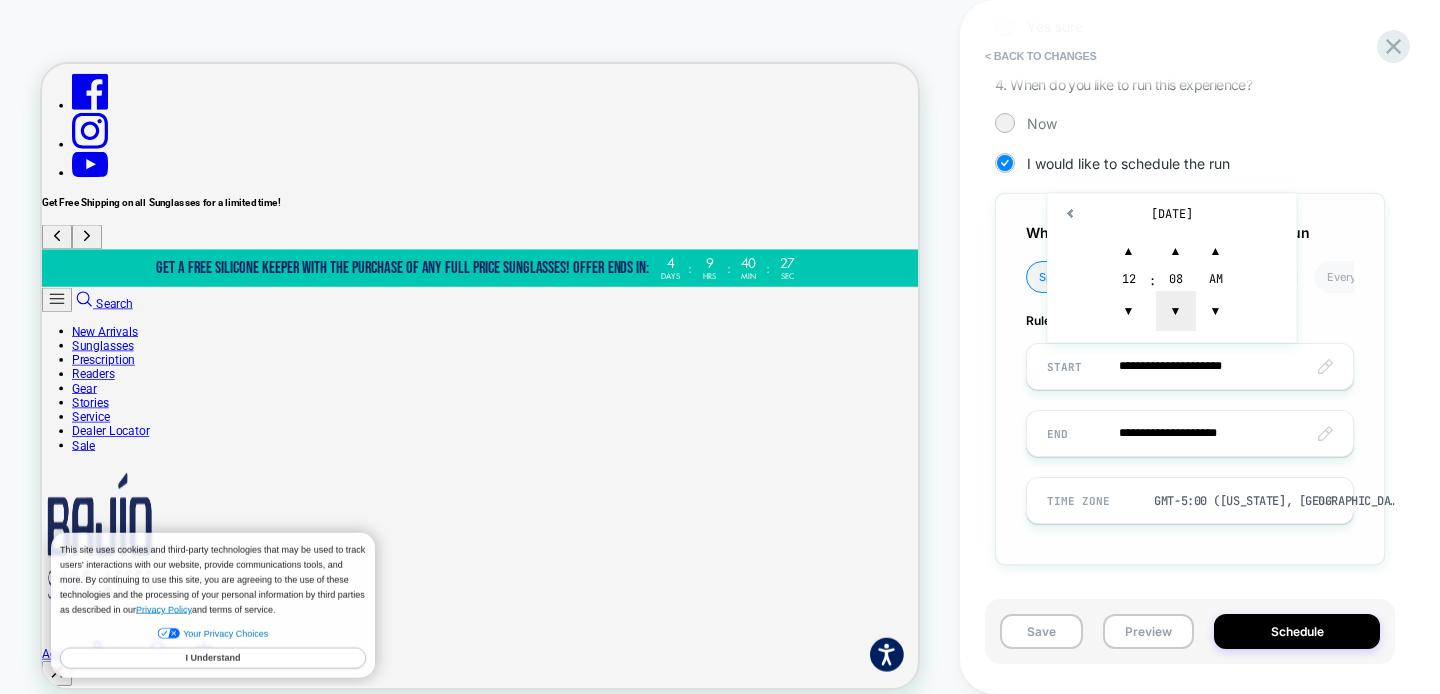 click on "▼" at bounding box center [1176, 311] 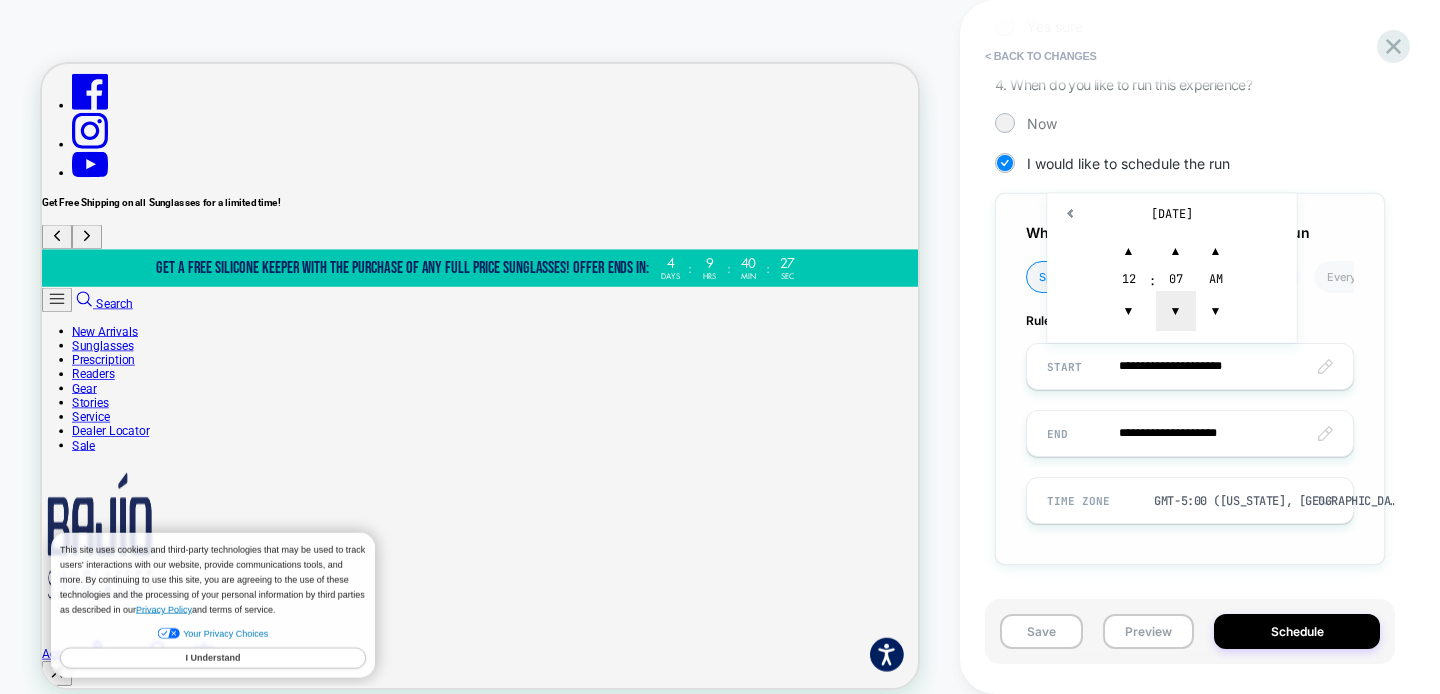 click on "▼" at bounding box center (1176, 311) 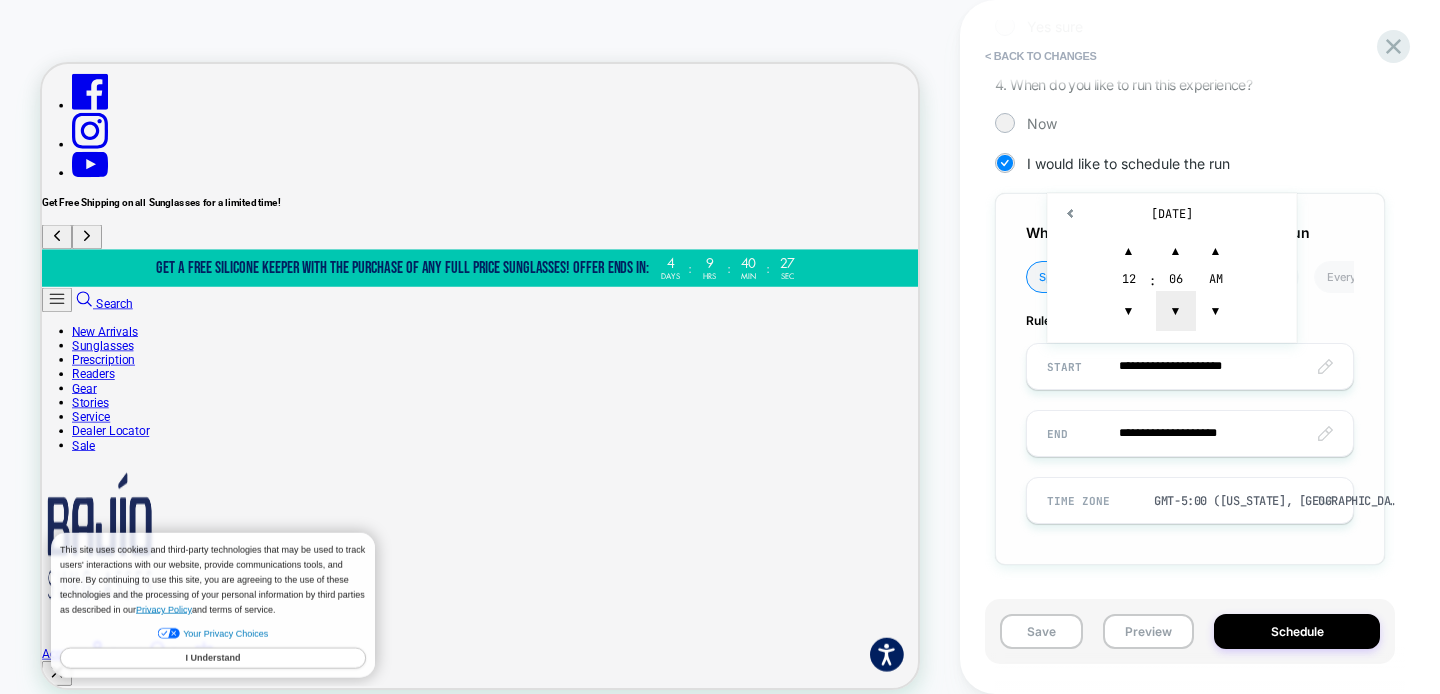 click on "▼" at bounding box center [1176, 311] 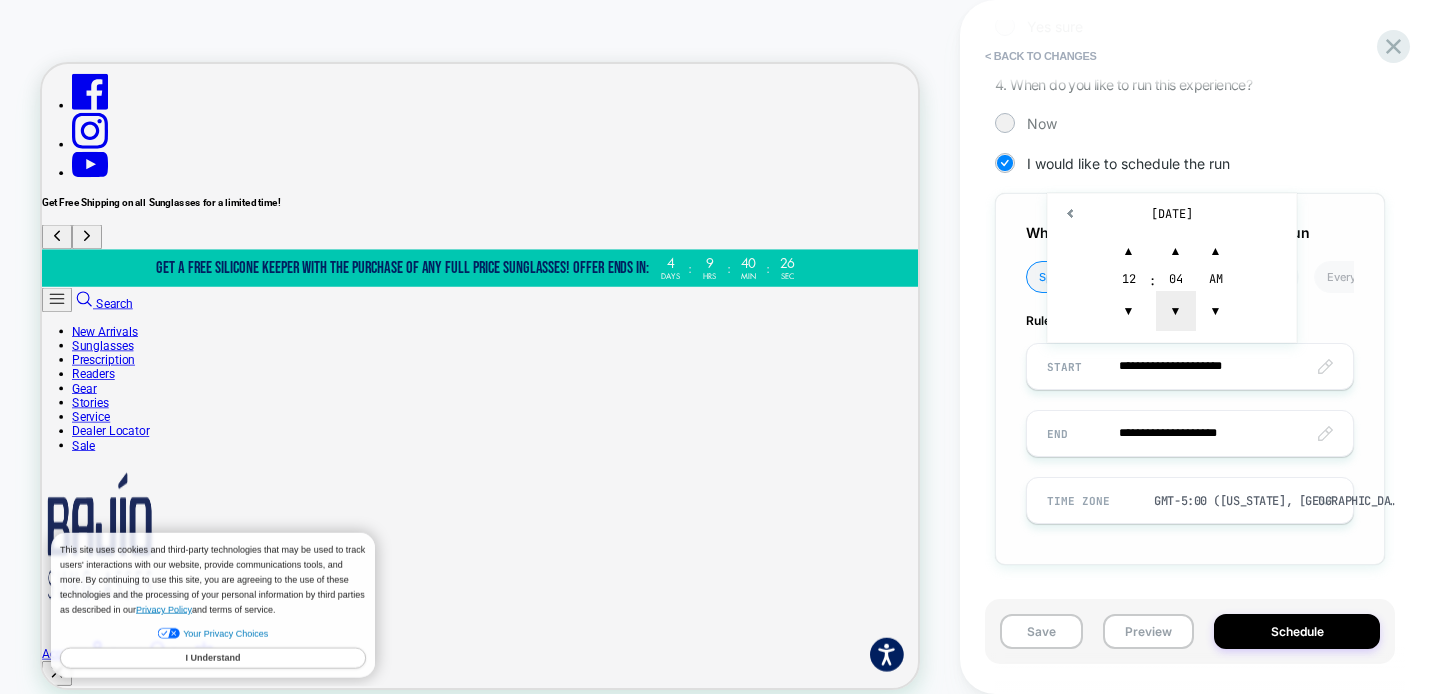 click on "▼" at bounding box center [1176, 311] 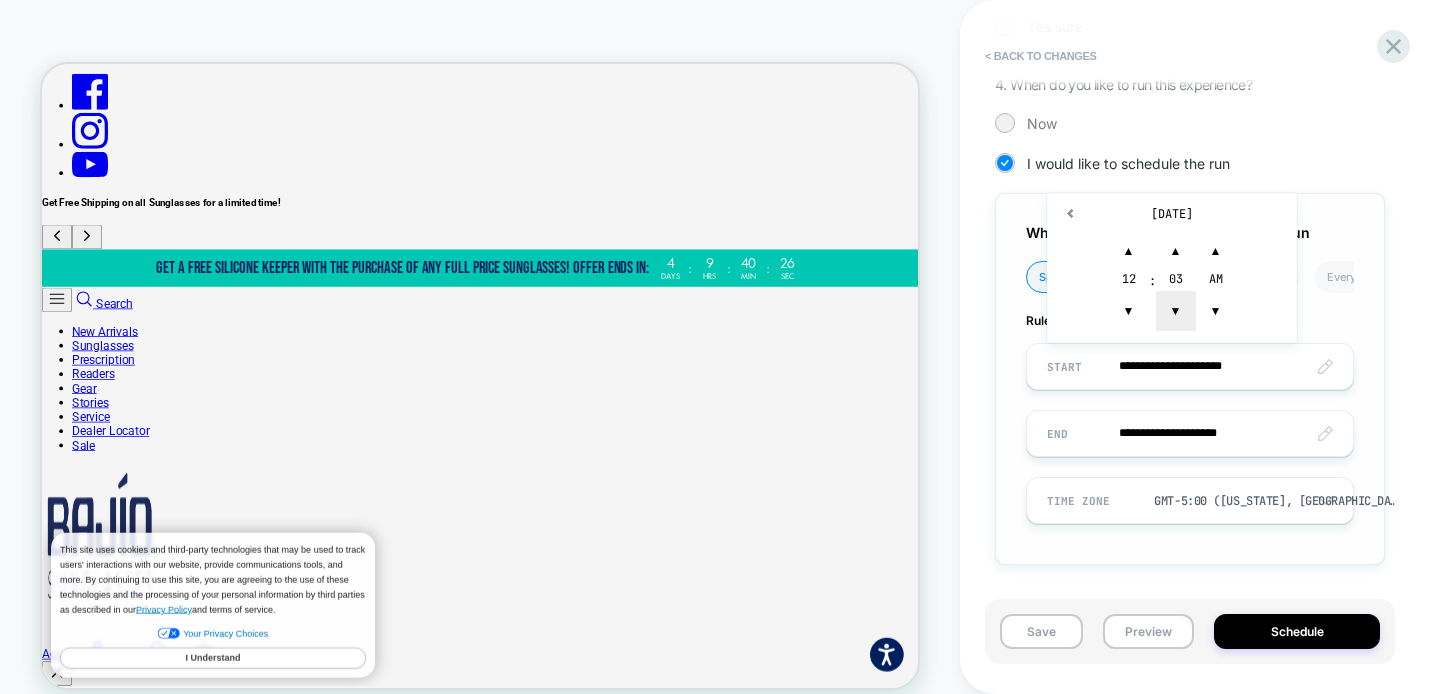 click on "▼" at bounding box center (1176, 311) 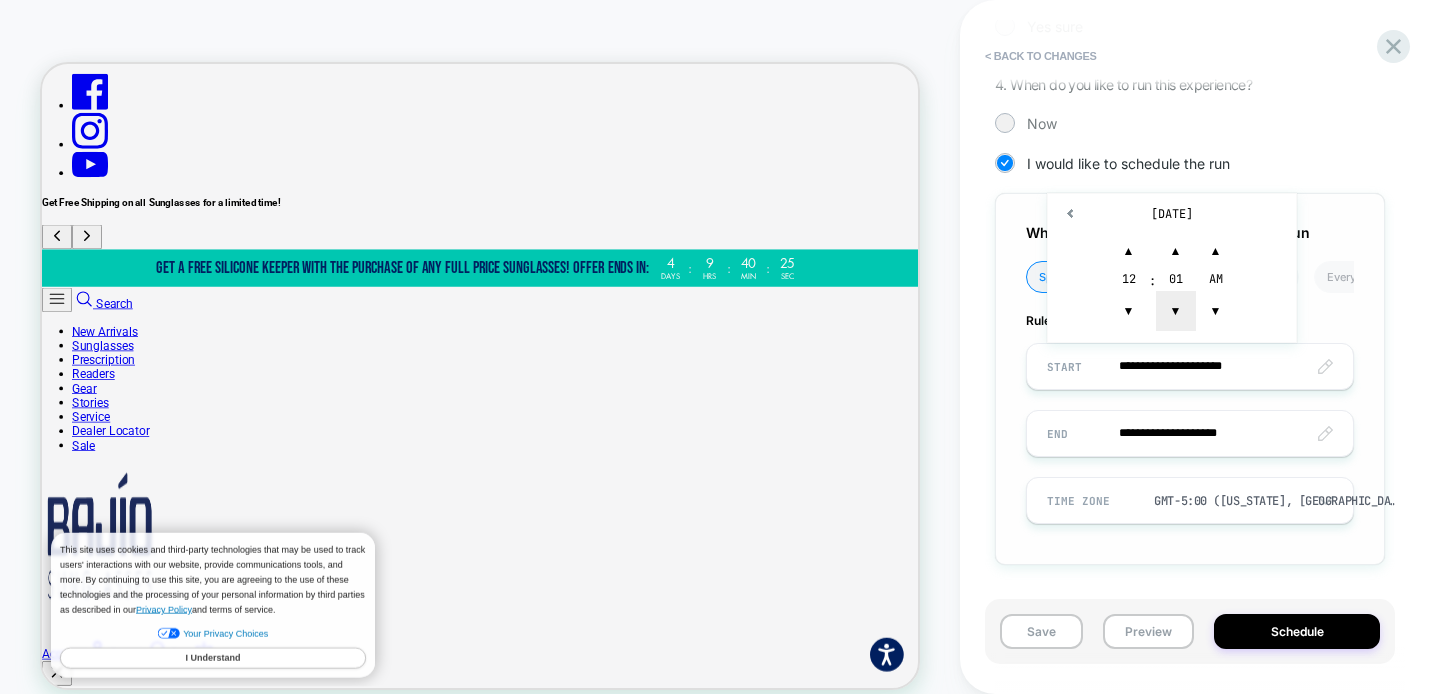 click on "▼" at bounding box center [1176, 311] 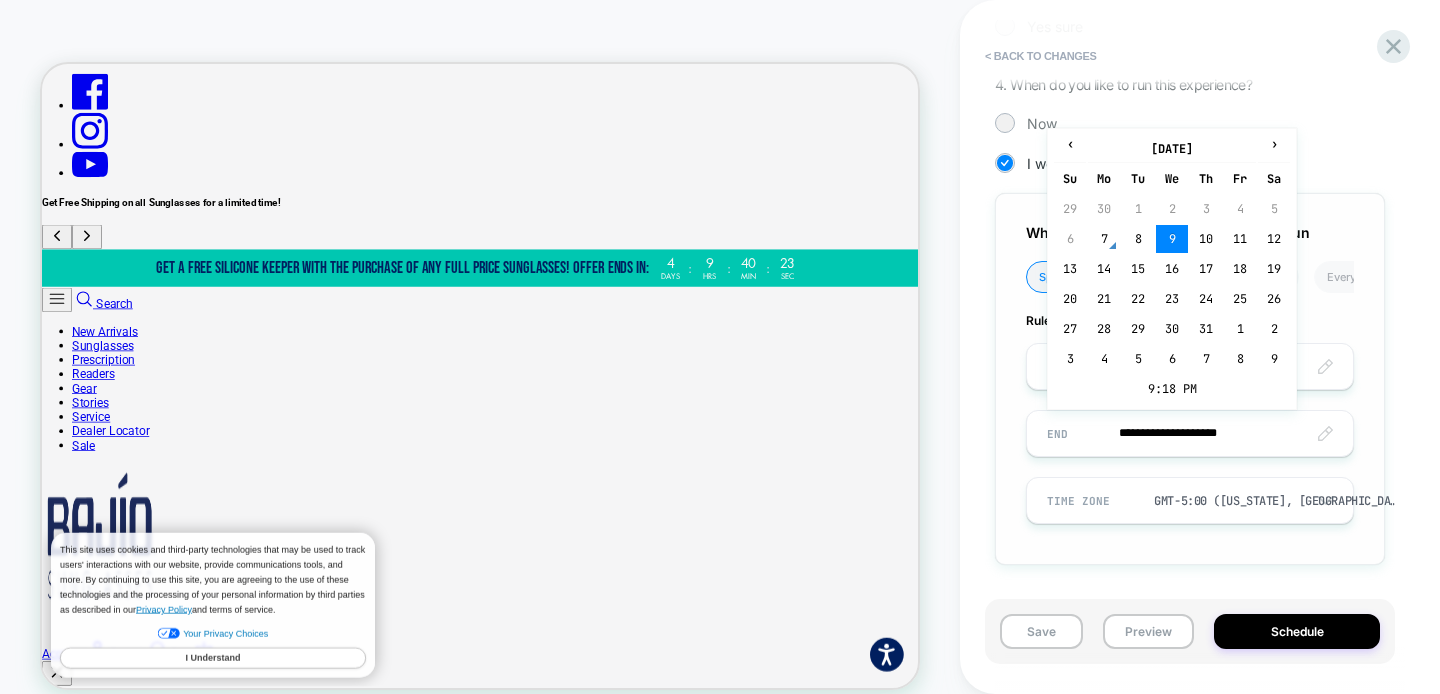 click on "**********" at bounding box center (1190, 433) 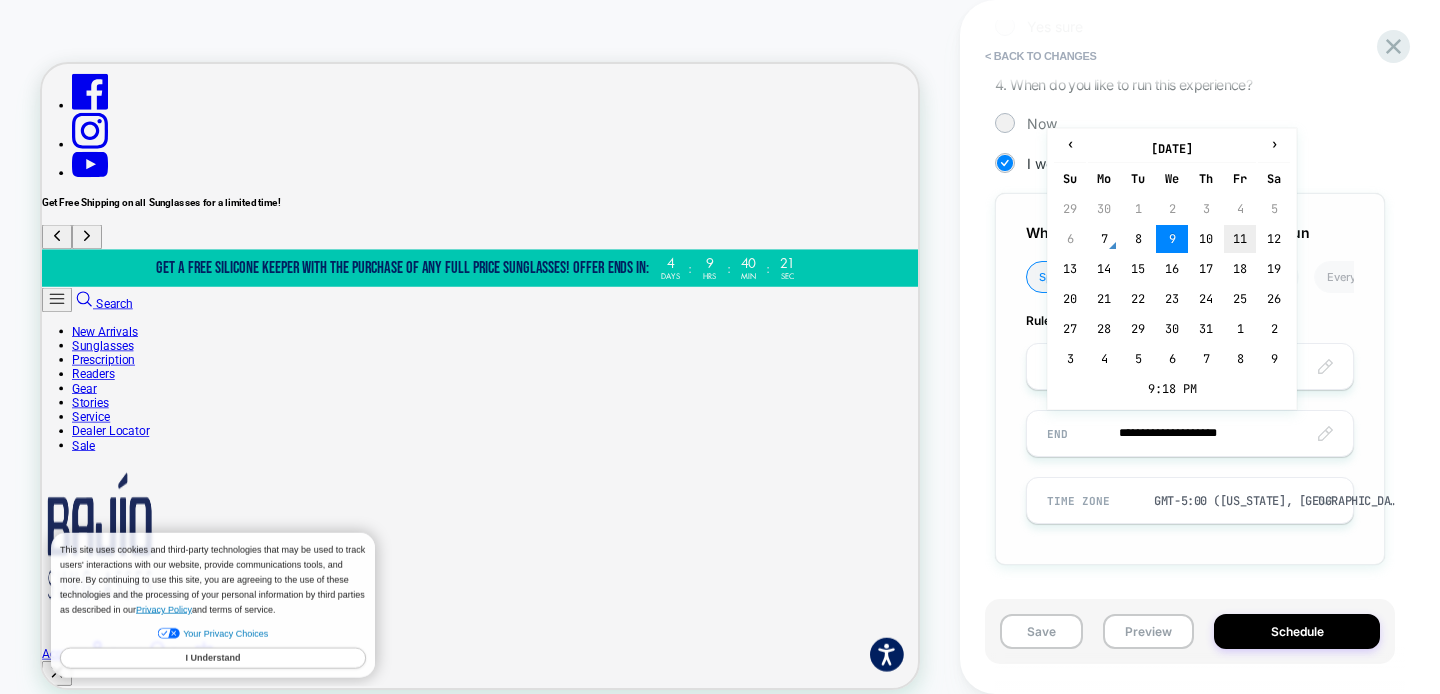 click on "11" at bounding box center [1240, 239] 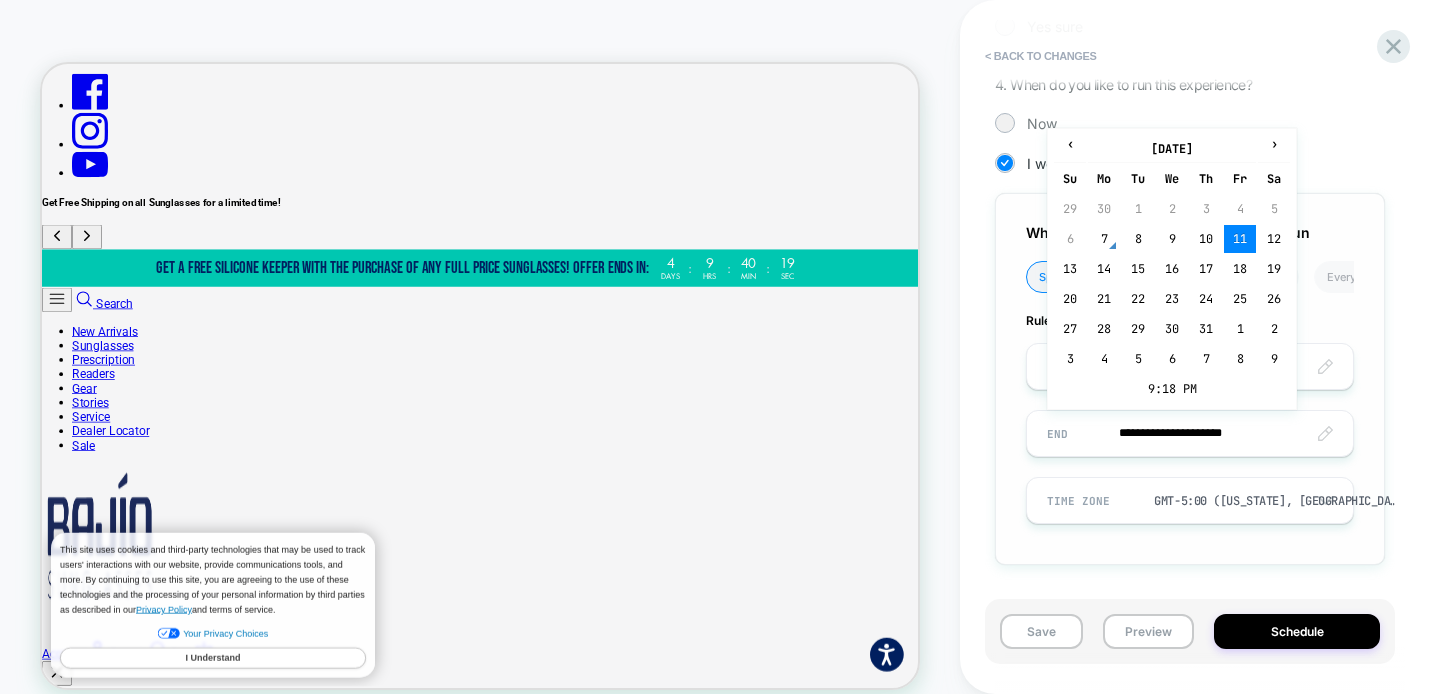 click on "**********" at bounding box center (1190, 433) 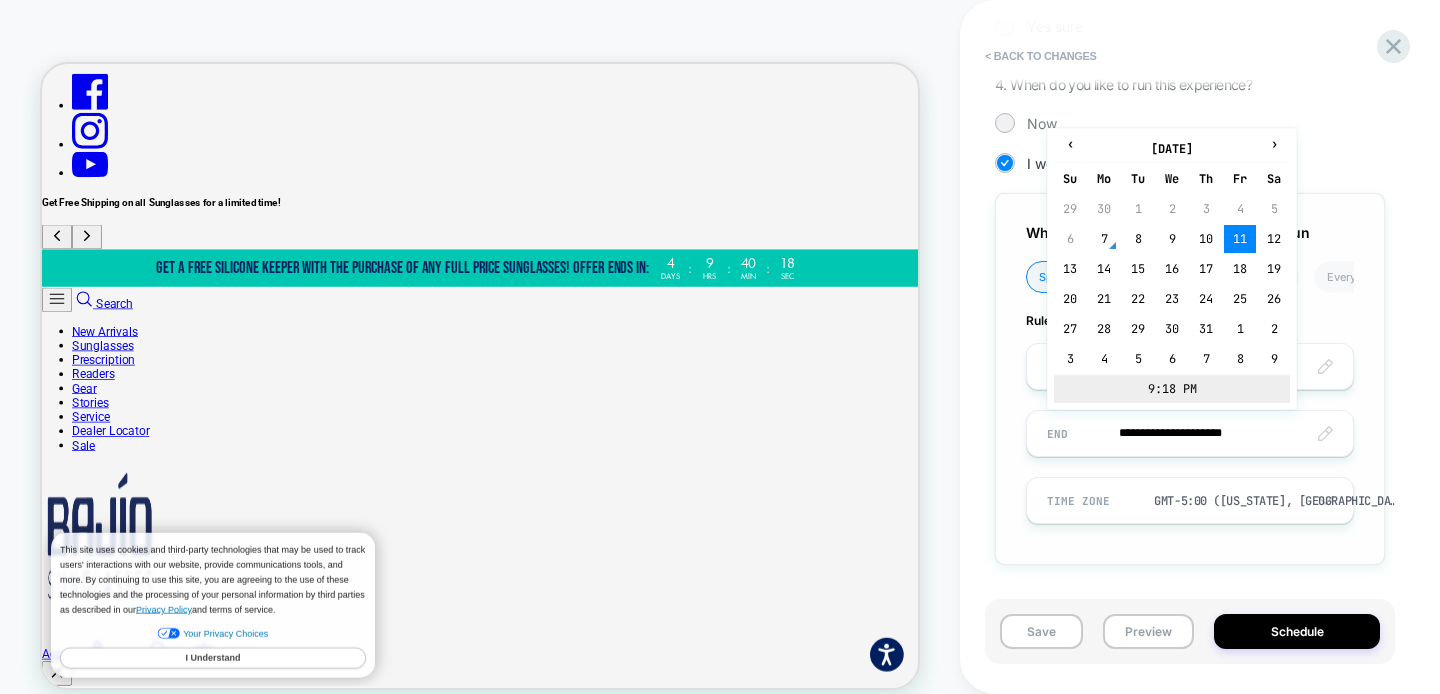 click on "9:18 PM" at bounding box center (1172, 389) 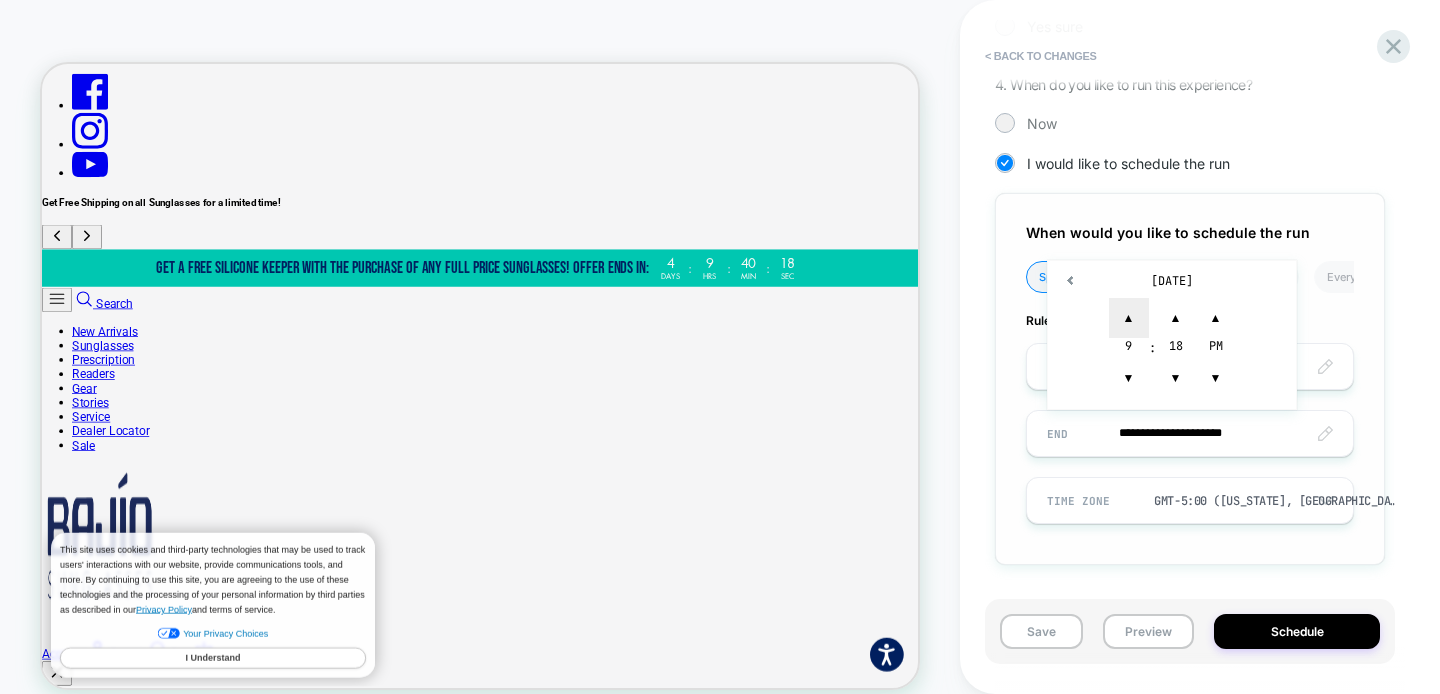 click on "▲" at bounding box center [1129, 318] 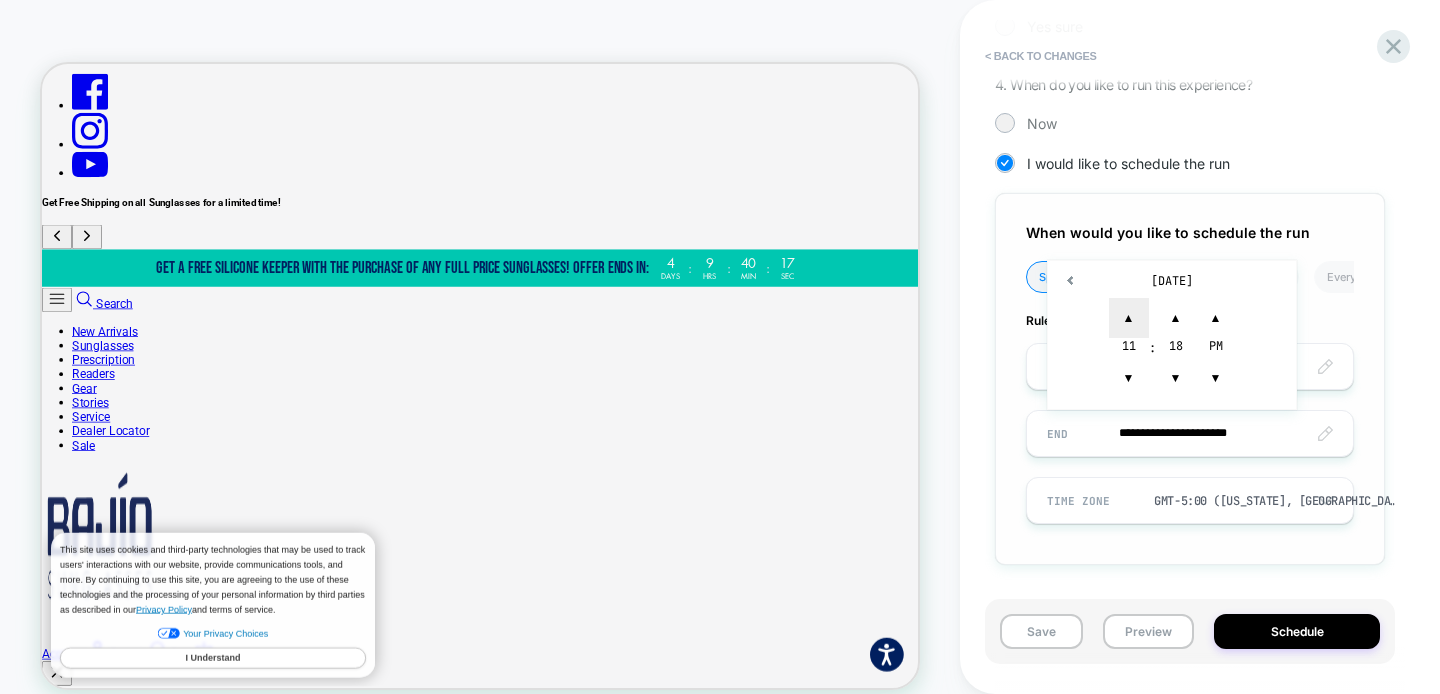click on "▲" at bounding box center [1129, 318] 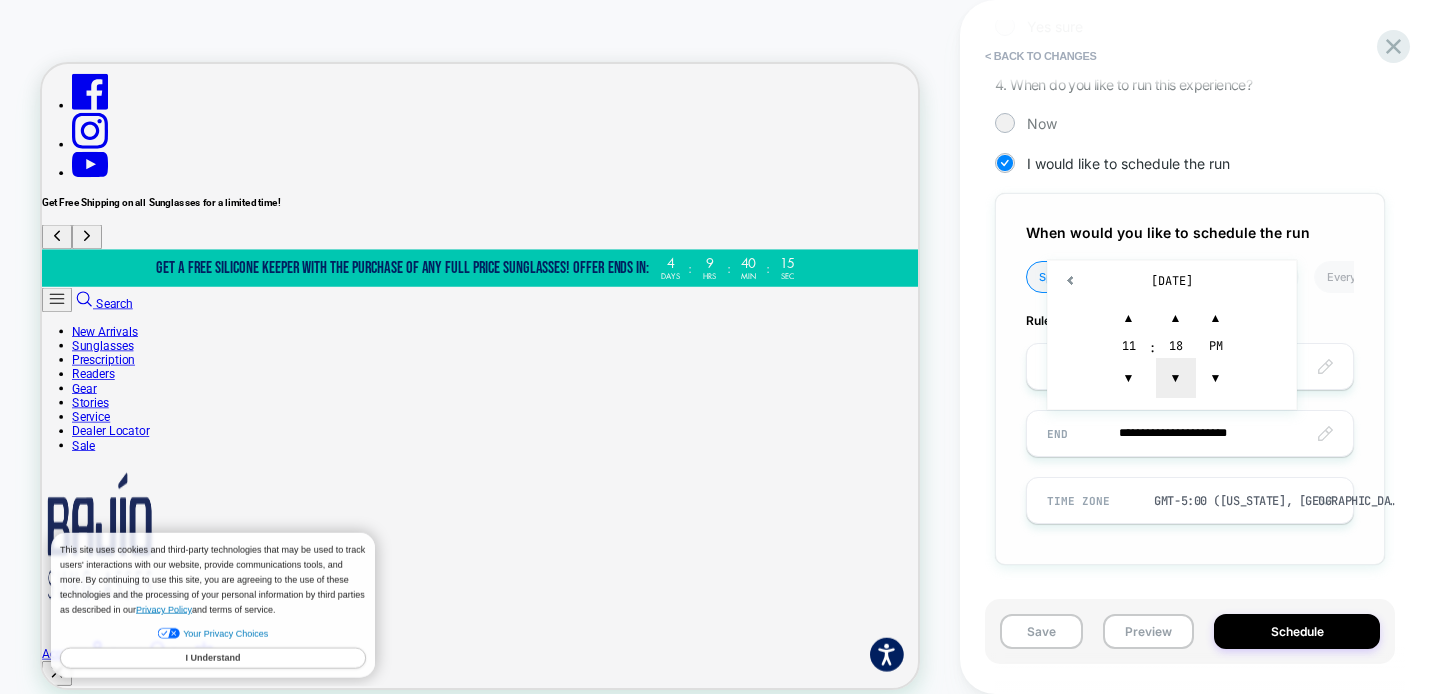 click on "▼" at bounding box center (1176, 378) 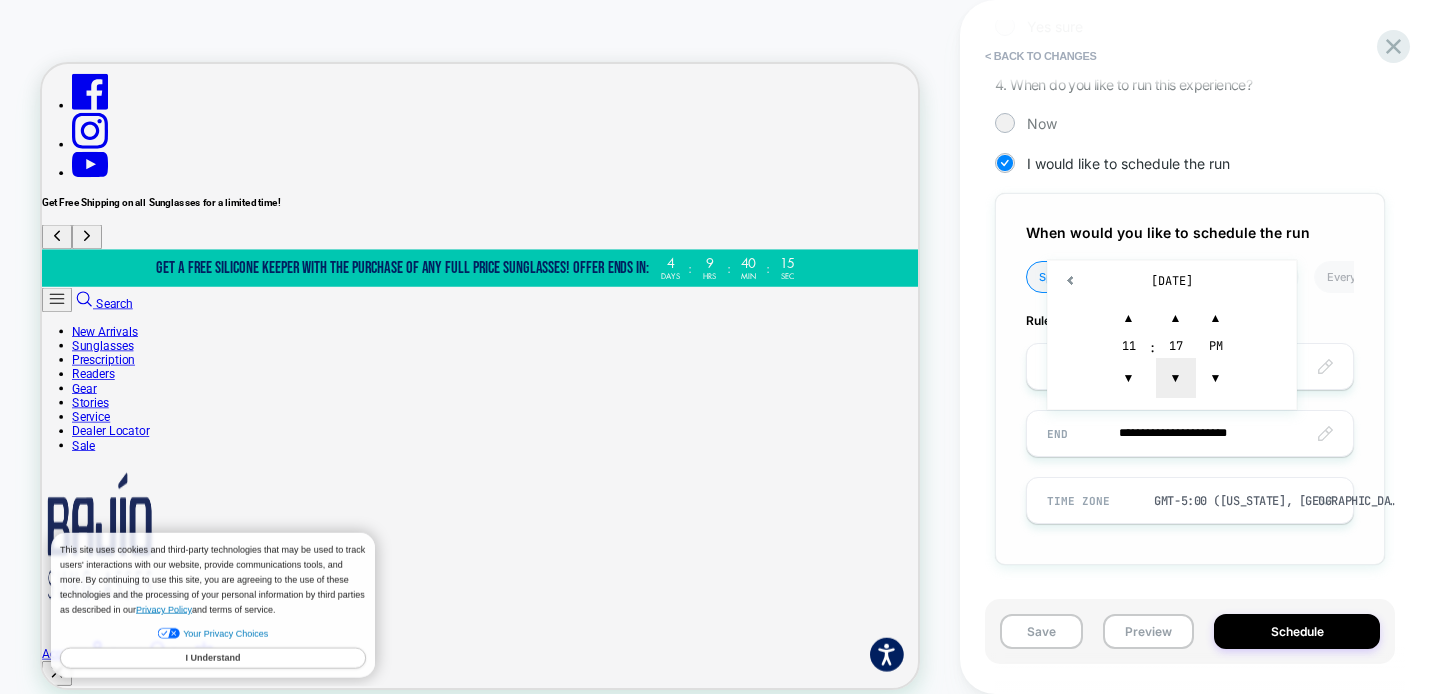 click on "▼" at bounding box center [1176, 378] 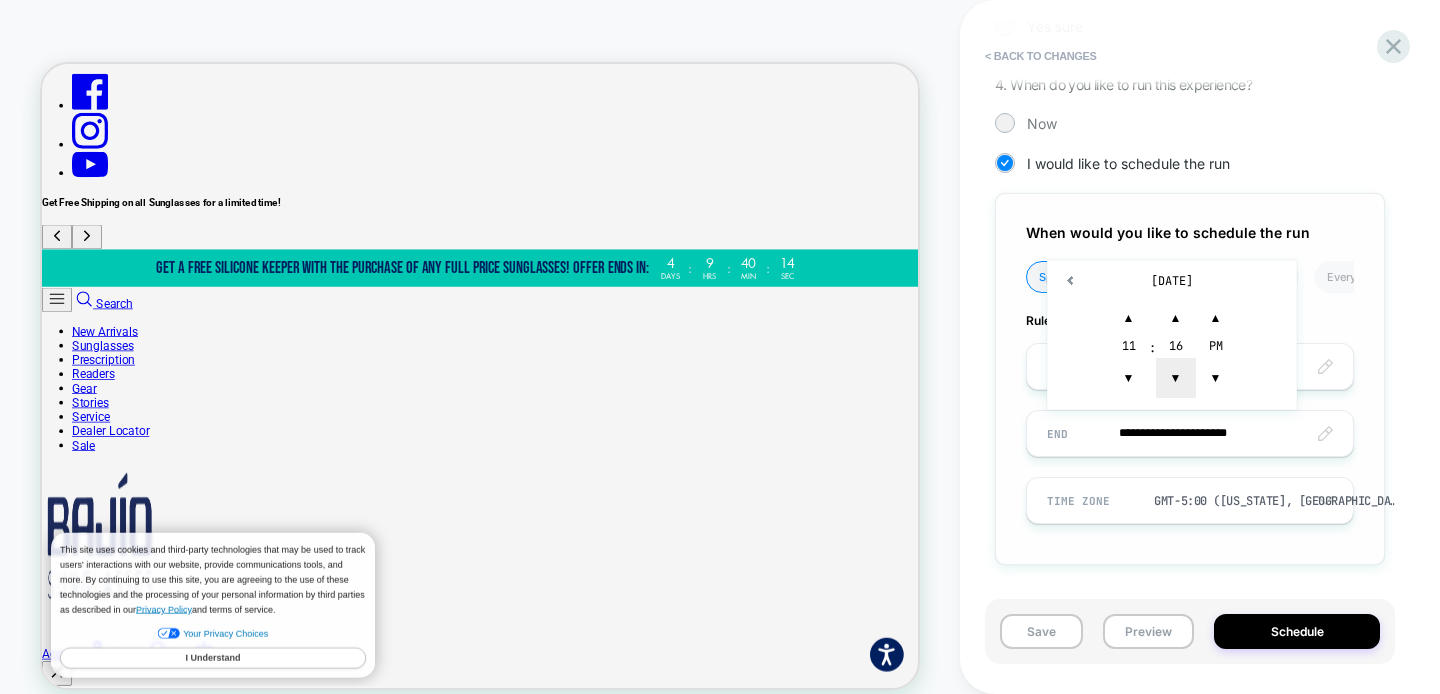 click on "▼" at bounding box center [1176, 378] 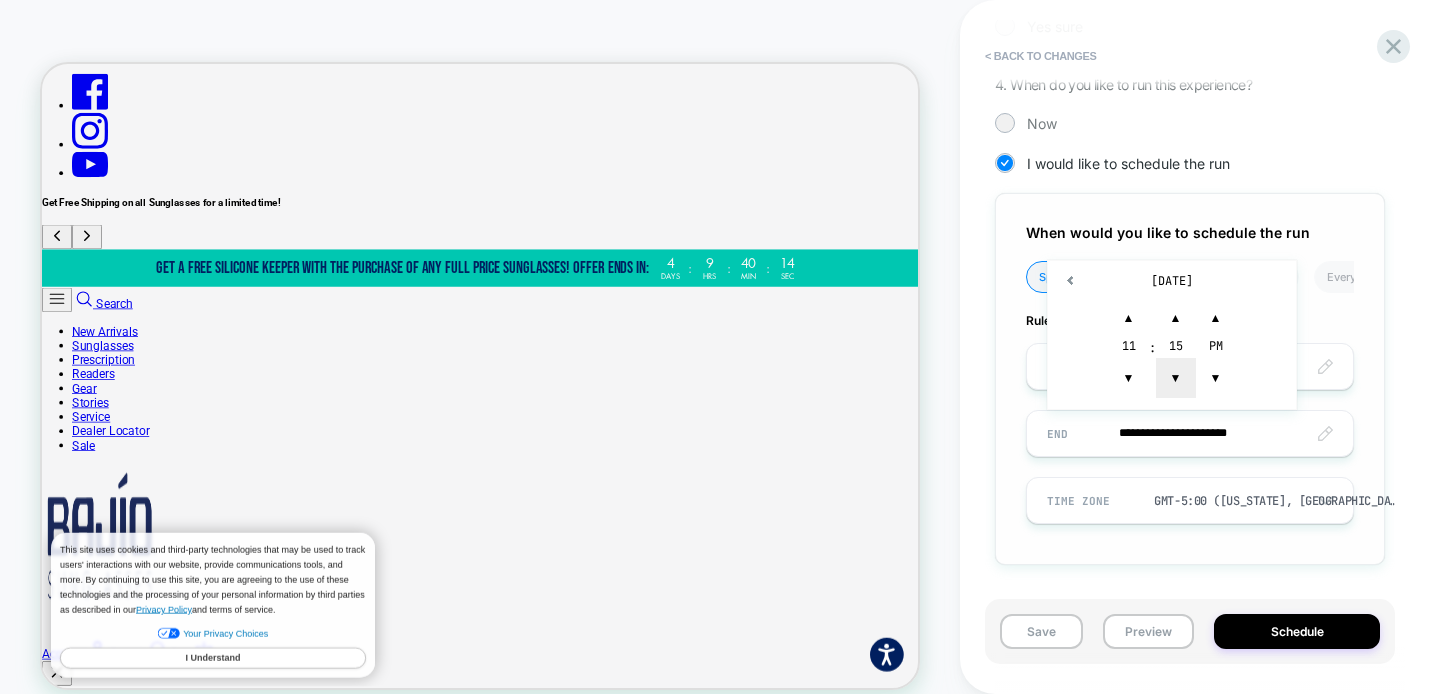 click on "▼" at bounding box center (1176, 378) 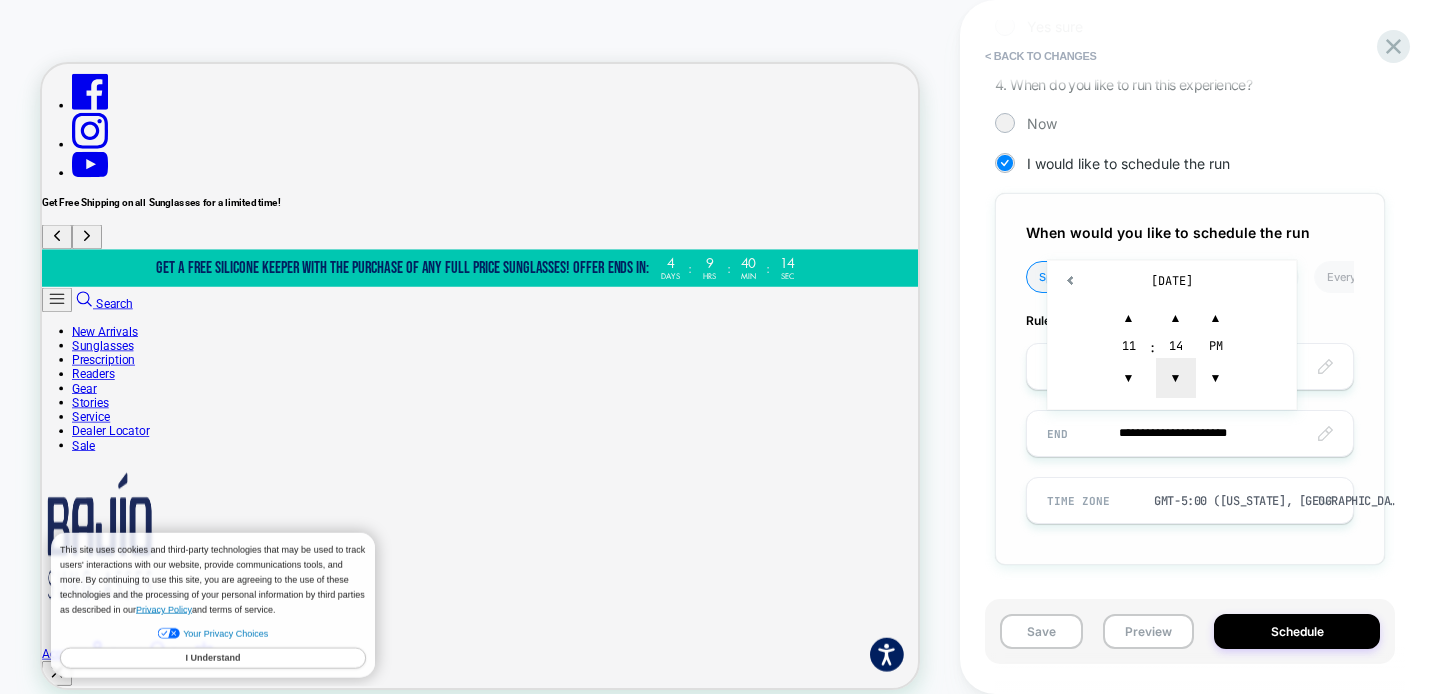 click on "▼" at bounding box center [1176, 378] 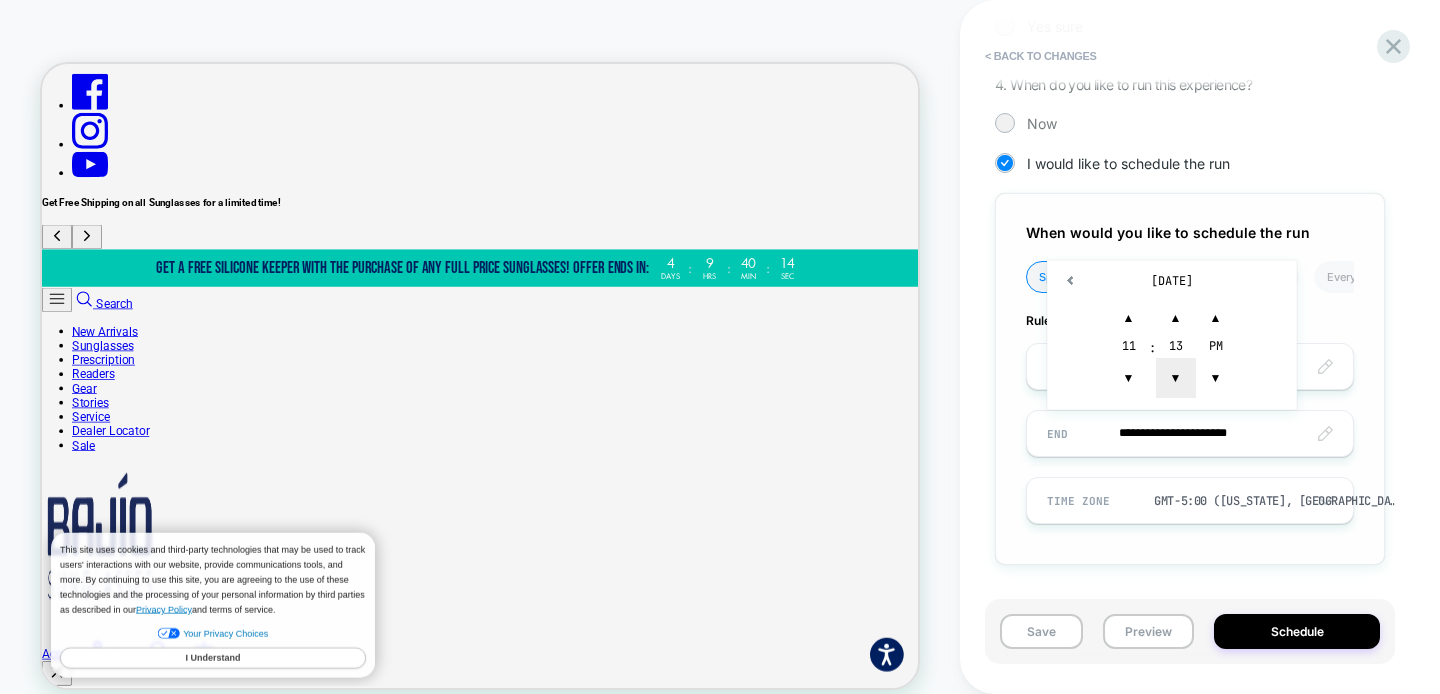 click on "▼" at bounding box center (1176, 378) 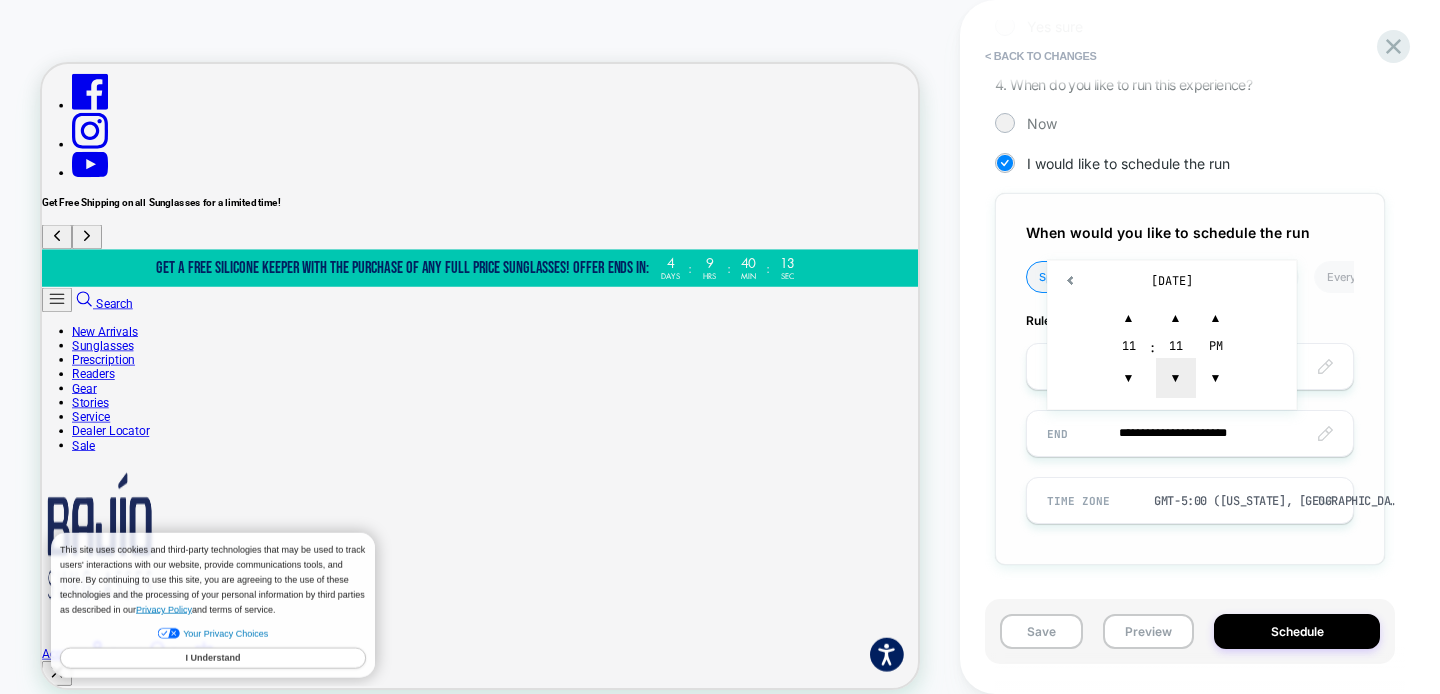 click on "▼" at bounding box center (1176, 378) 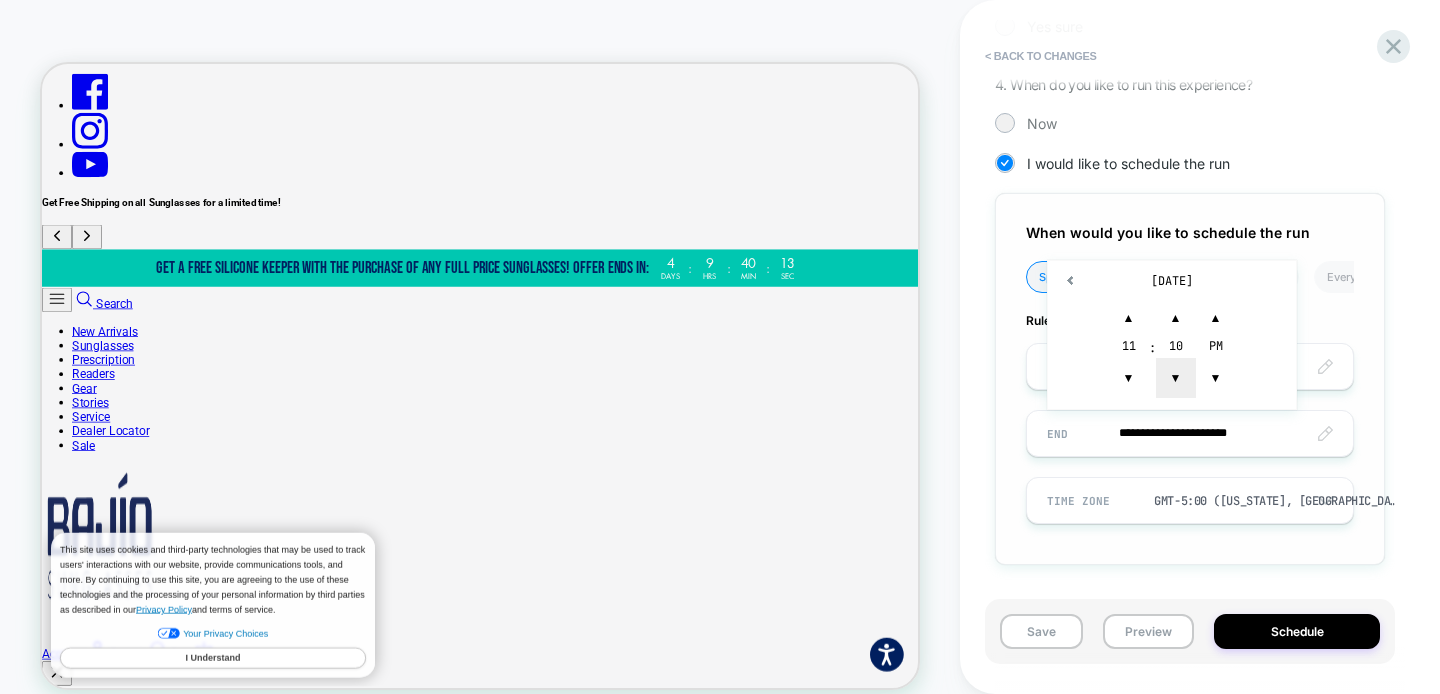click on "▼" at bounding box center [1176, 378] 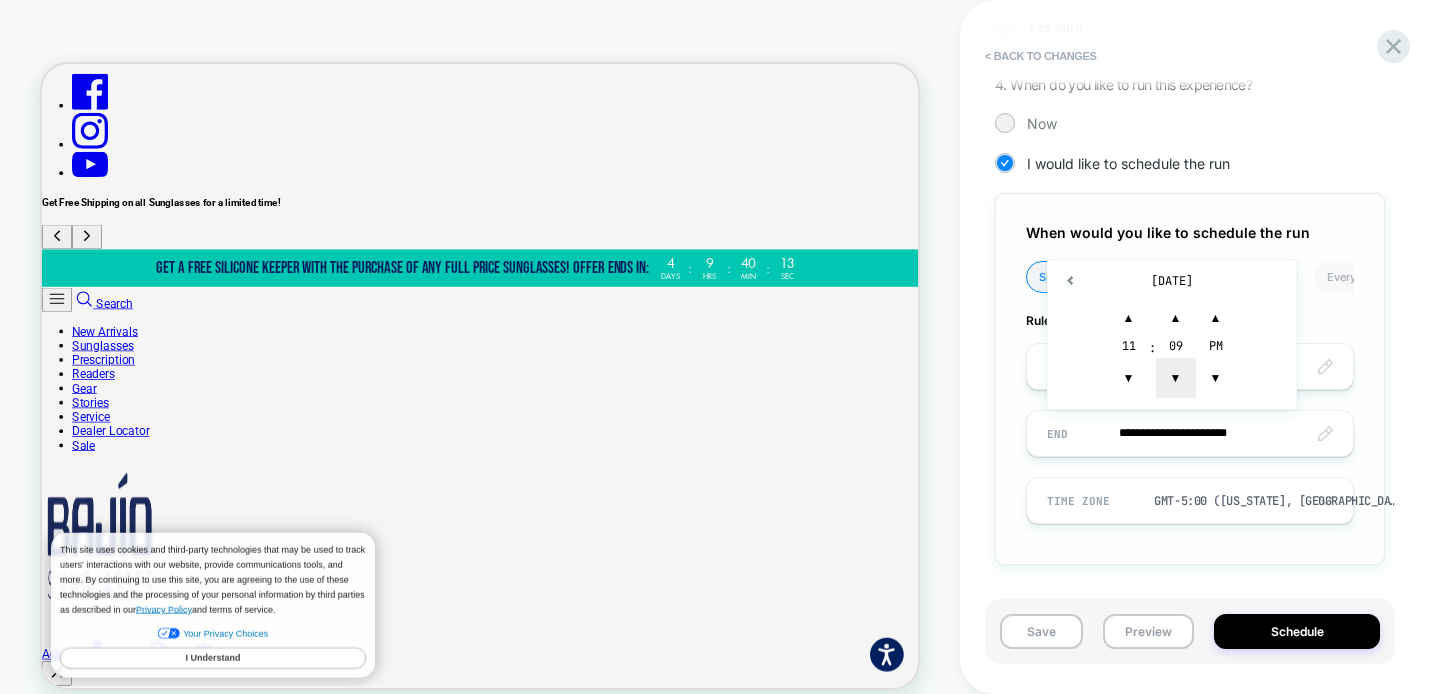 click on "▼" at bounding box center [1176, 378] 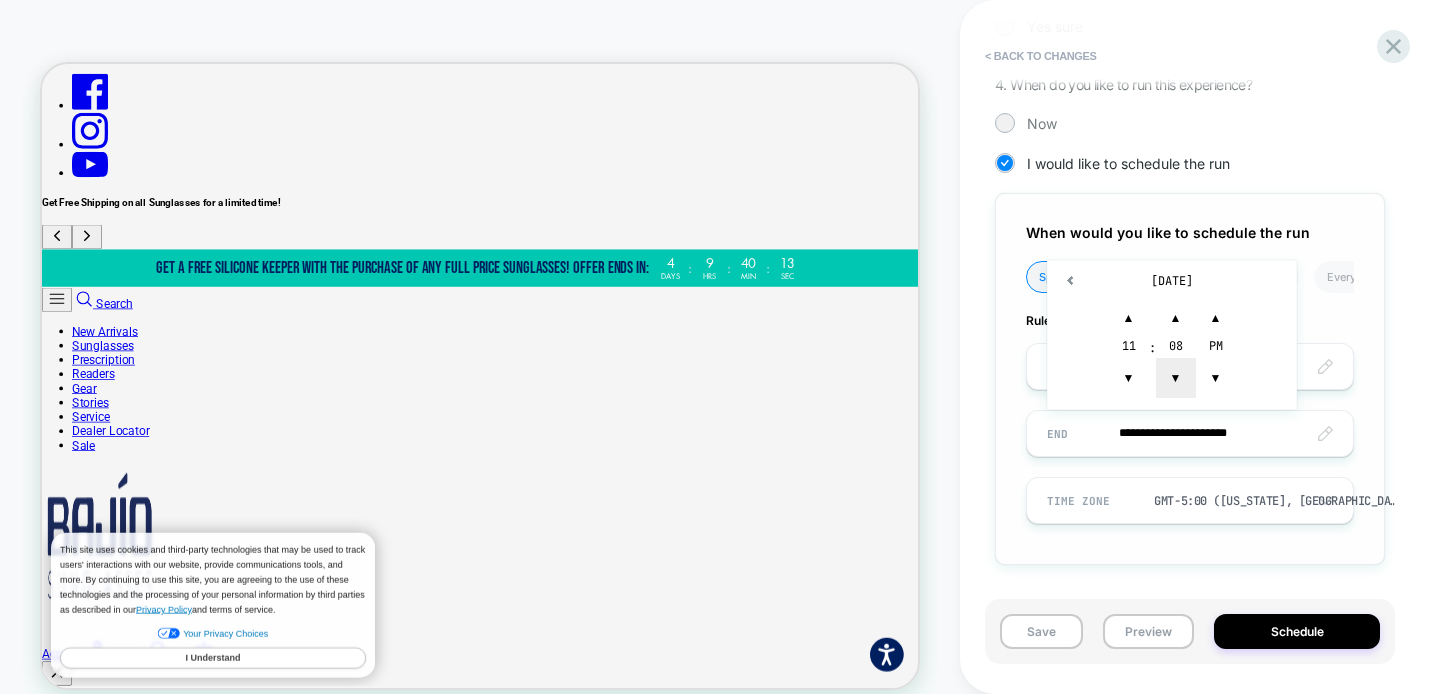 click on "▼" at bounding box center (1176, 378) 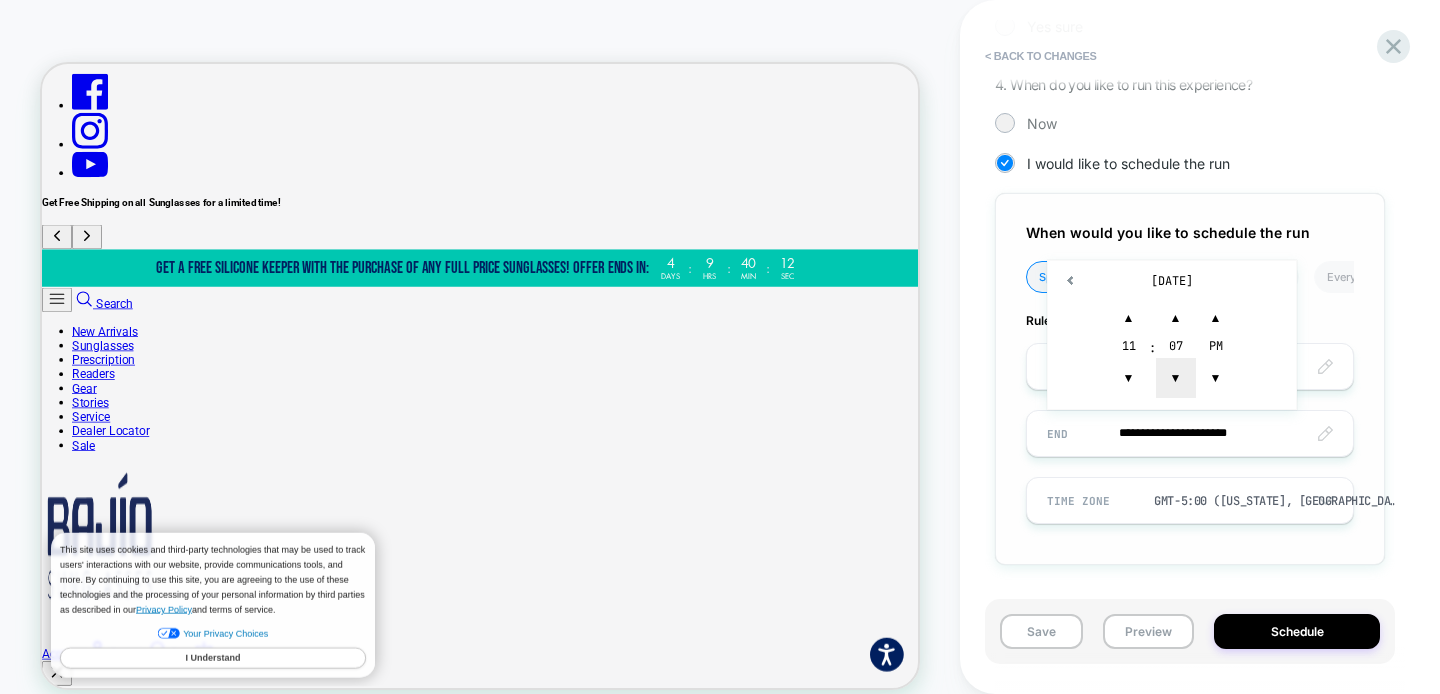 click on "▼" at bounding box center (1176, 378) 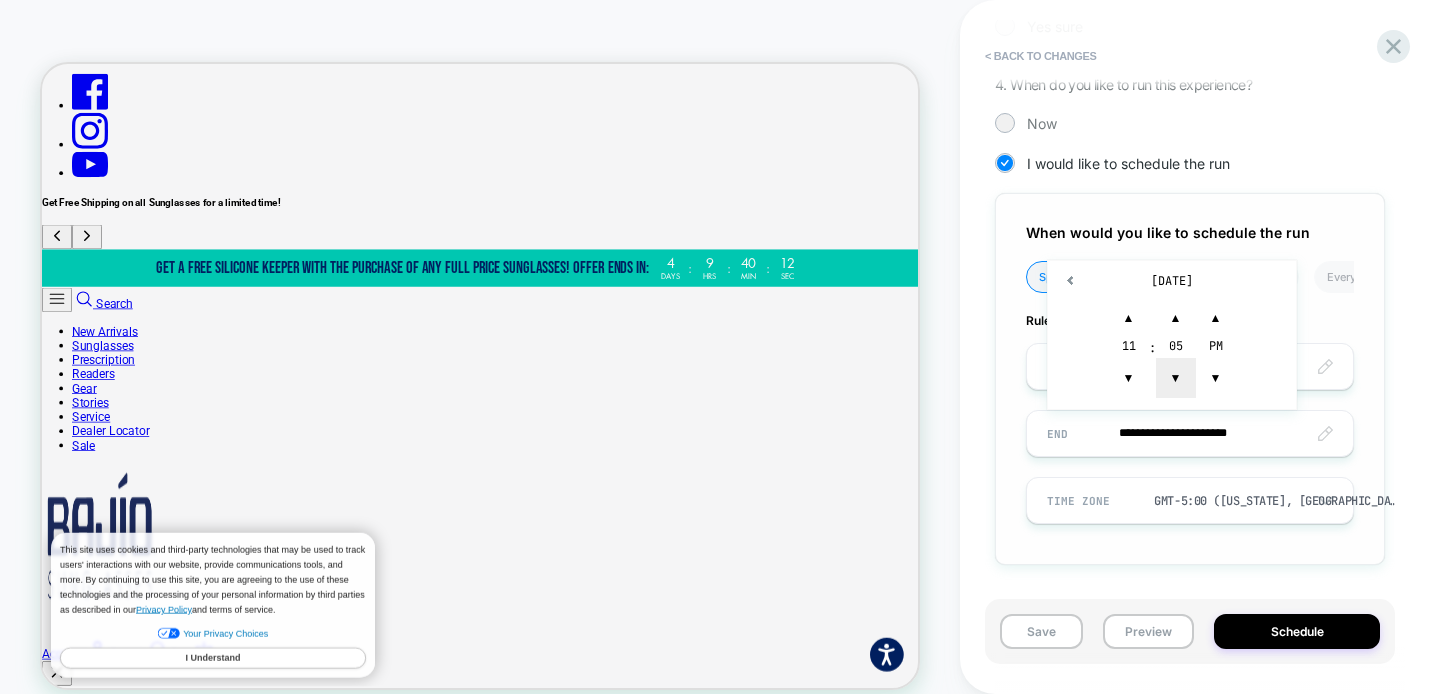 click on "▼" at bounding box center (1176, 378) 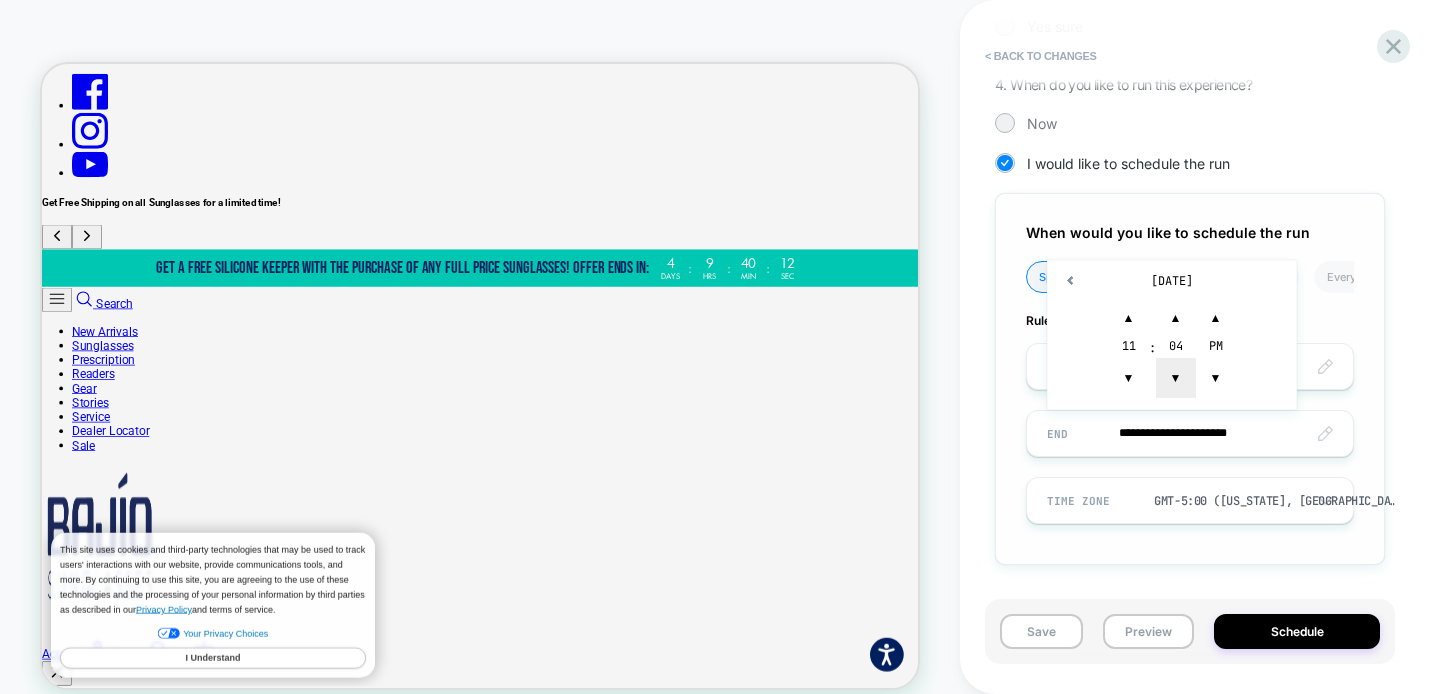 click on "▼" at bounding box center (1176, 378) 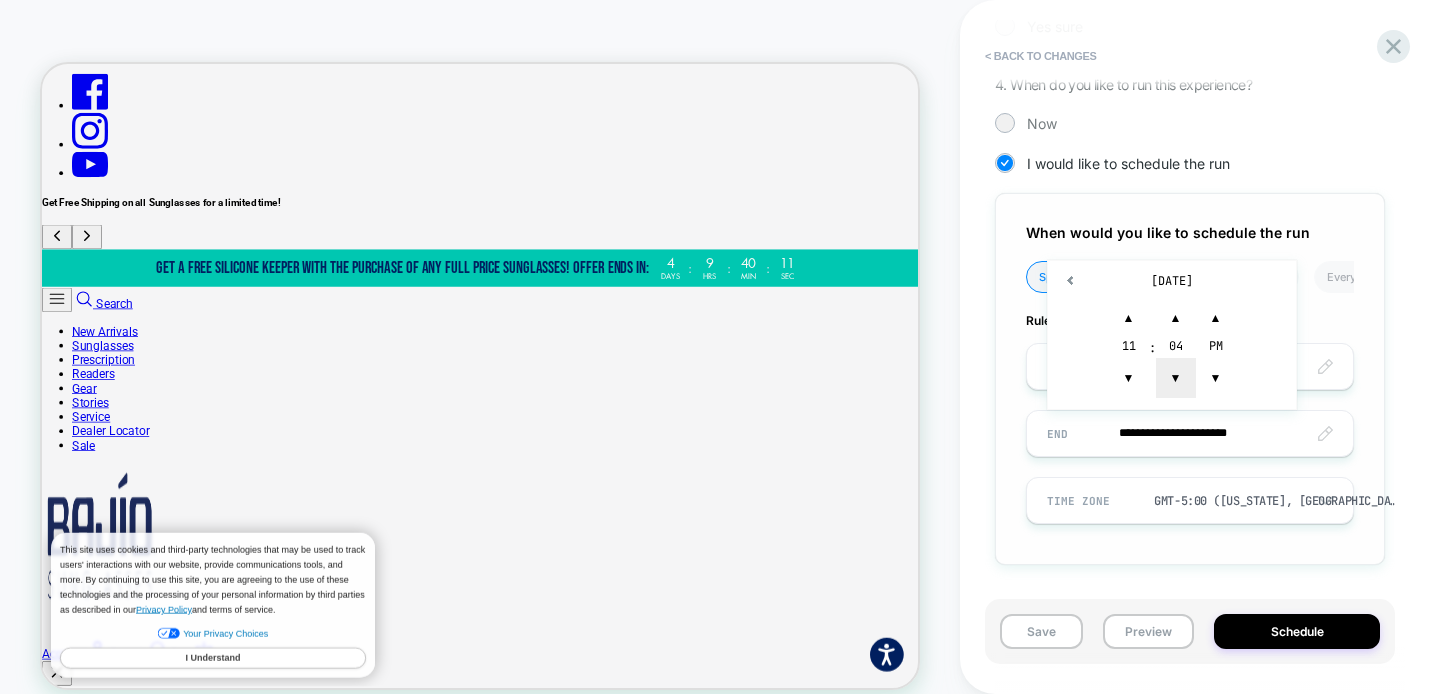 click on "▼" at bounding box center [1176, 378] 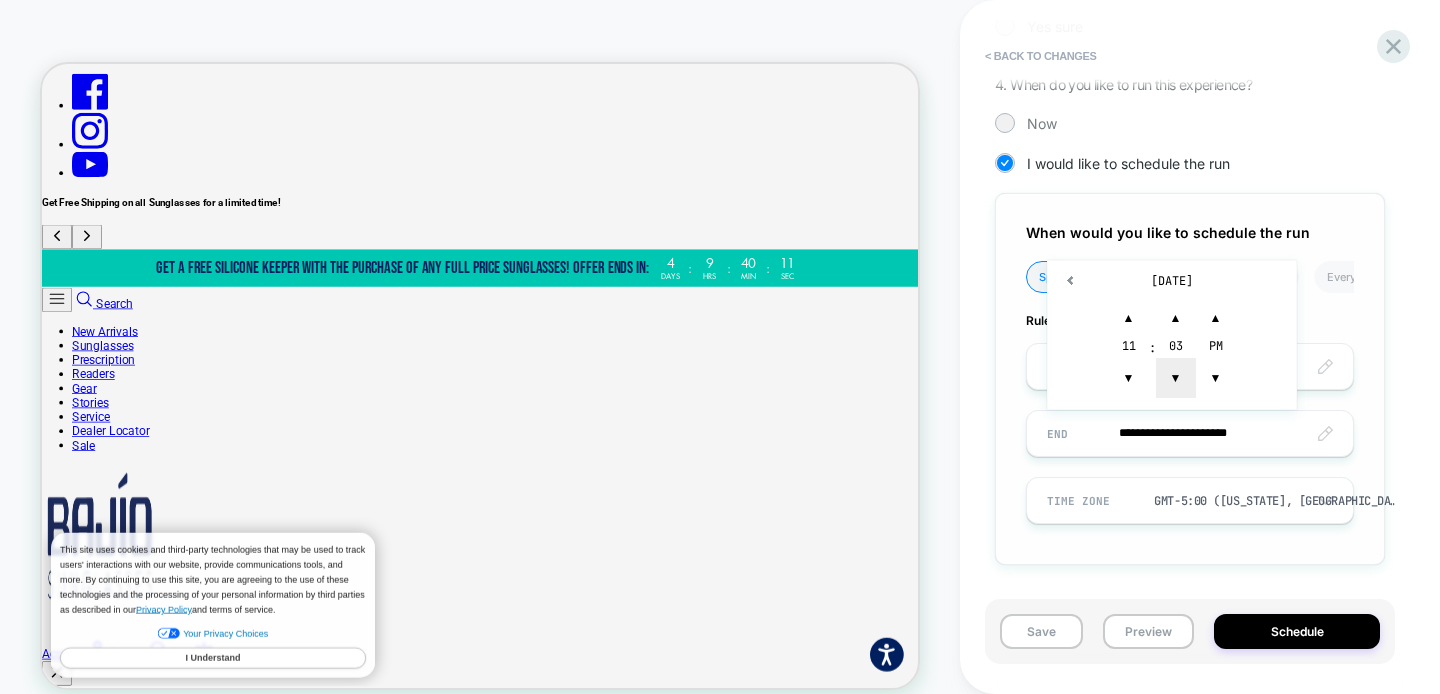 click on "▼" at bounding box center [1176, 378] 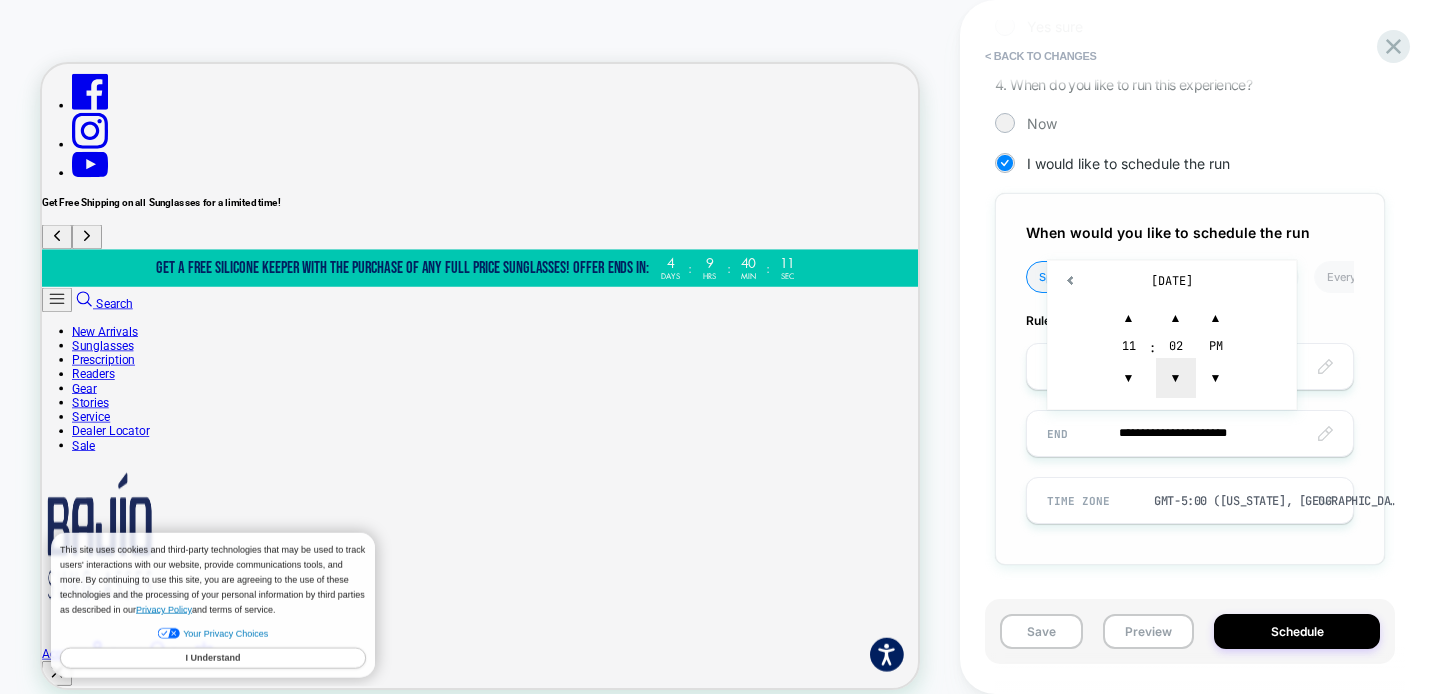 click on "▼" at bounding box center [1176, 378] 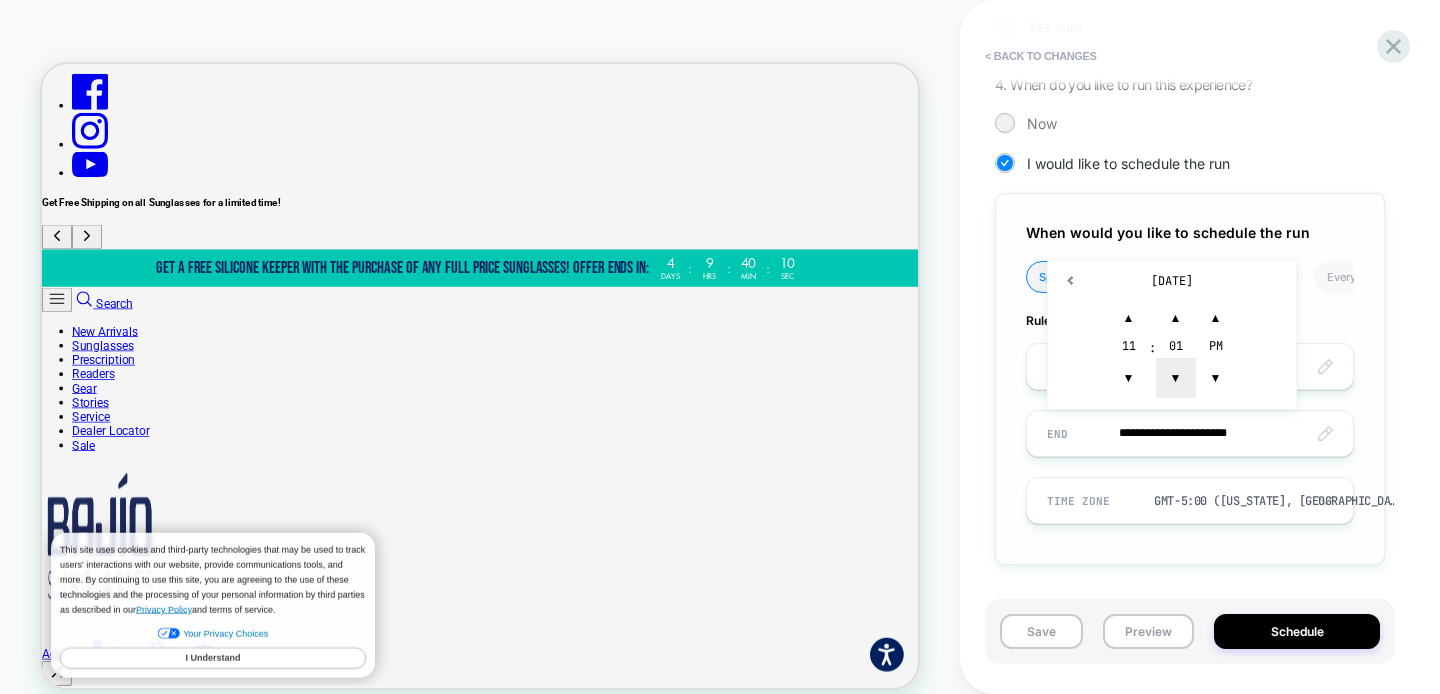 click on "▼" at bounding box center (1176, 378) 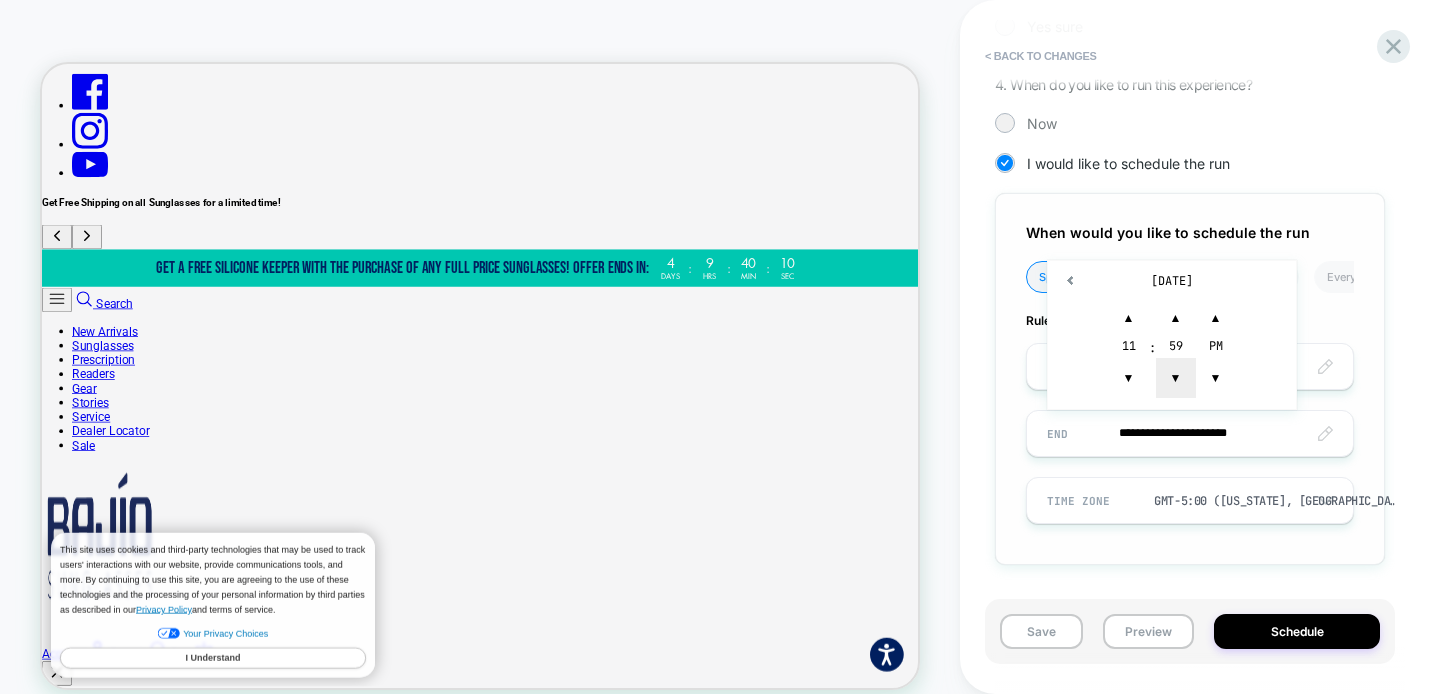 click on "▼" at bounding box center (1176, 378) 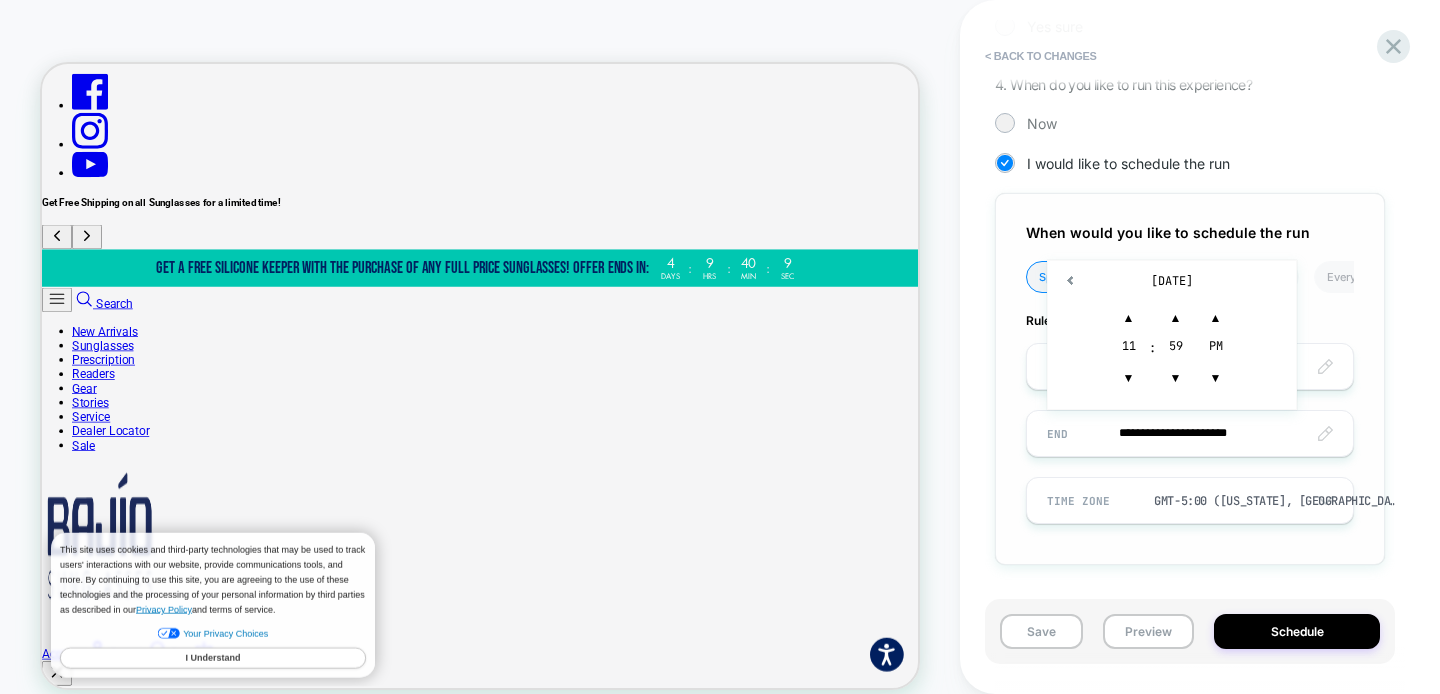 click on "**********" at bounding box center (1190, 379) 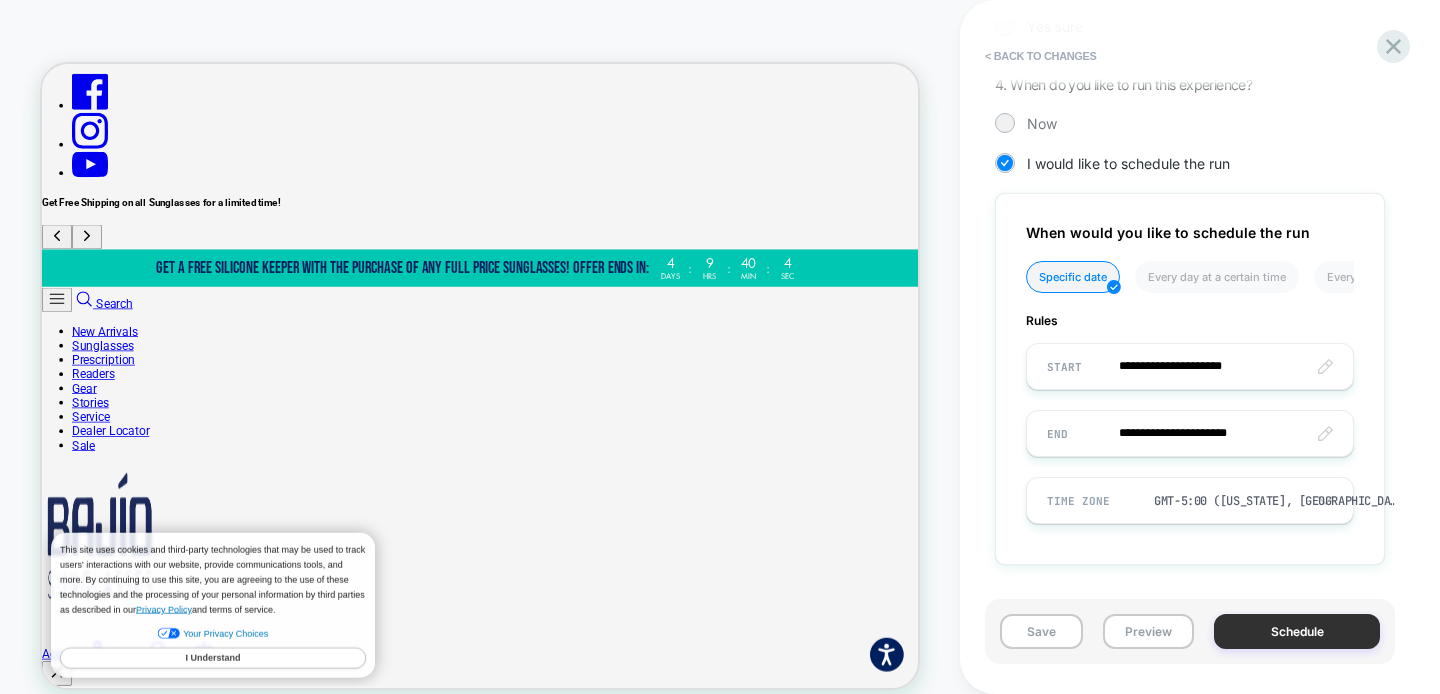 click on "Schedule" at bounding box center (1297, 631) 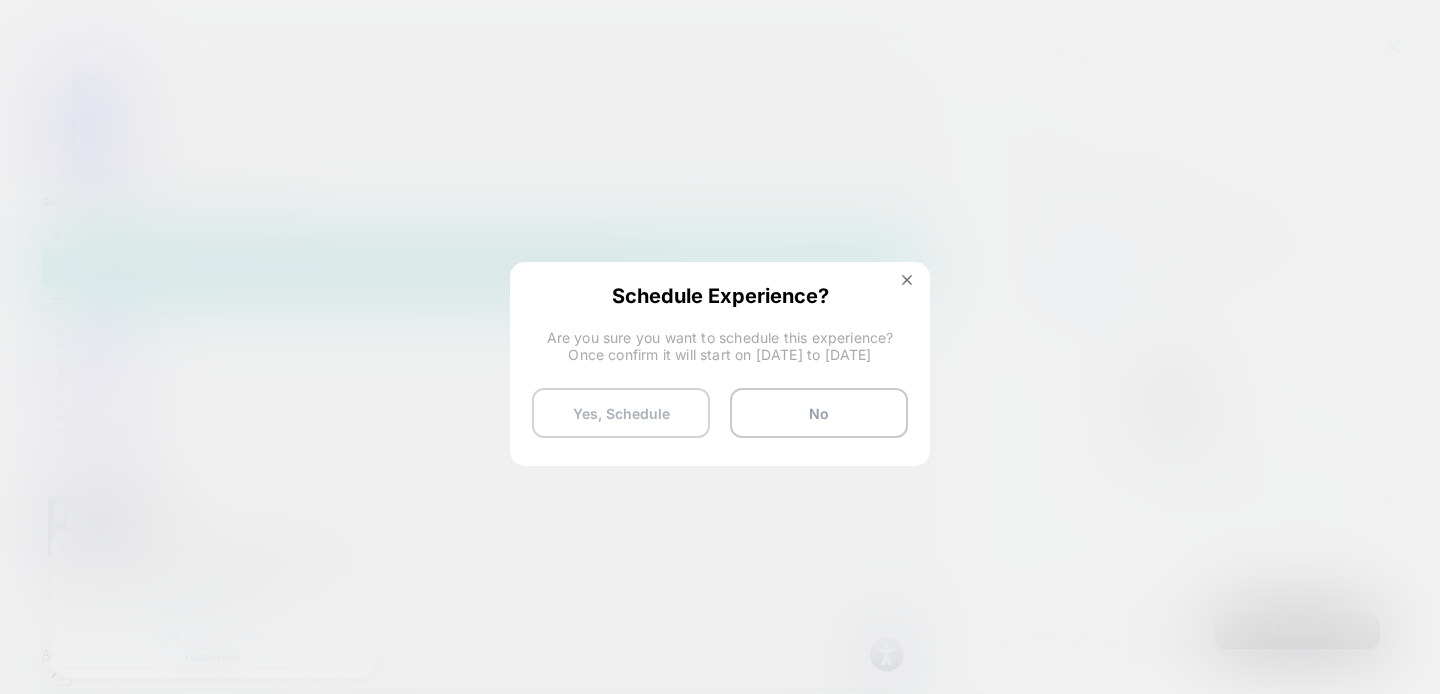 click on "Yes, Schedule" at bounding box center (621, 413) 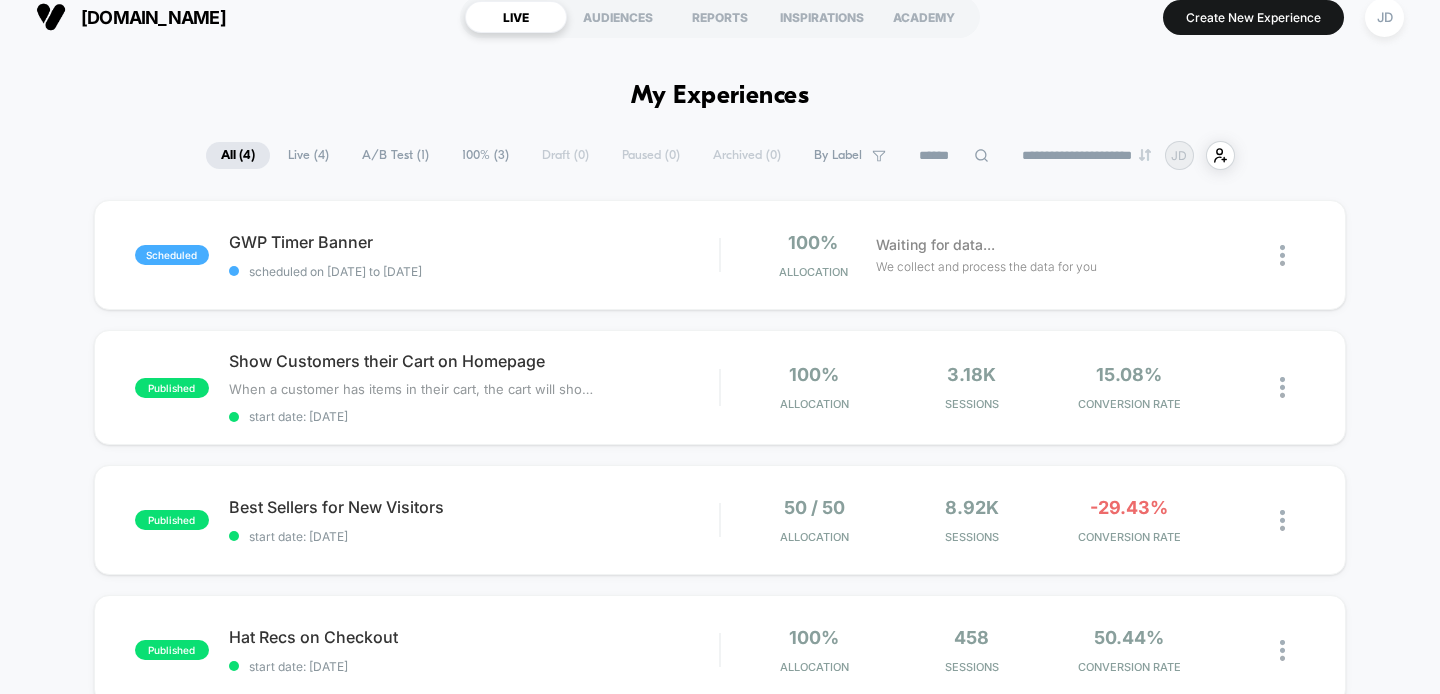 scroll, scrollTop: 0, scrollLeft: 0, axis: both 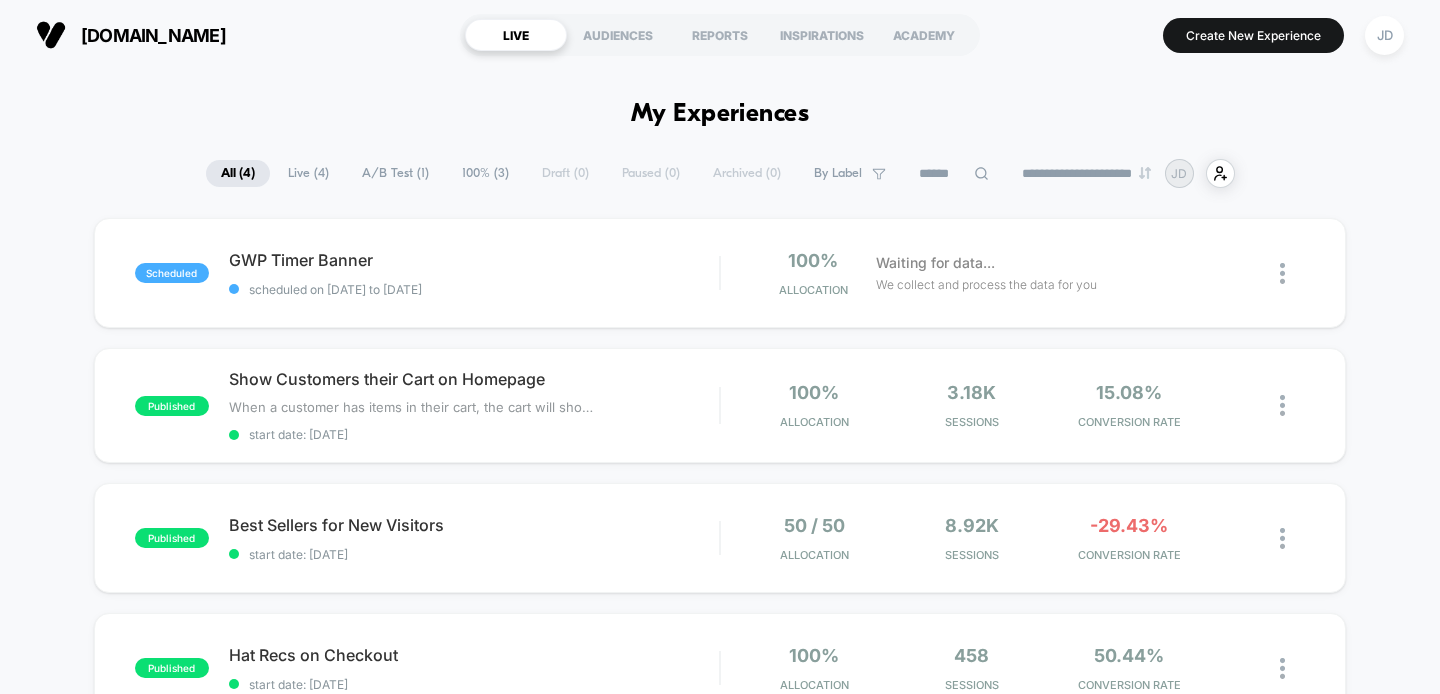 drag, startPoint x: 1213, startPoint y: 31, endPoint x: 1216, endPoint y: 43, distance: 12.369317 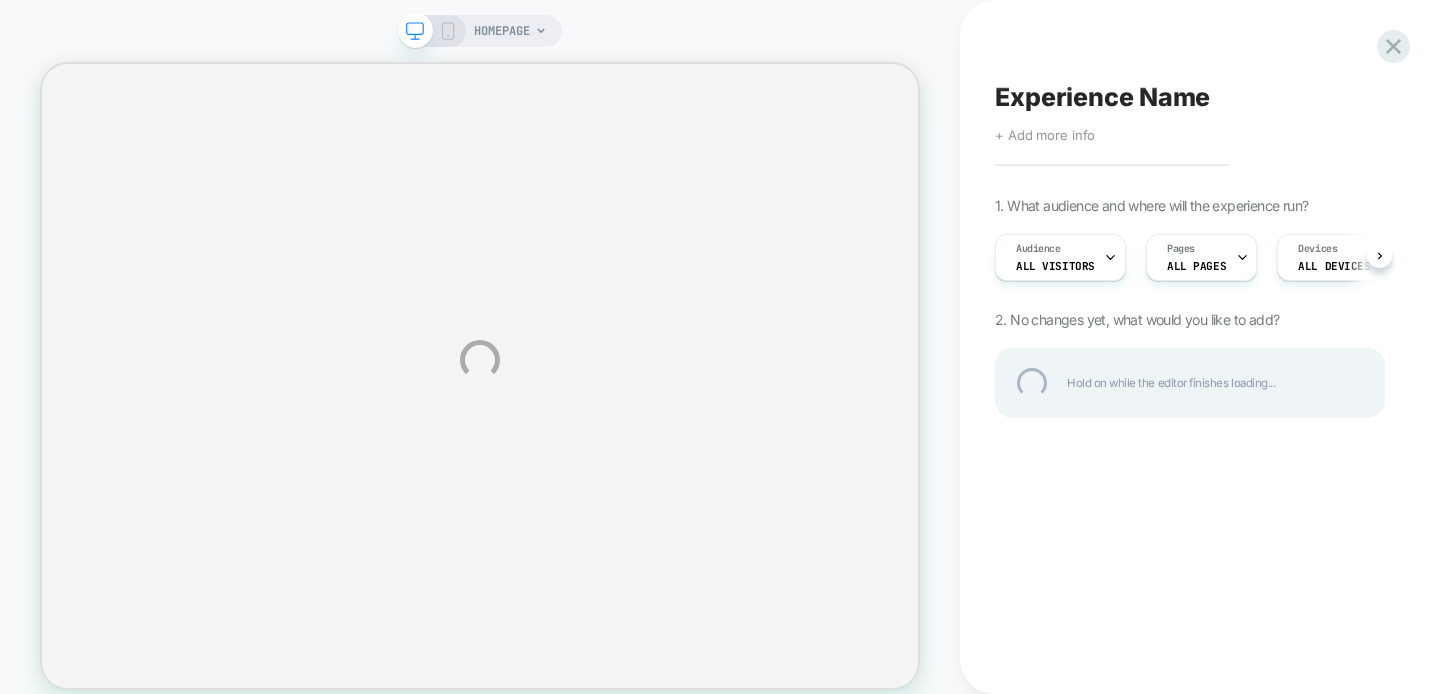 click on "HOMEPAGE Experience Name Click to edit experience details + Add more info 1. What audience and where will the experience run? Audience All Visitors Pages ALL PAGES Devices ALL DEVICES Trigger Page Load 2. No changes yet, what would you like to add? Hold on while the editor finishes loading..." at bounding box center (720, 360) 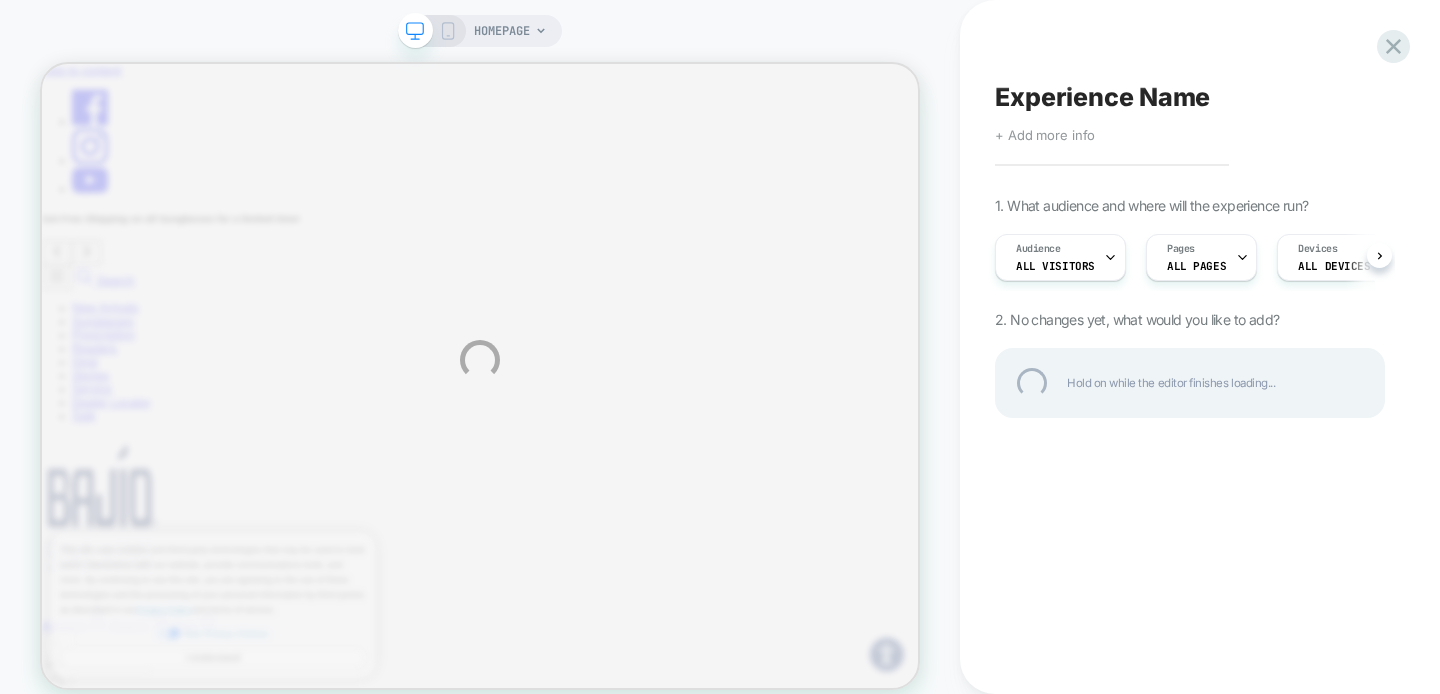 scroll, scrollTop: 0, scrollLeft: 0, axis: both 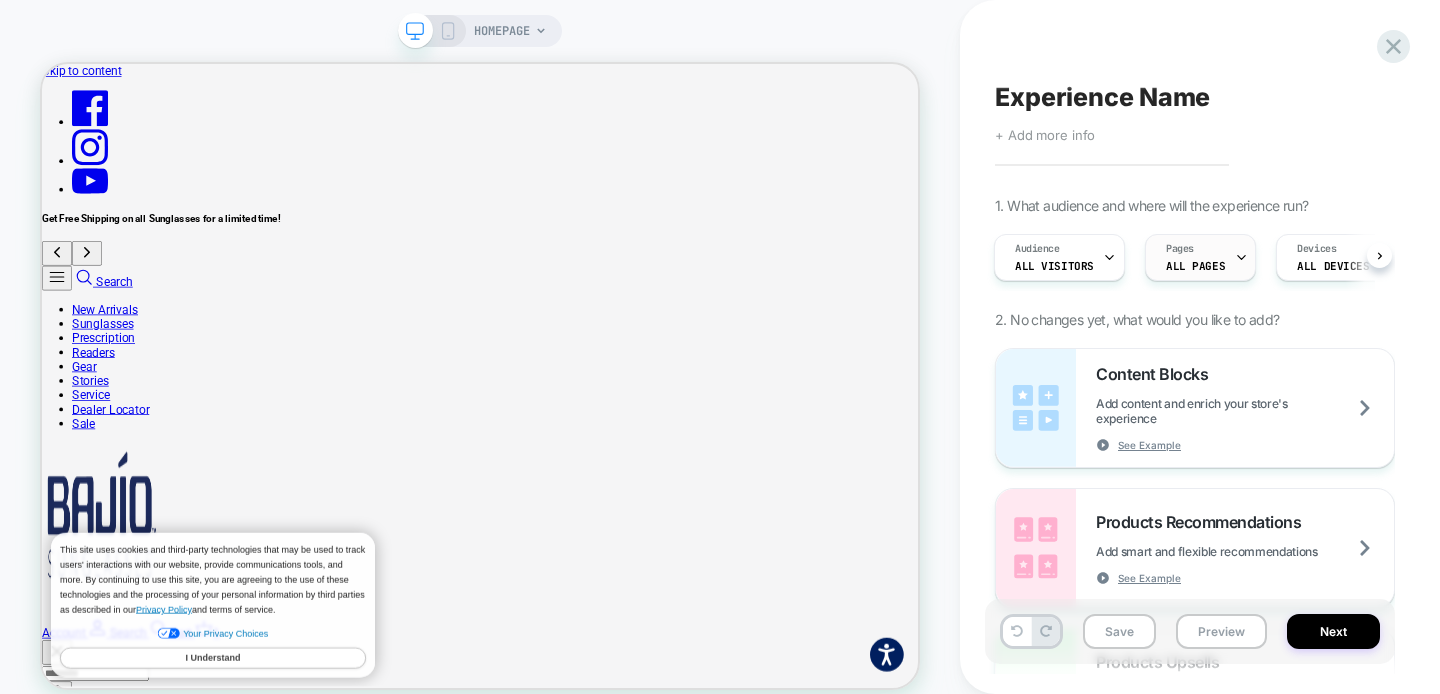 click on "Pages" at bounding box center (1180, 249) 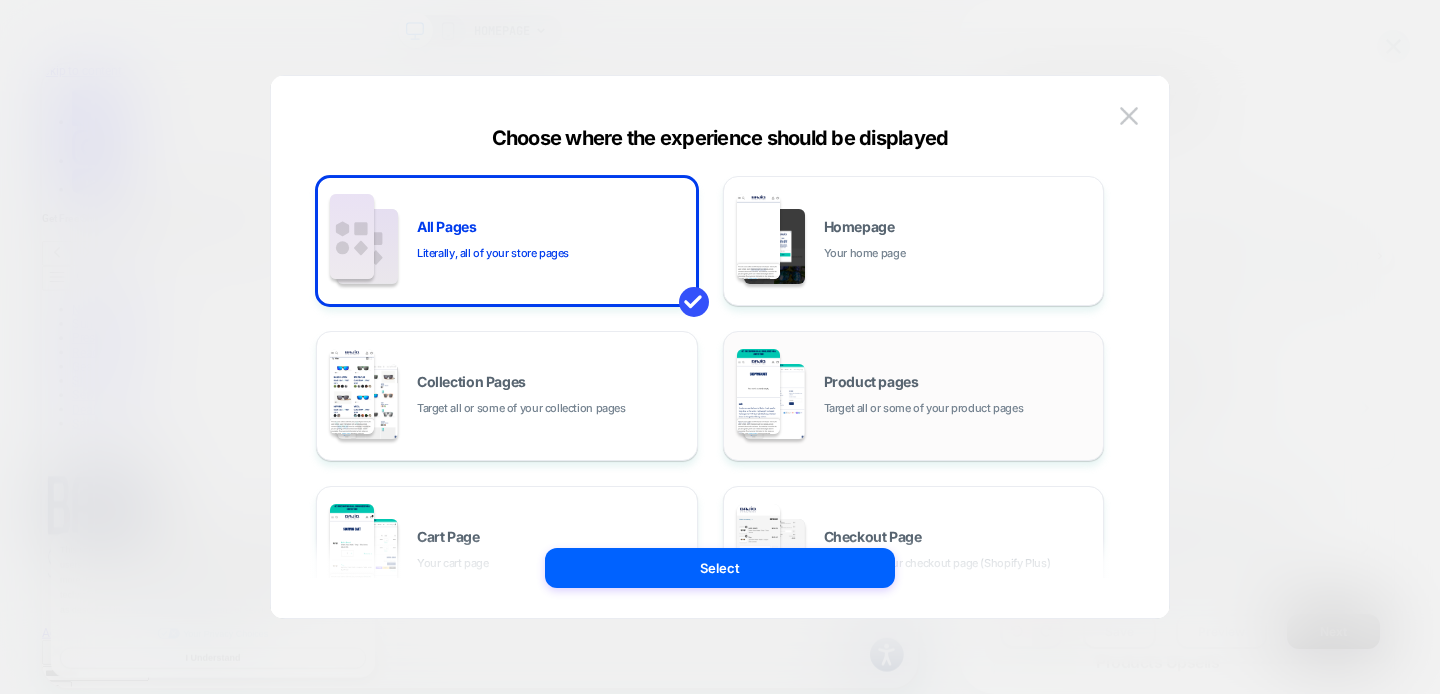 click on "Product pages Target all or some of your product pages" at bounding box center (914, 396) 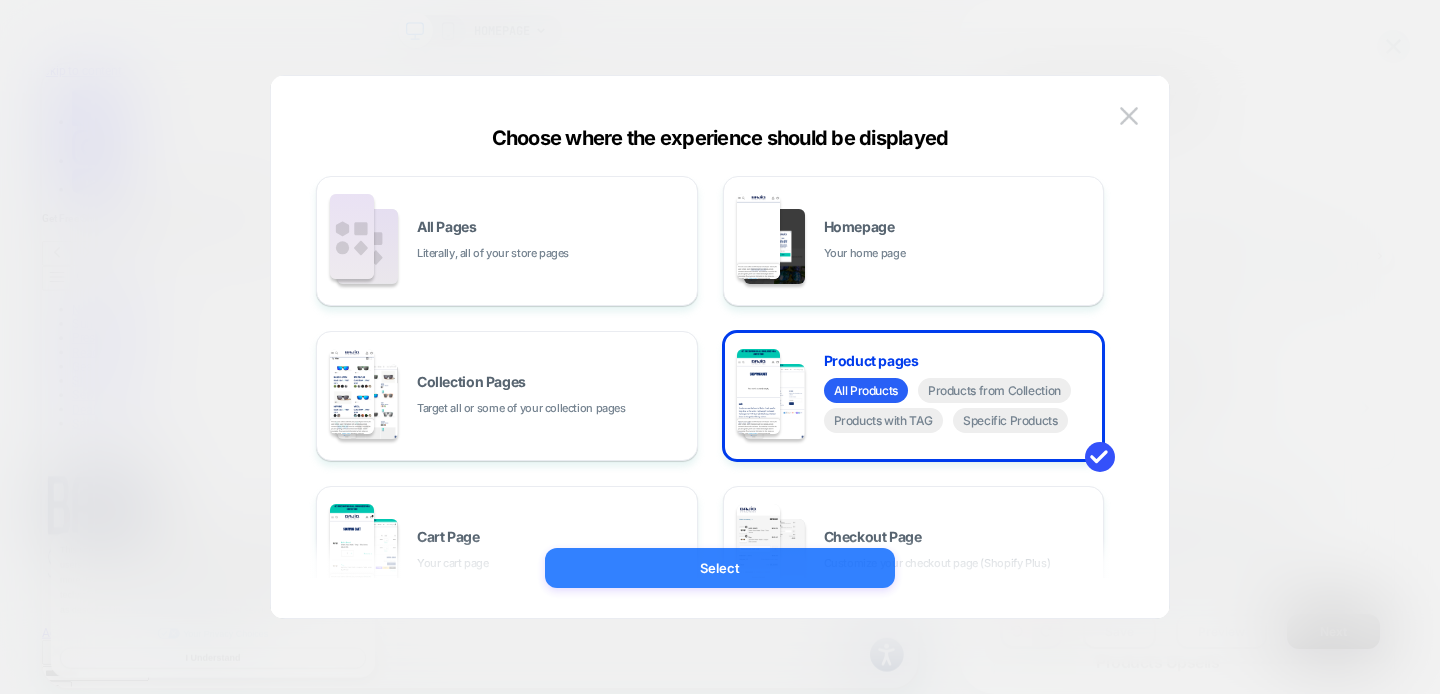 click on "Select" at bounding box center (720, 568) 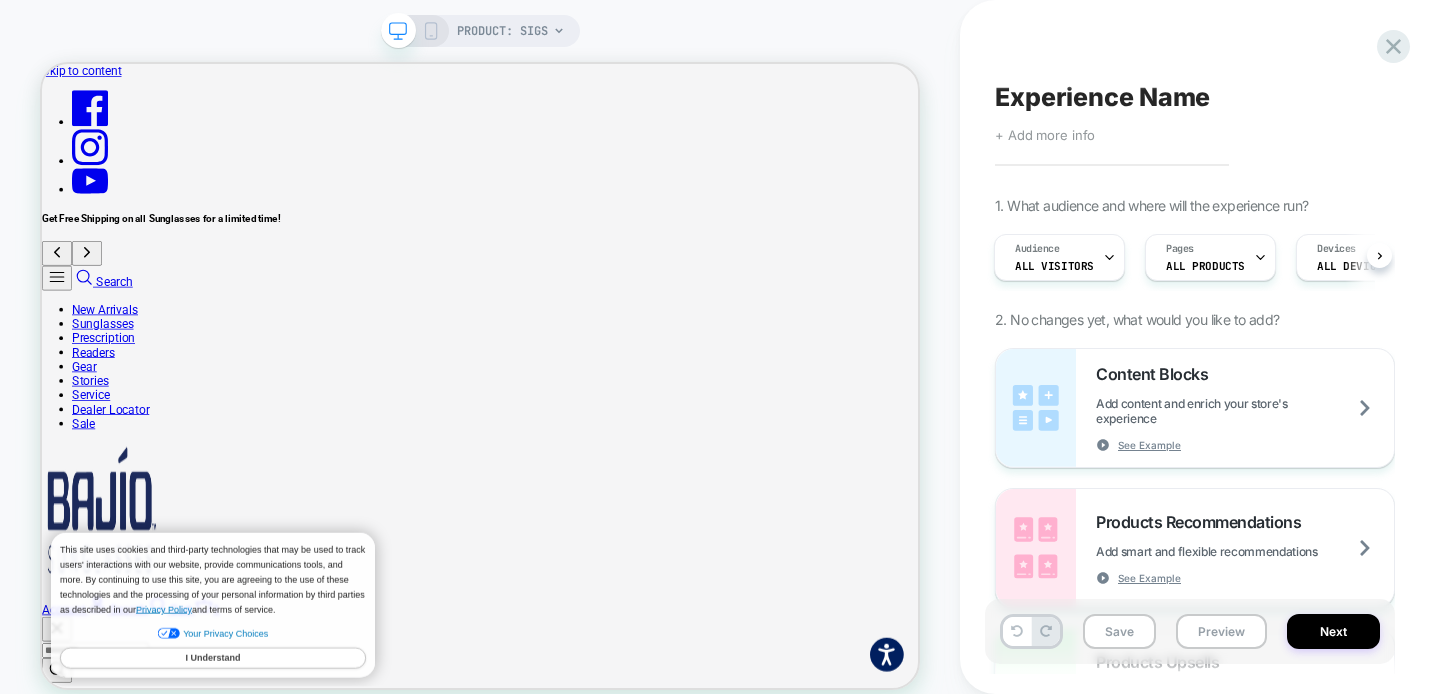scroll, scrollTop: 0, scrollLeft: 0, axis: both 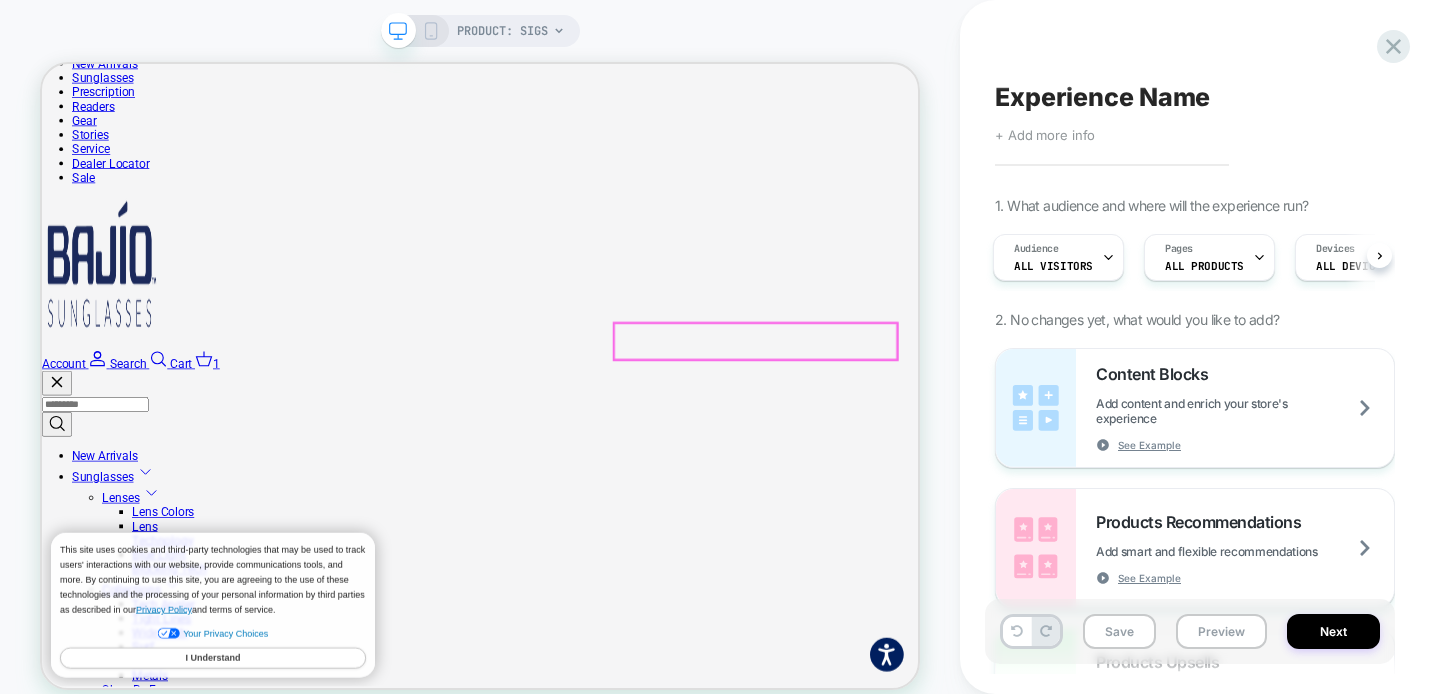 select on "******" 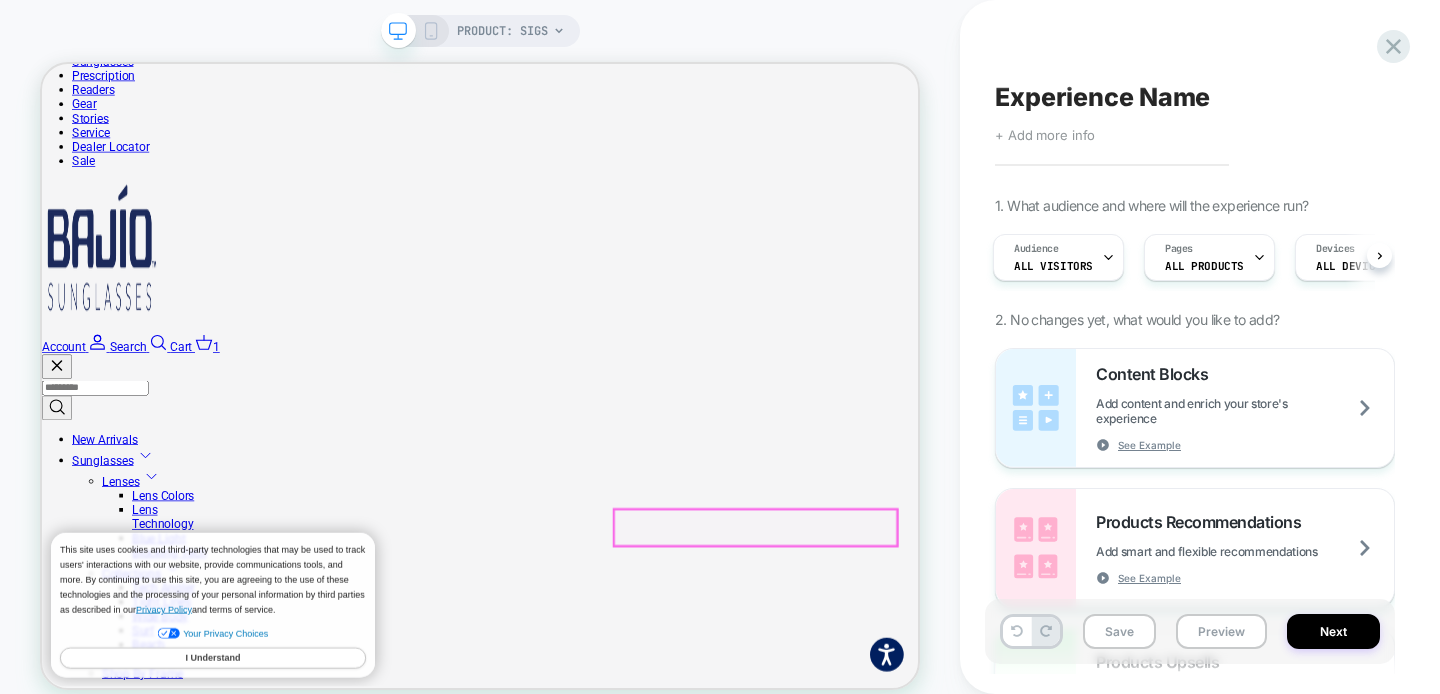 scroll, scrollTop: 356, scrollLeft: 0, axis: vertical 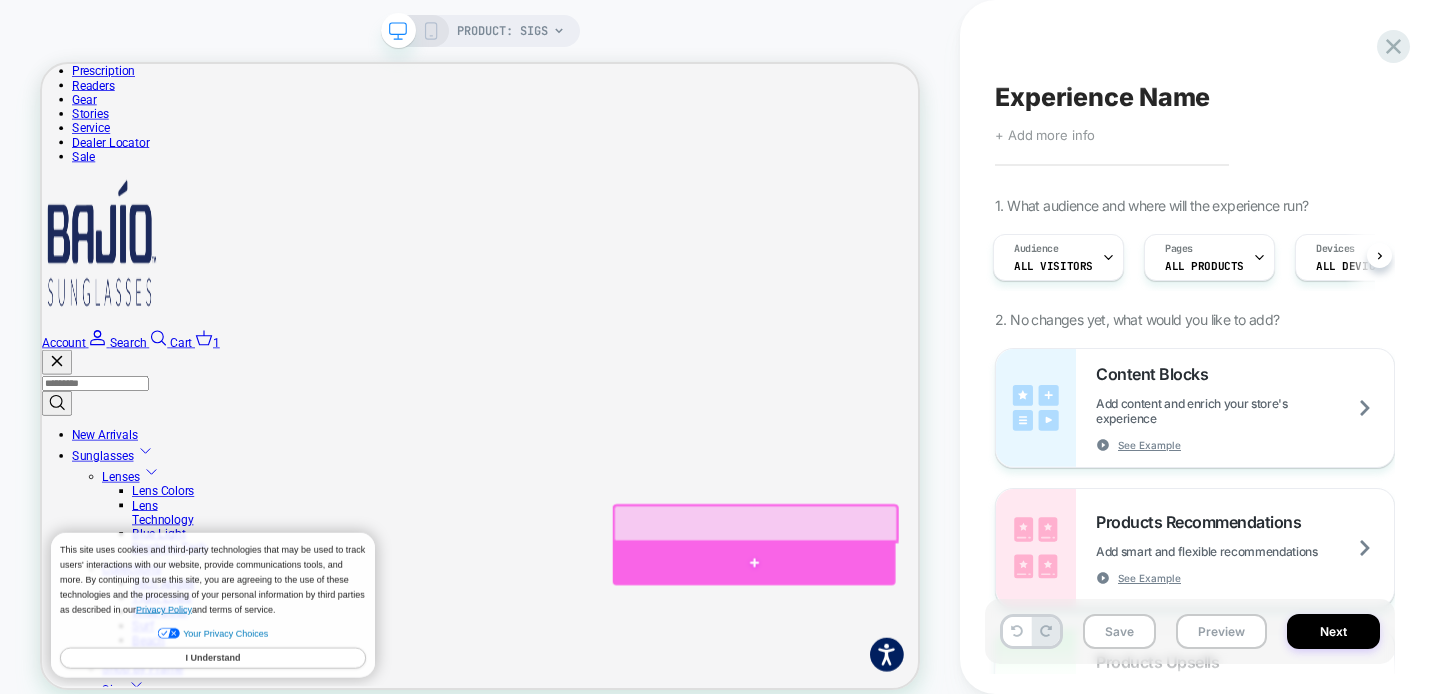 click at bounding box center [991, 729] 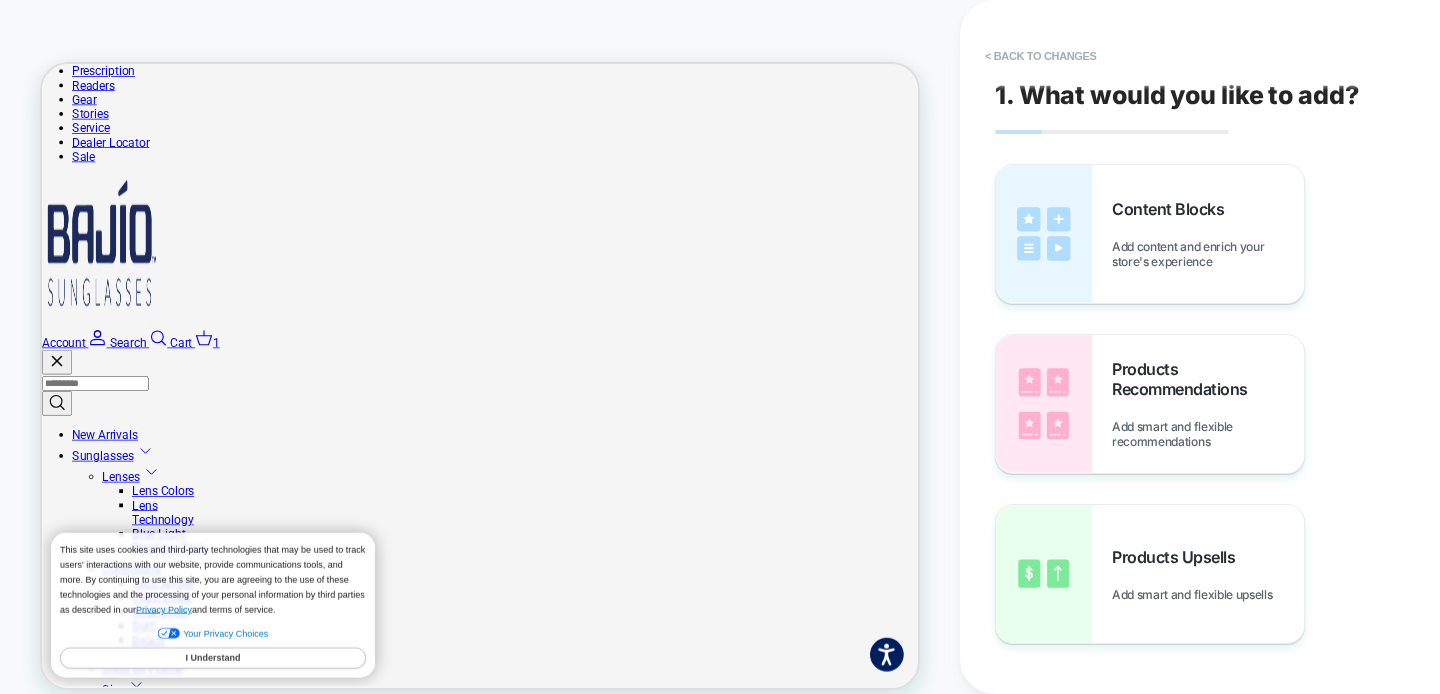 scroll, scrollTop: 423, scrollLeft: 0, axis: vertical 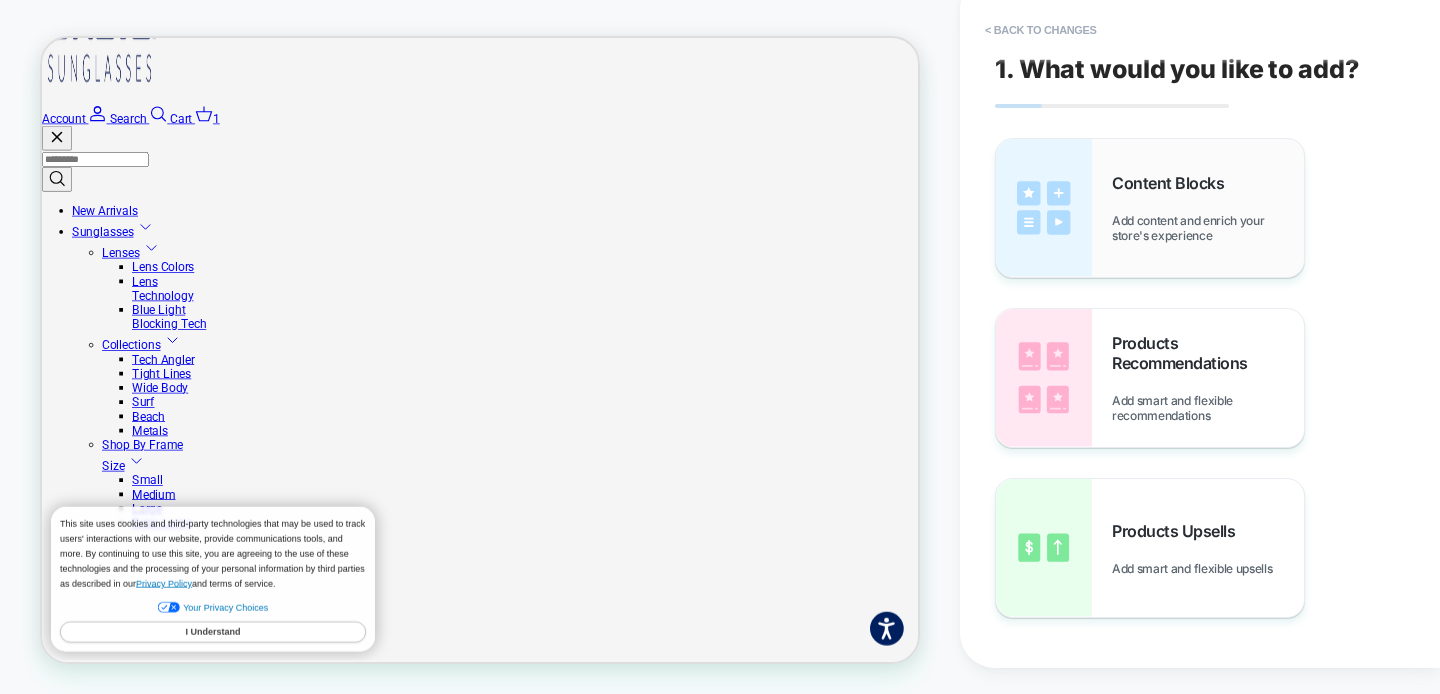 click on "Content Blocks Add content and enrich your store's experience" at bounding box center [1208, 208] 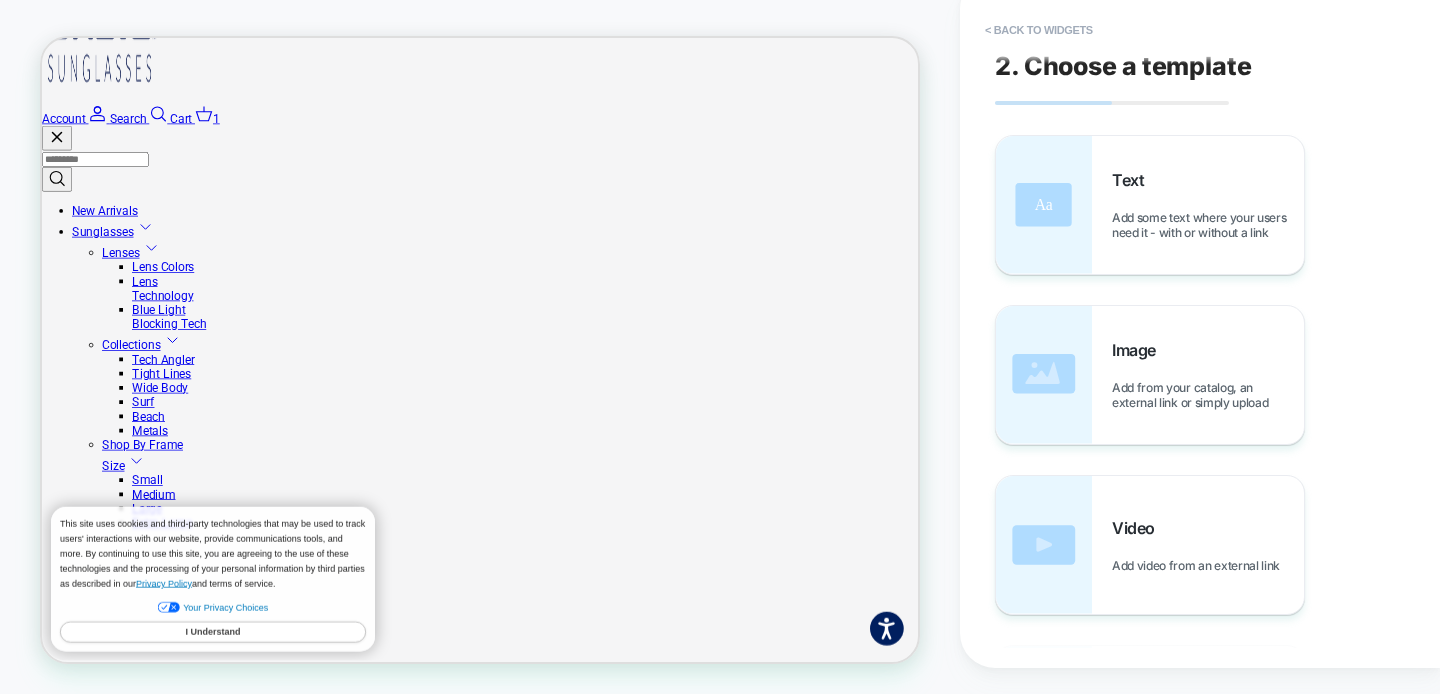 scroll, scrollTop: 4, scrollLeft: 0, axis: vertical 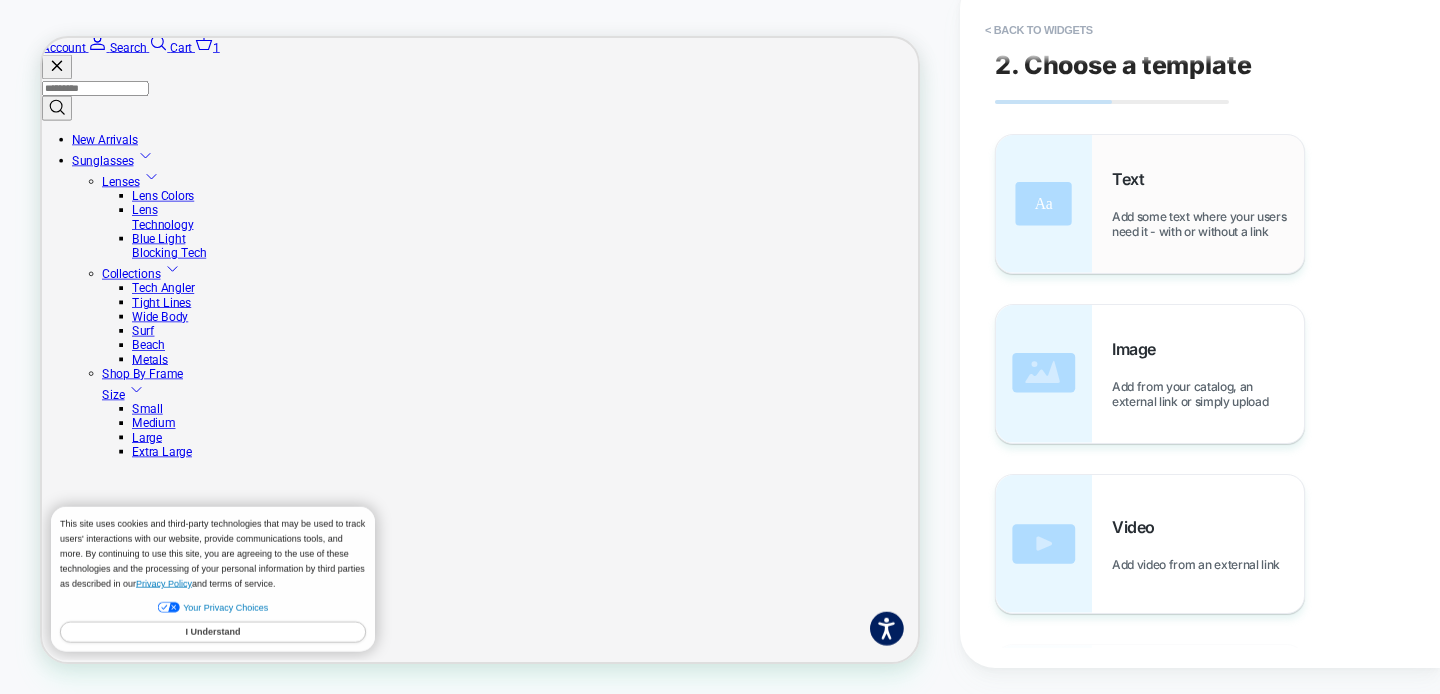 click on "Add some text where your users need it - with or without a link" at bounding box center [1208, 224] 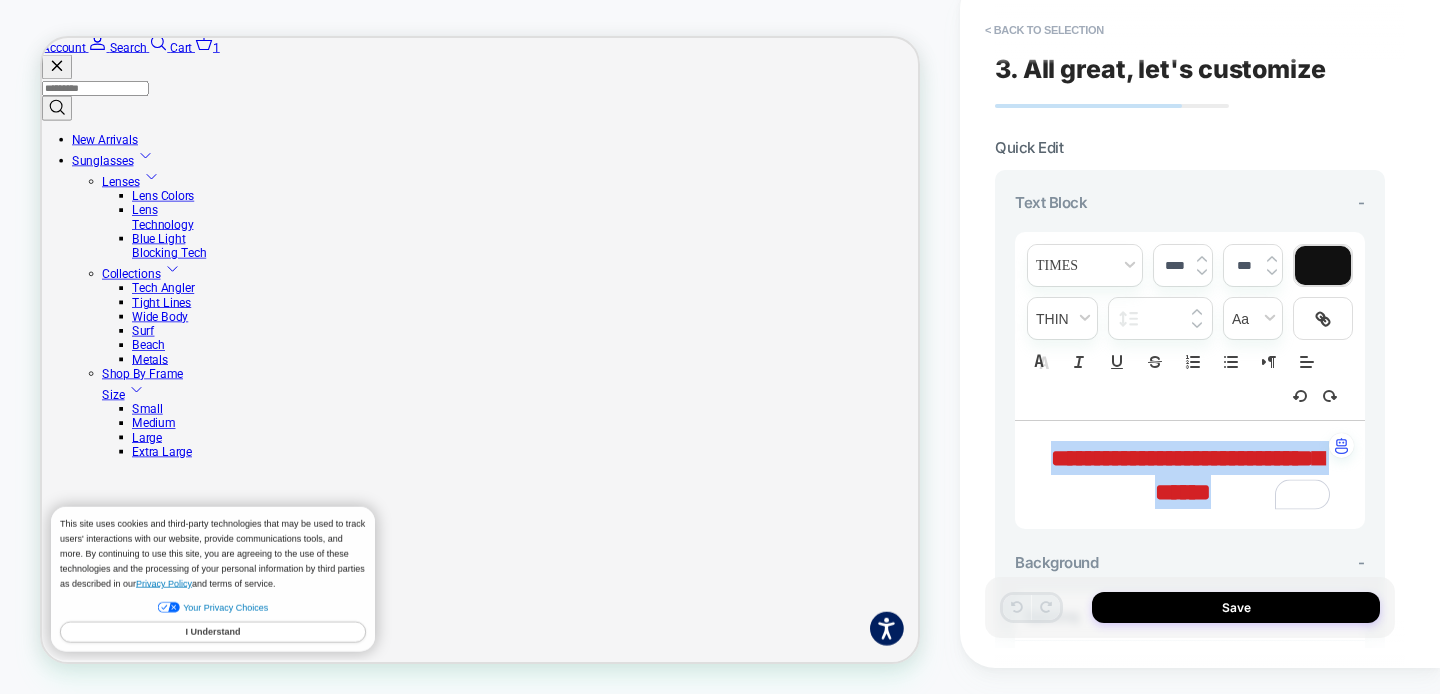 drag, startPoint x: 1278, startPoint y: 490, endPoint x: 1025, endPoint y: 457, distance: 255.1431 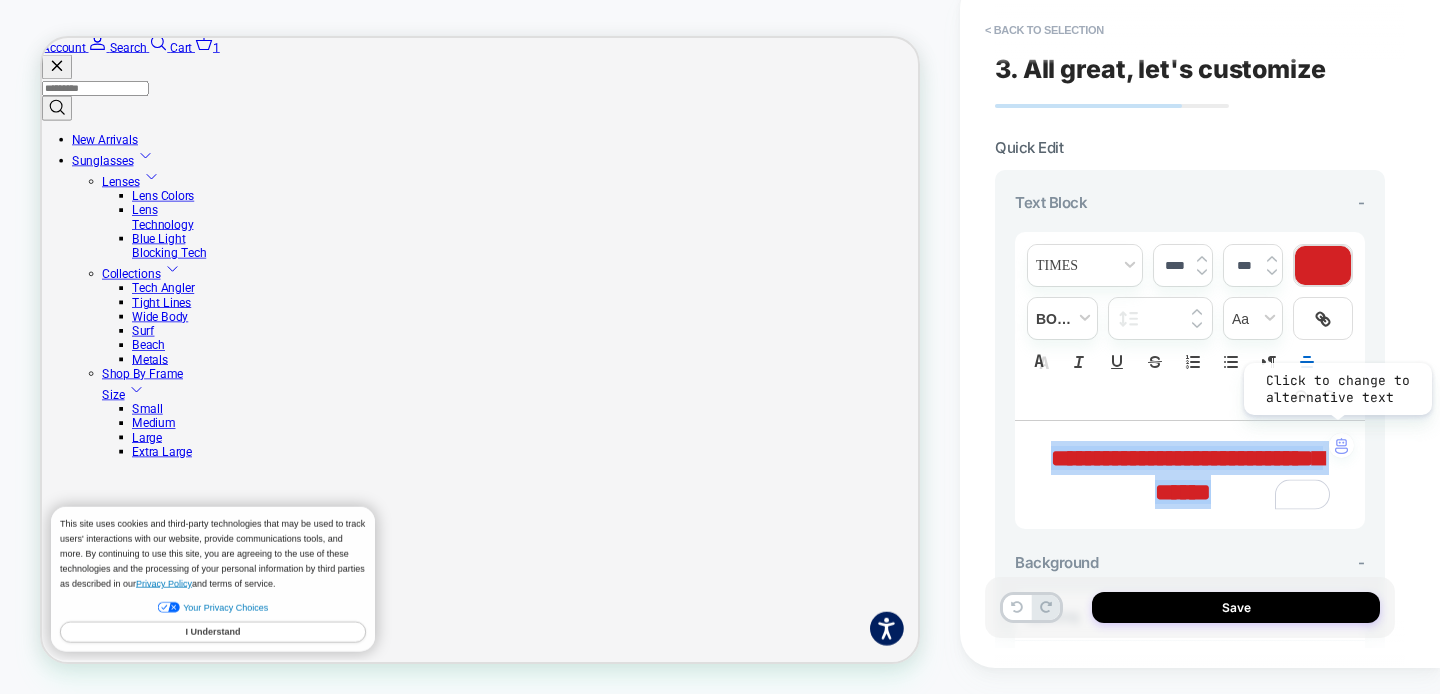 type 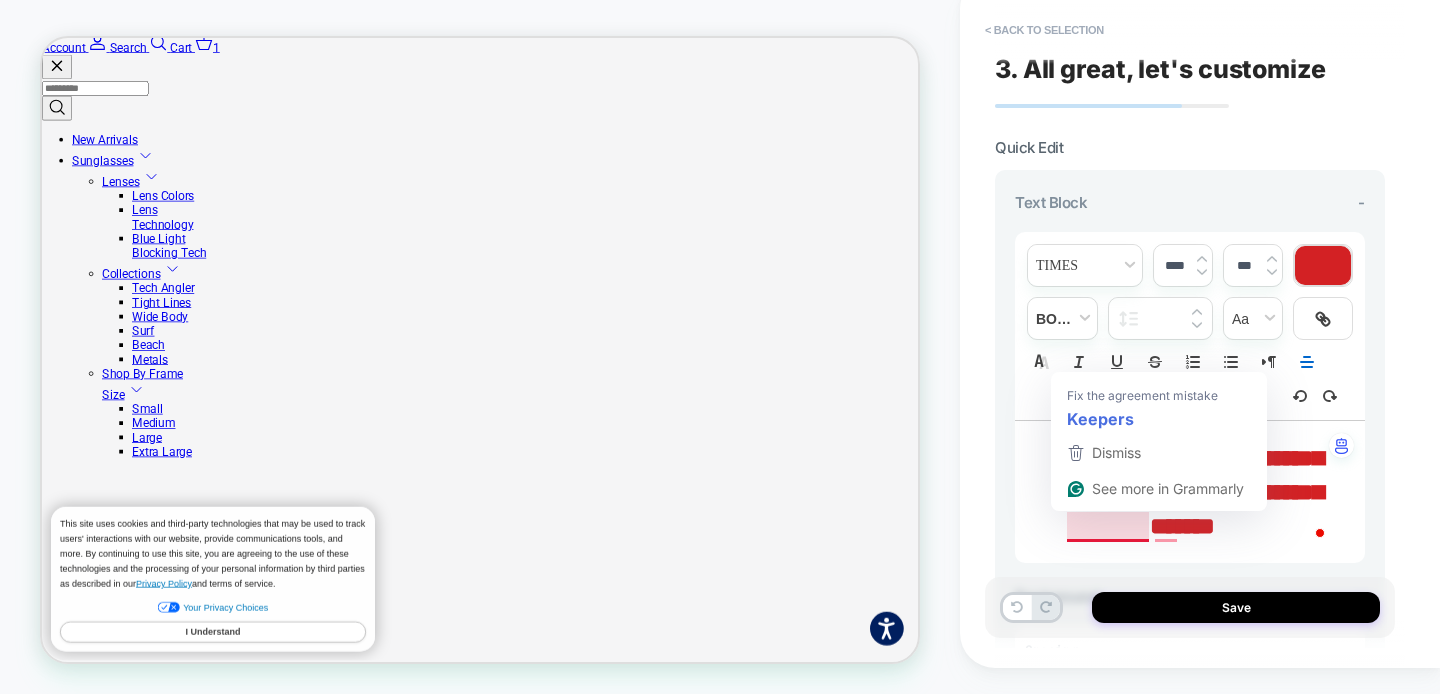 click on "**********" at bounding box center [1187, 492] 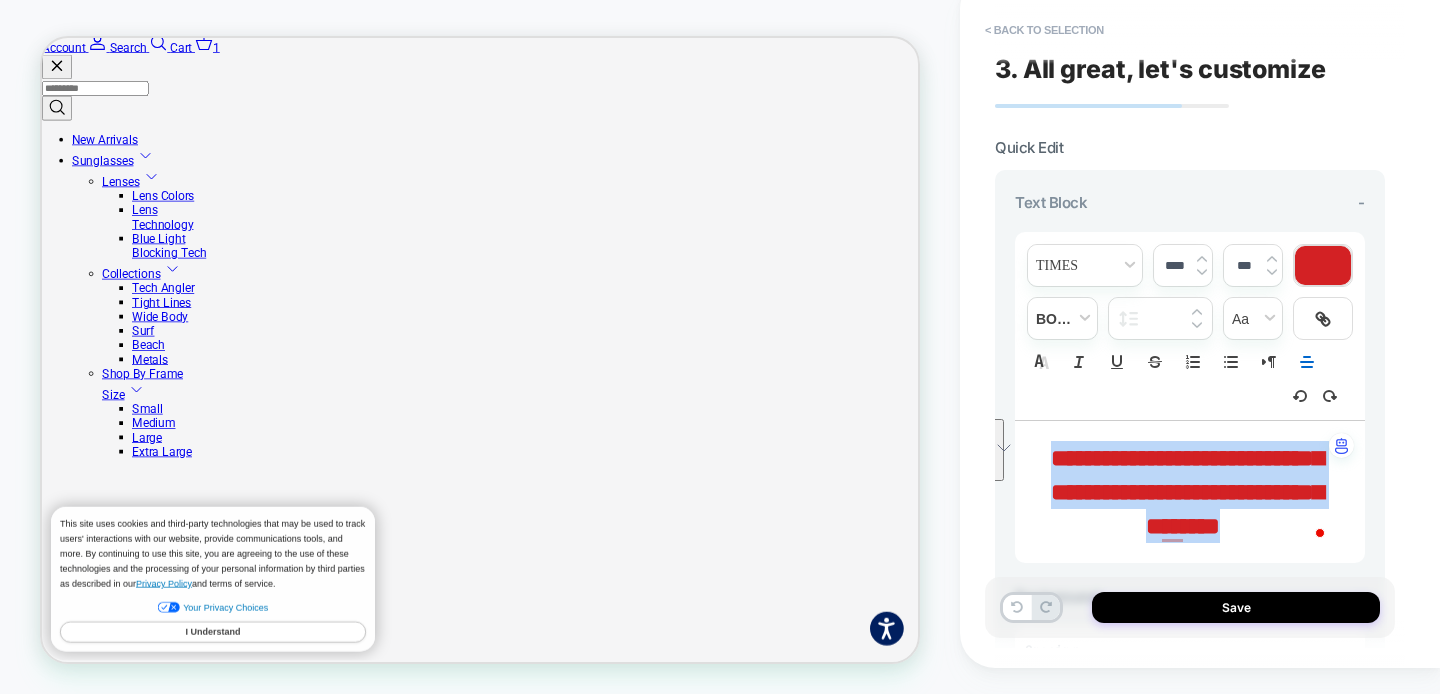 drag, startPoint x: 1305, startPoint y: 520, endPoint x: 1044, endPoint y: 453, distance: 269.46243 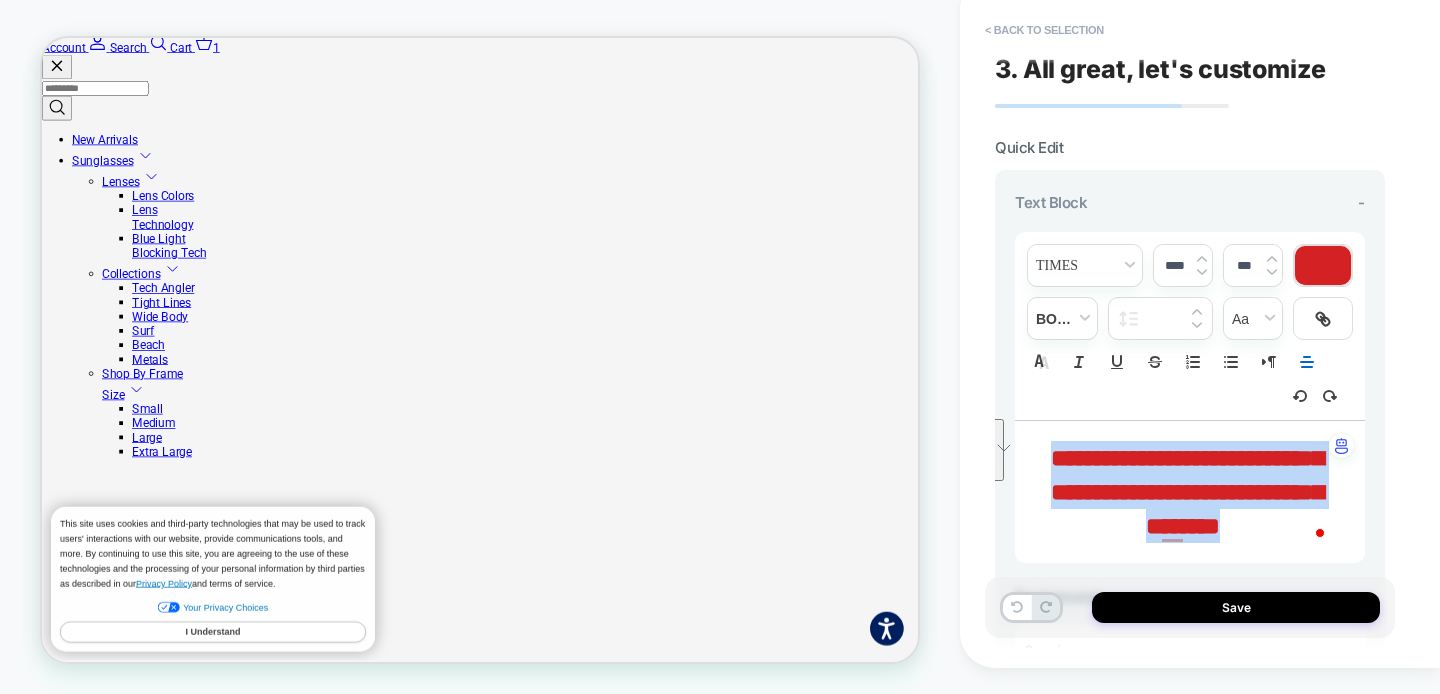 click on "**********" at bounding box center (1182, 492) 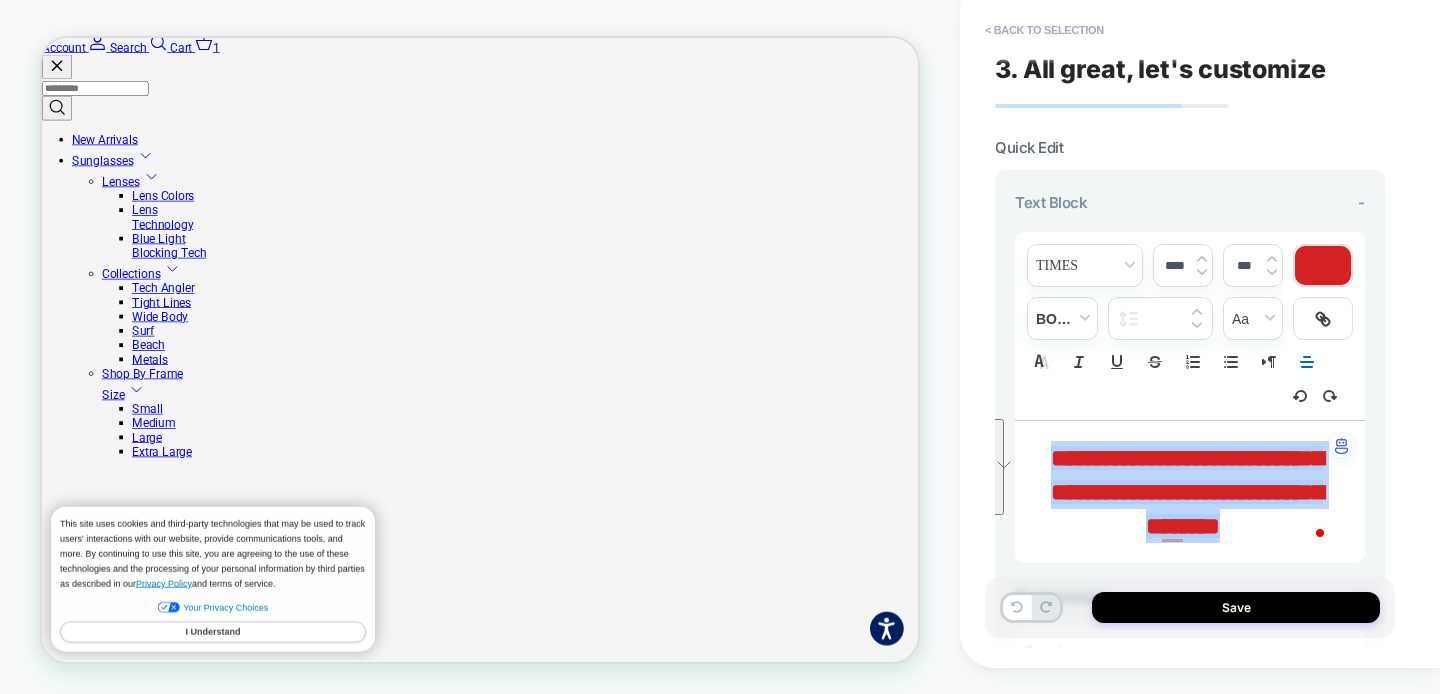 click at bounding box center [1323, 265] 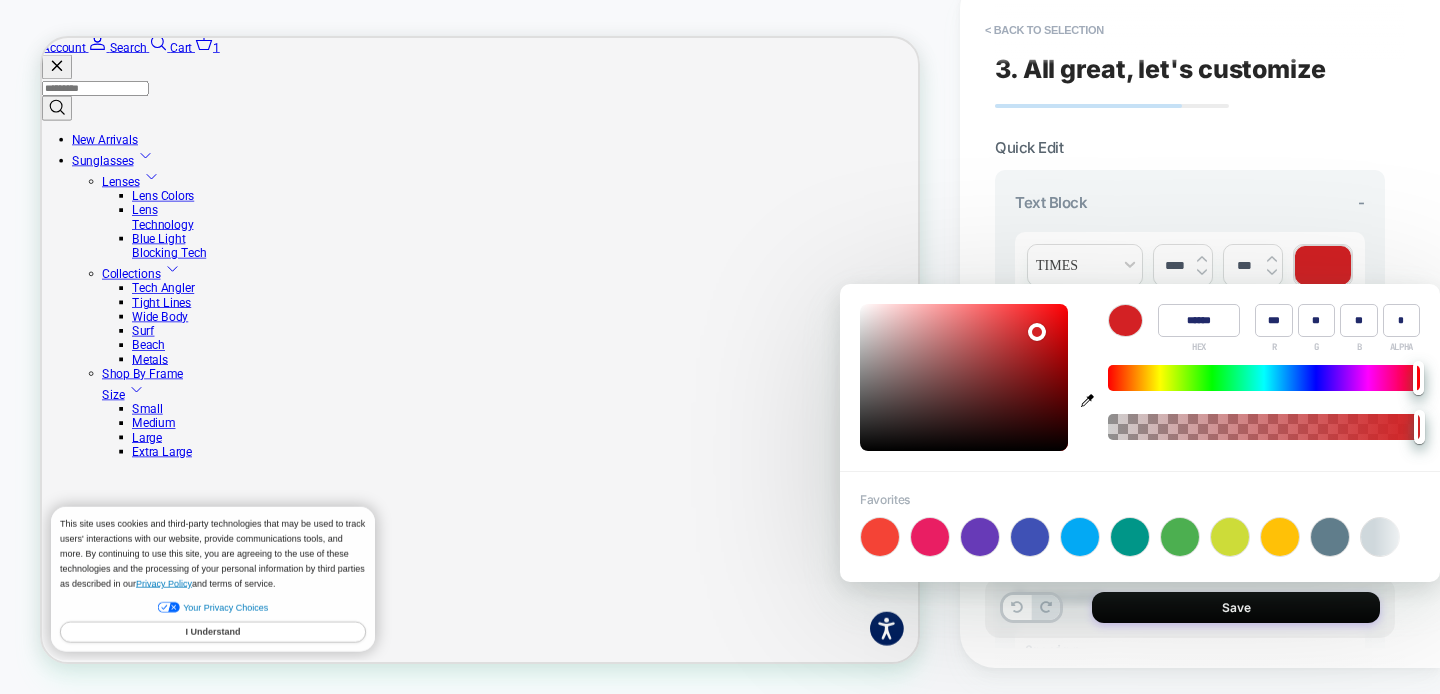 type on "******" 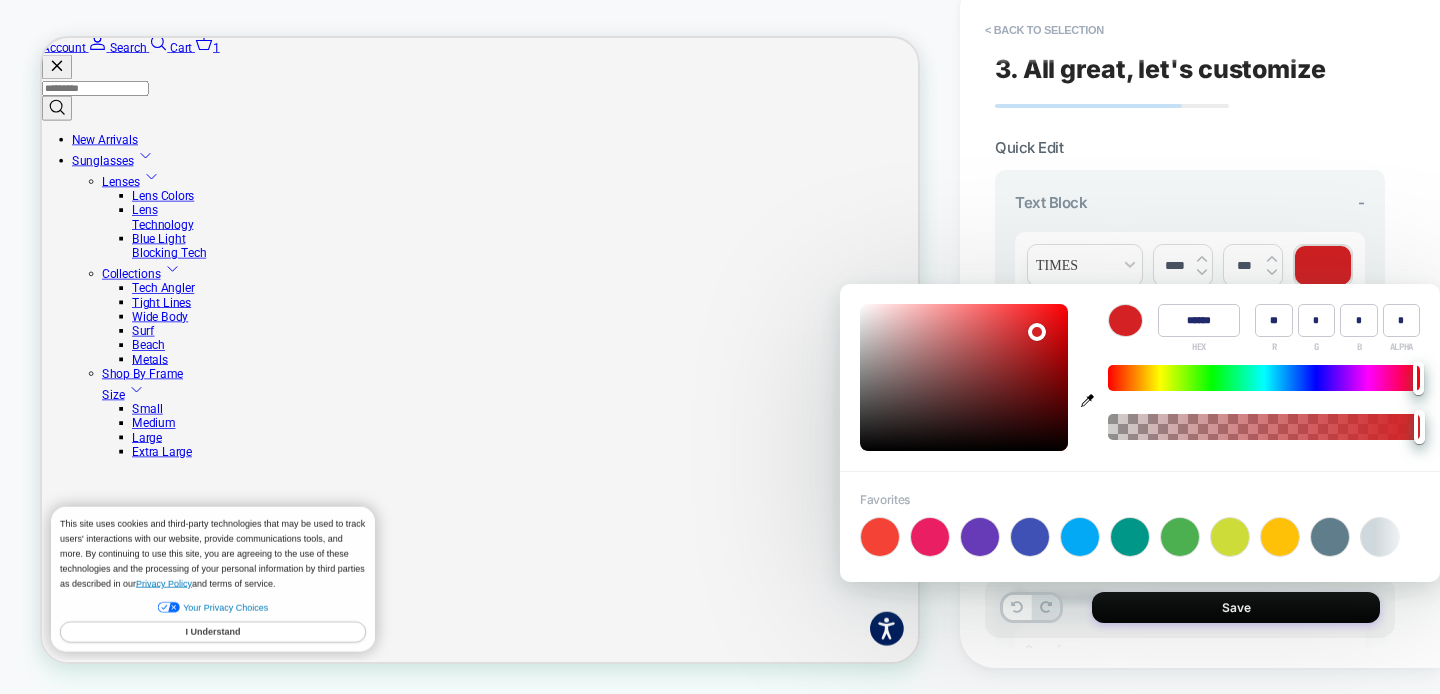 click at bounding box center [964, 377] 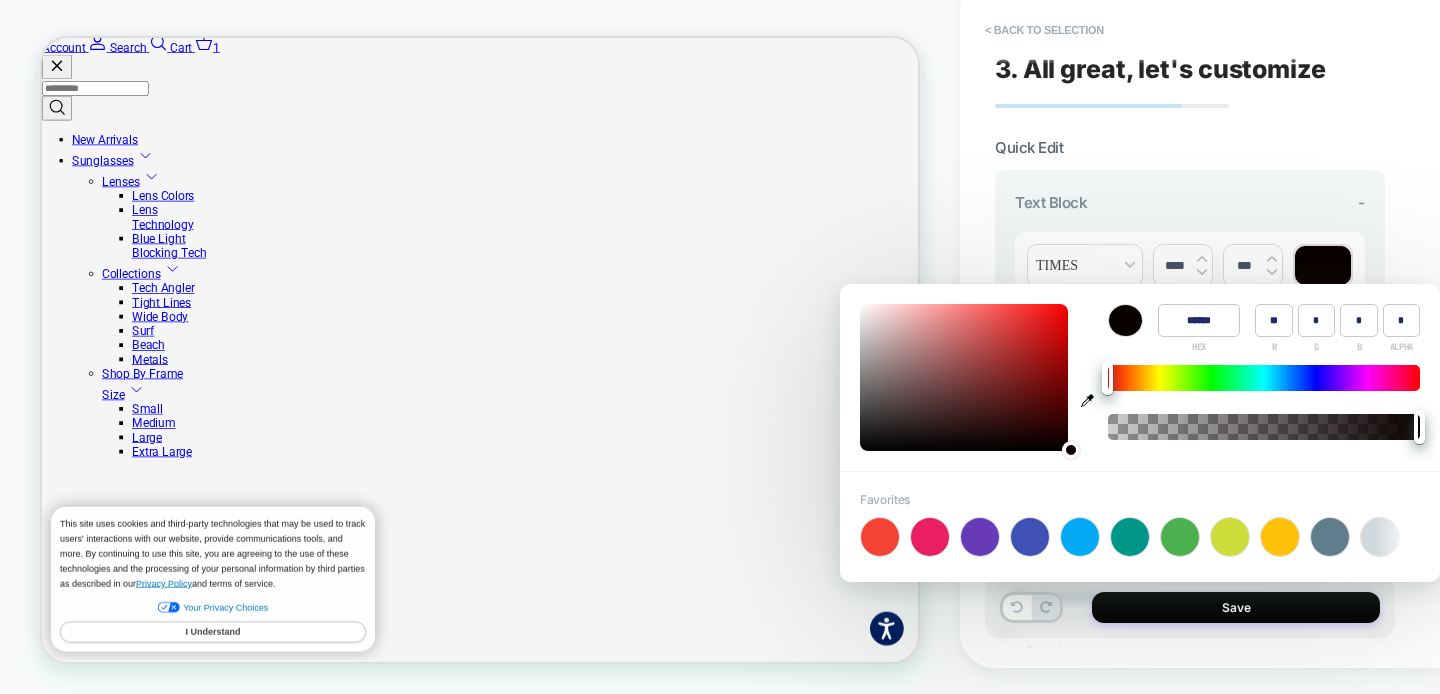 type on "******" 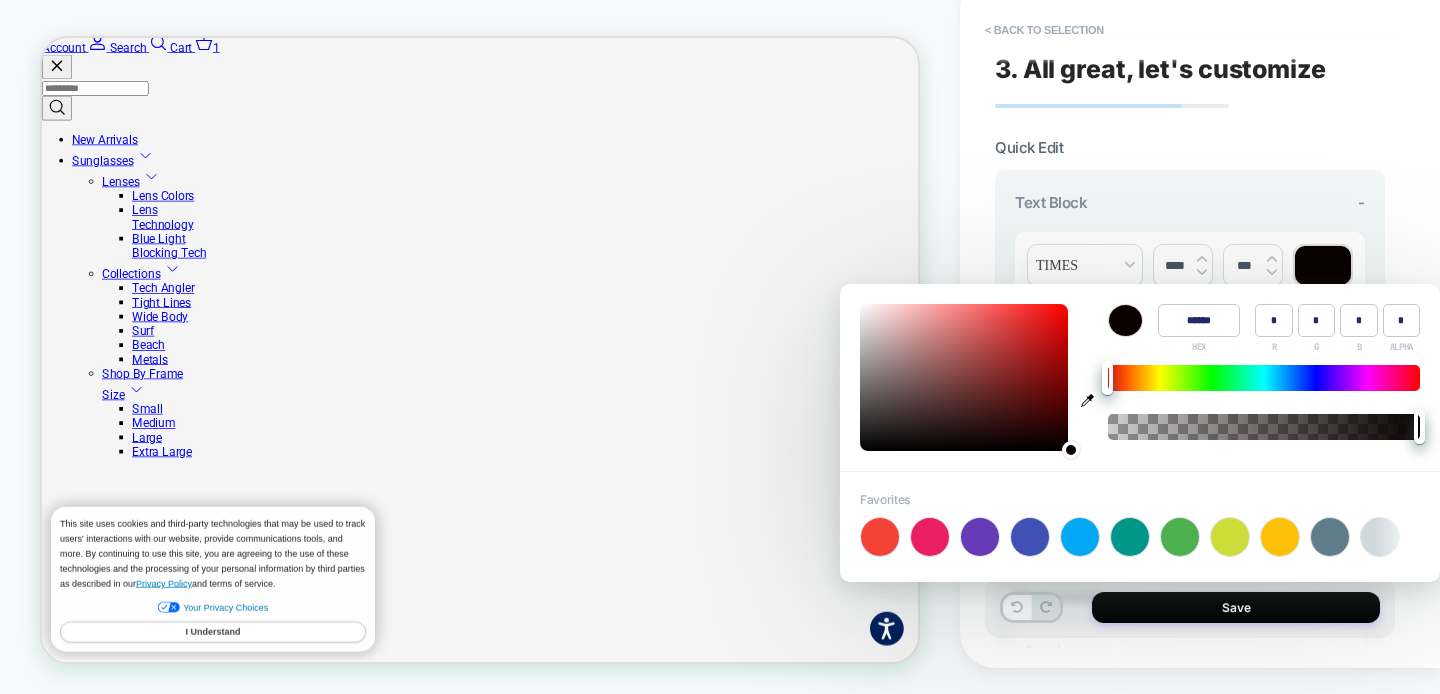 type on "******" 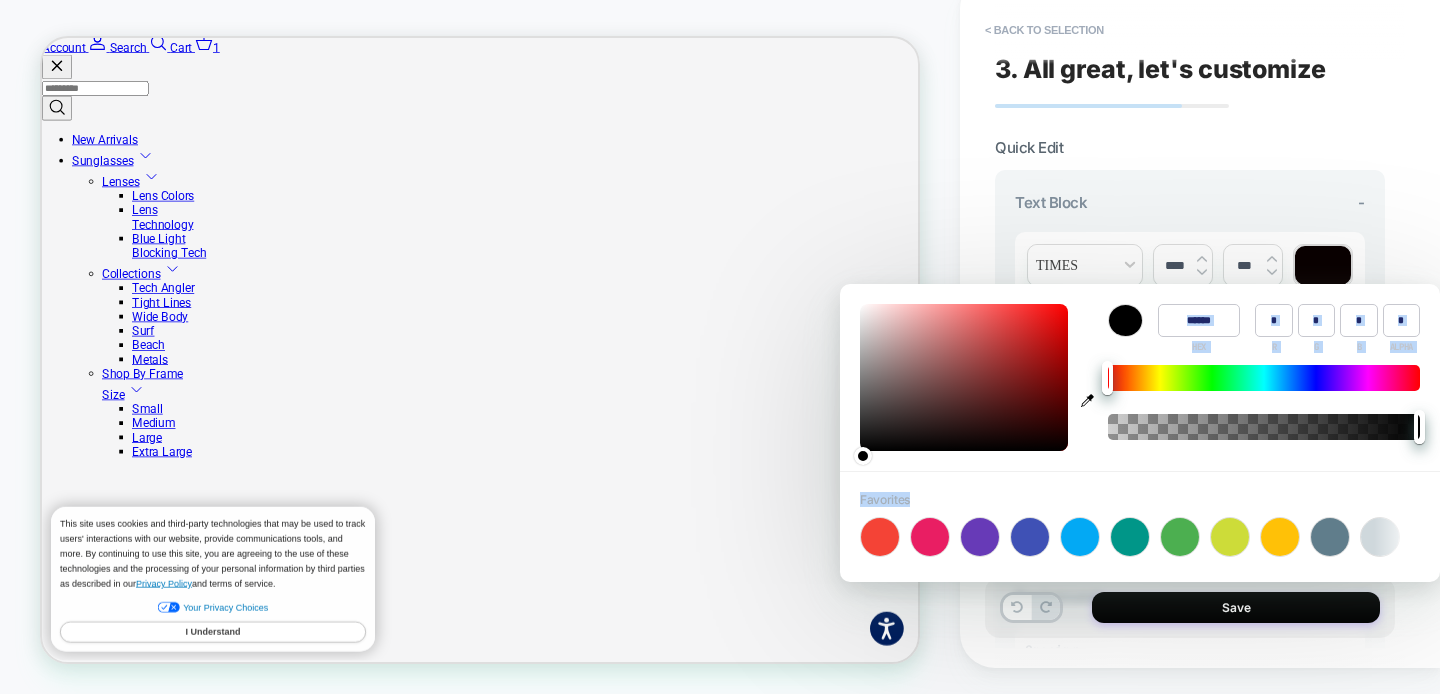 drag, startPoint x: 1069, startPoint y: 449, endPoint x: 1077, endPoint y: 465, distance: 17.888544 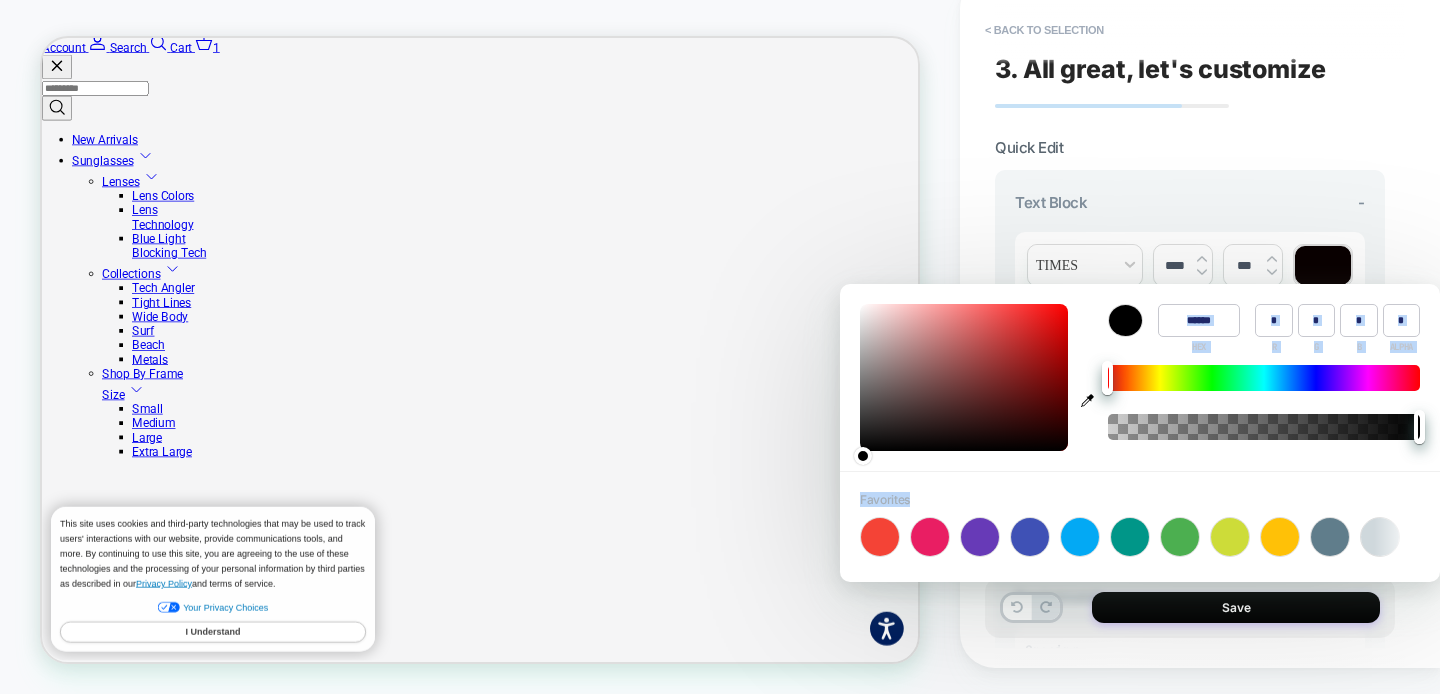 click on "Color ****** HEX * R * G * B * ALPHA Favorites +" at bounding box center (1140, 433) 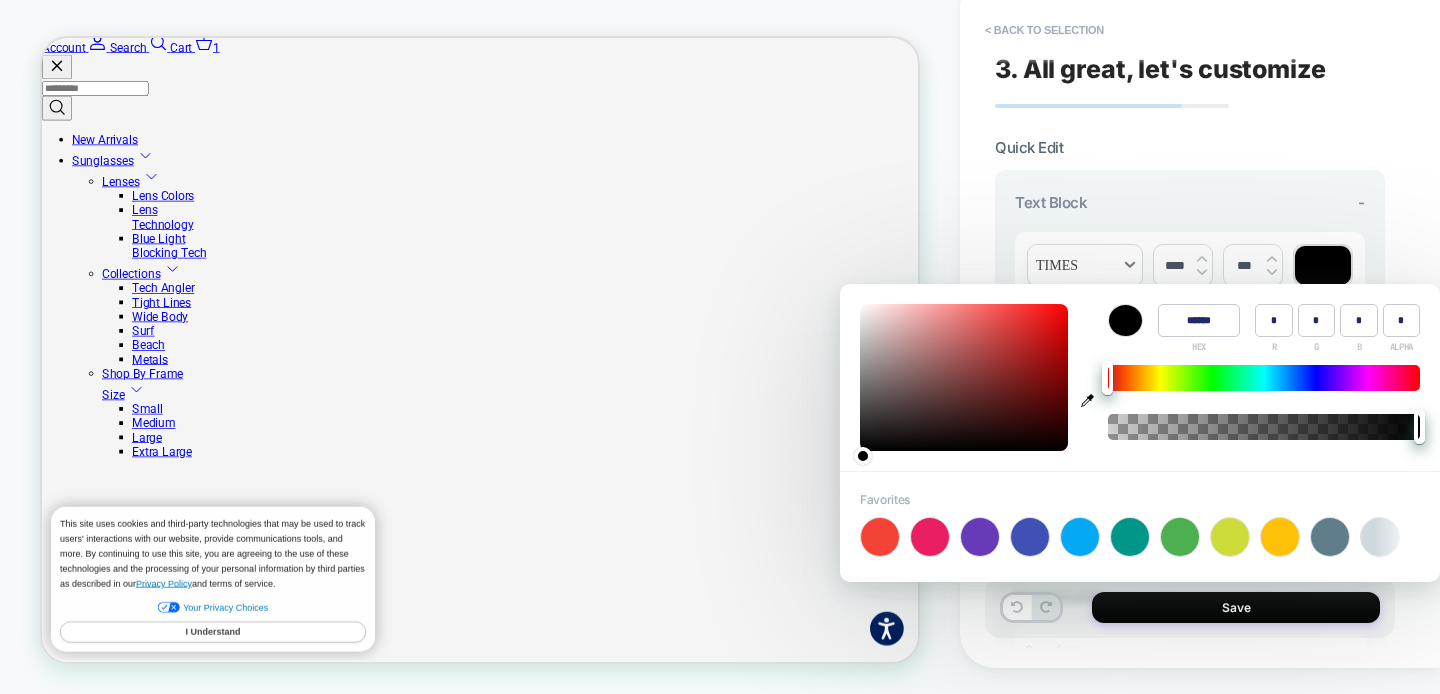 click at bounding box center (1085, 265) 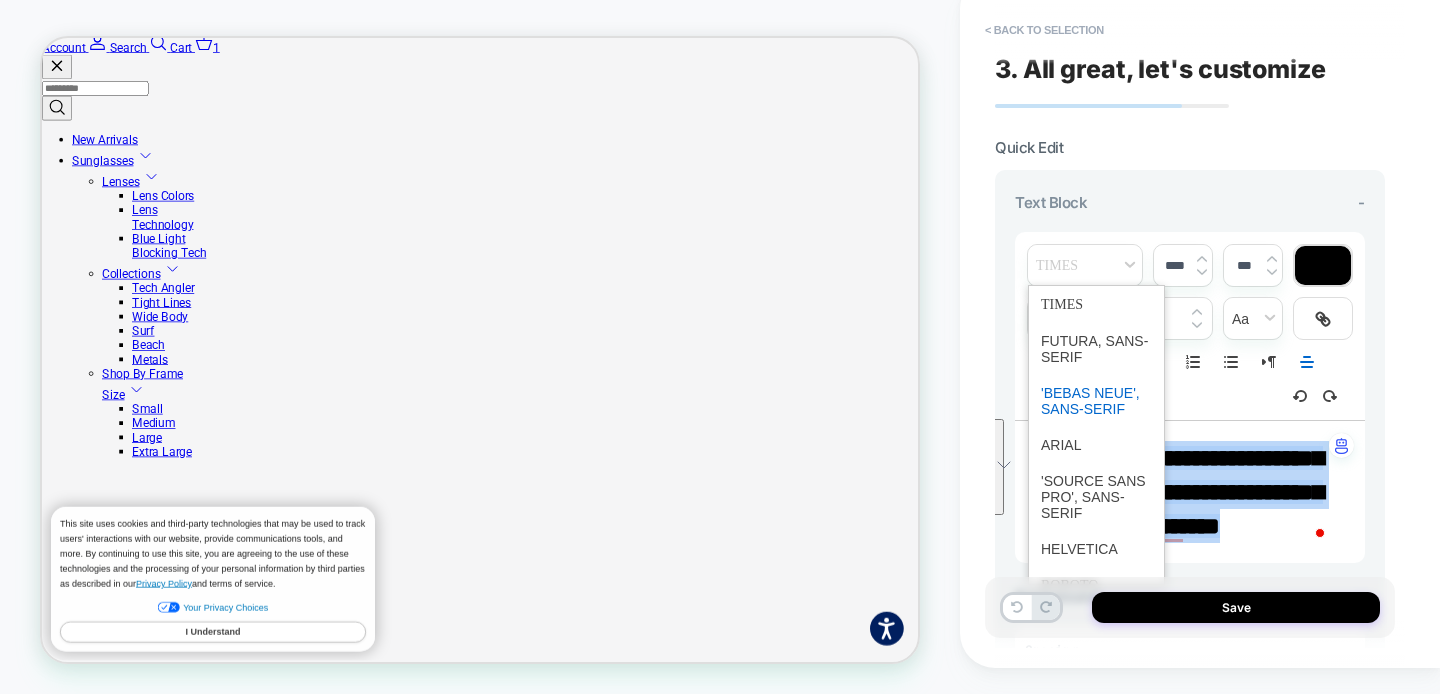 click at bounding box center (1096, 401) 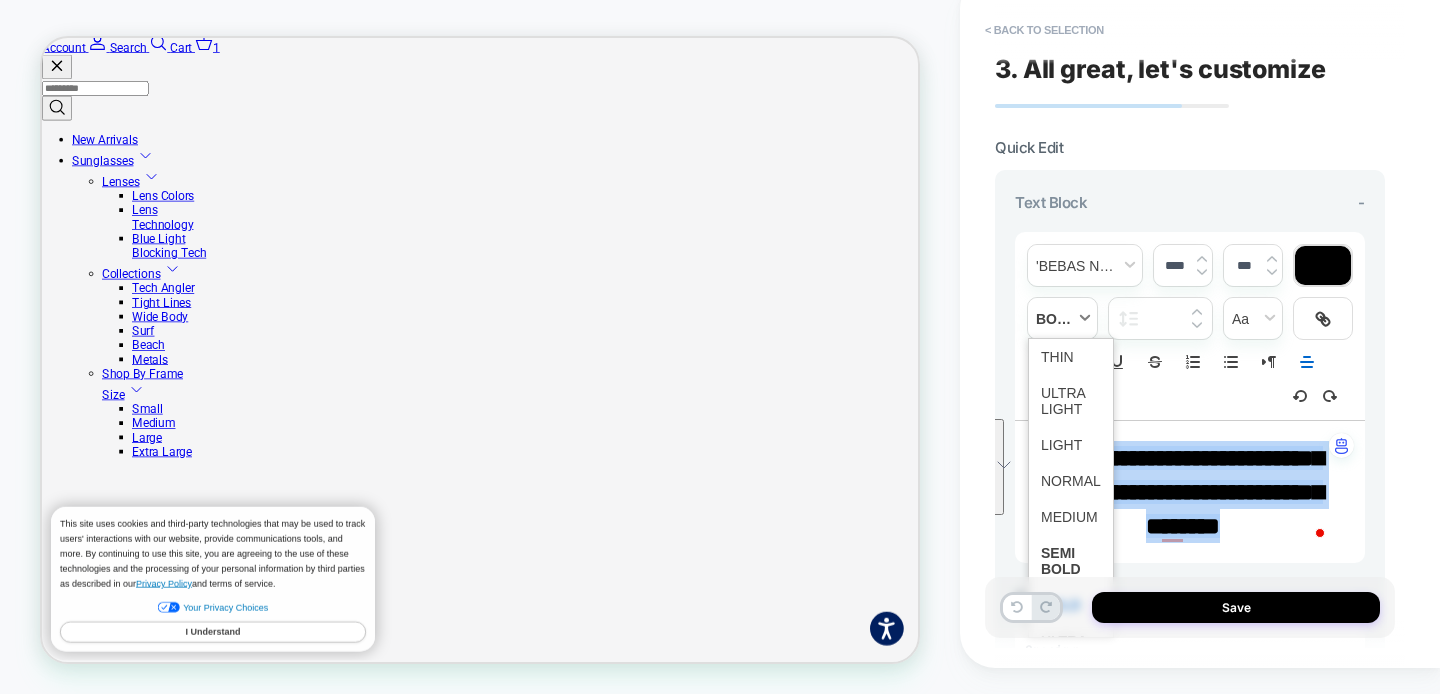 click at bounding box center [1062, 318] 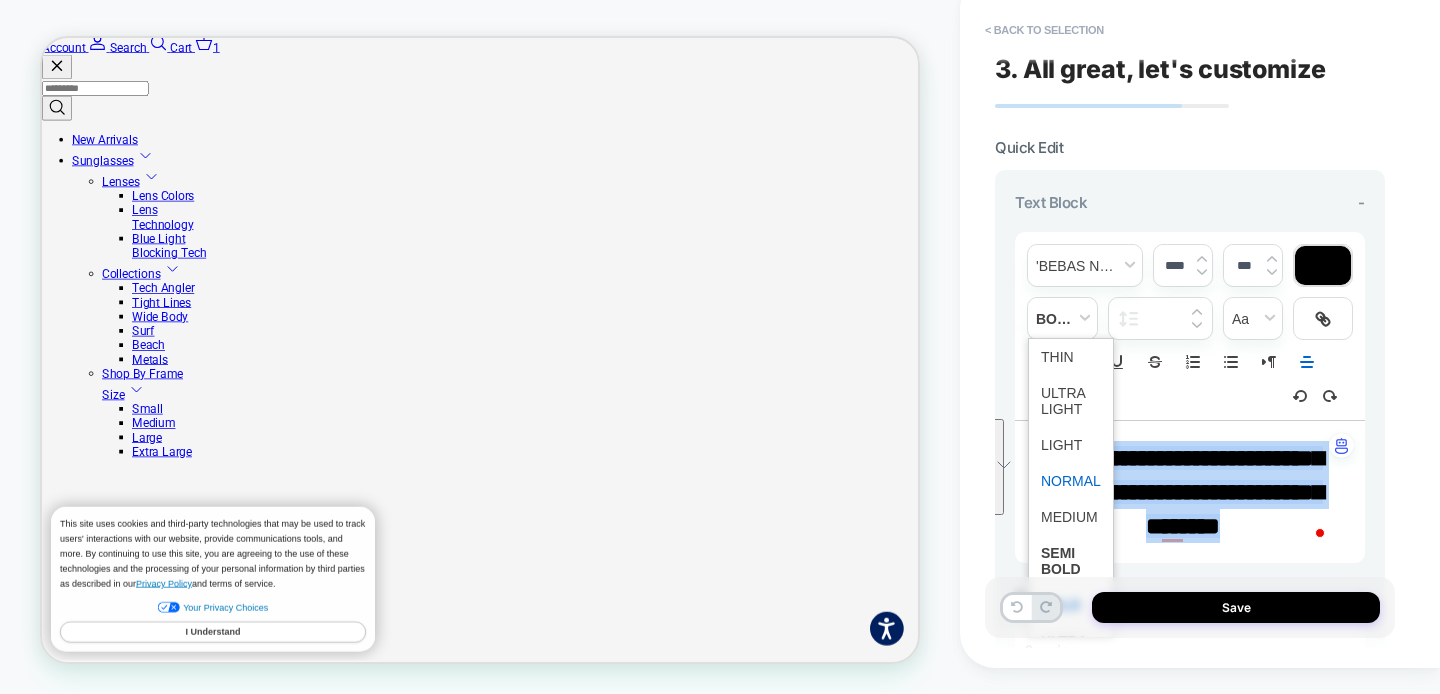 click at bounding box center (1071, 481) 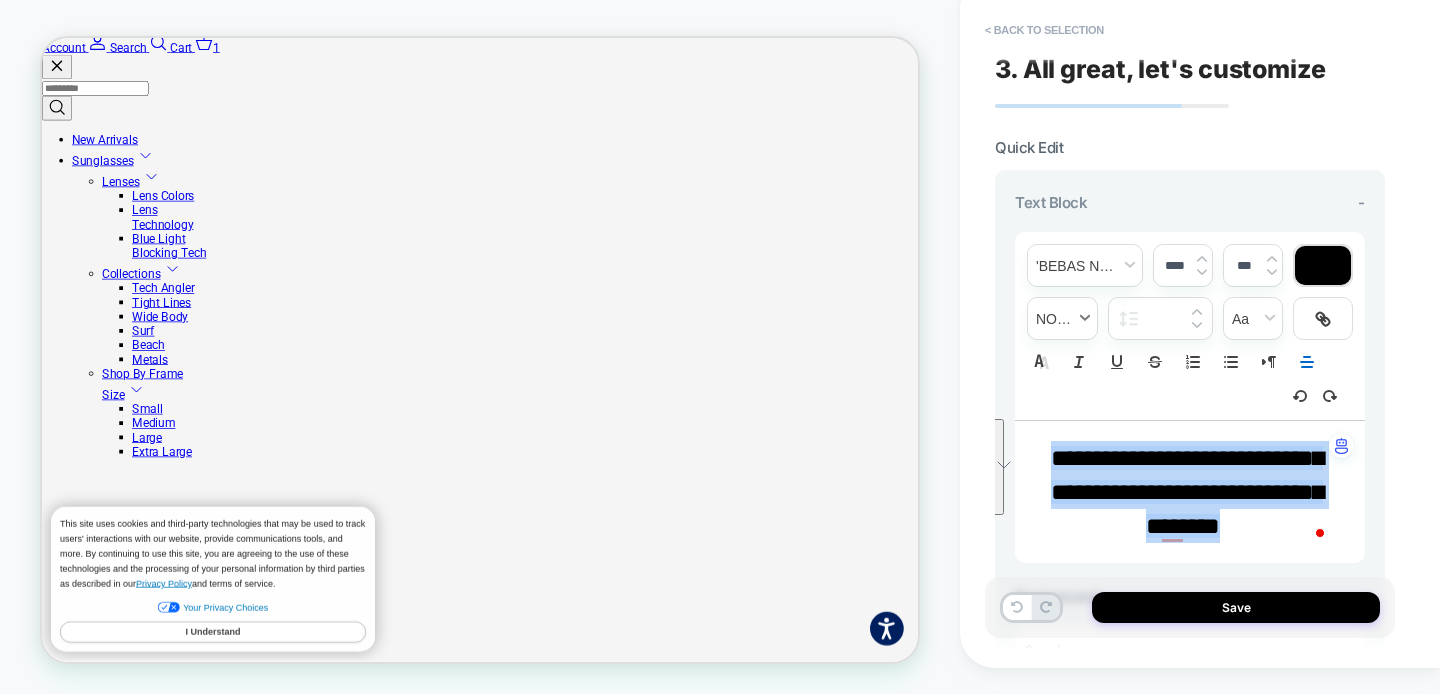 click at bounding box center [1062, 318] 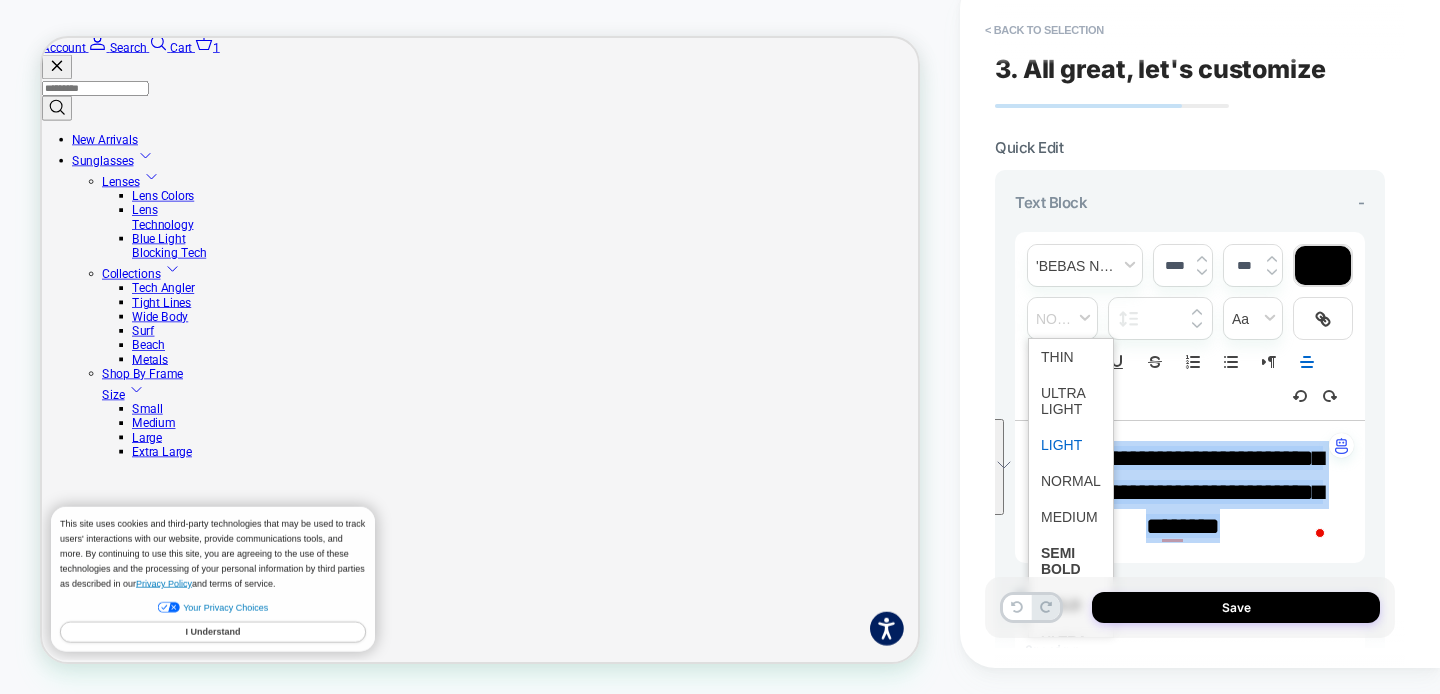 click at bounding box center (1071, 445) 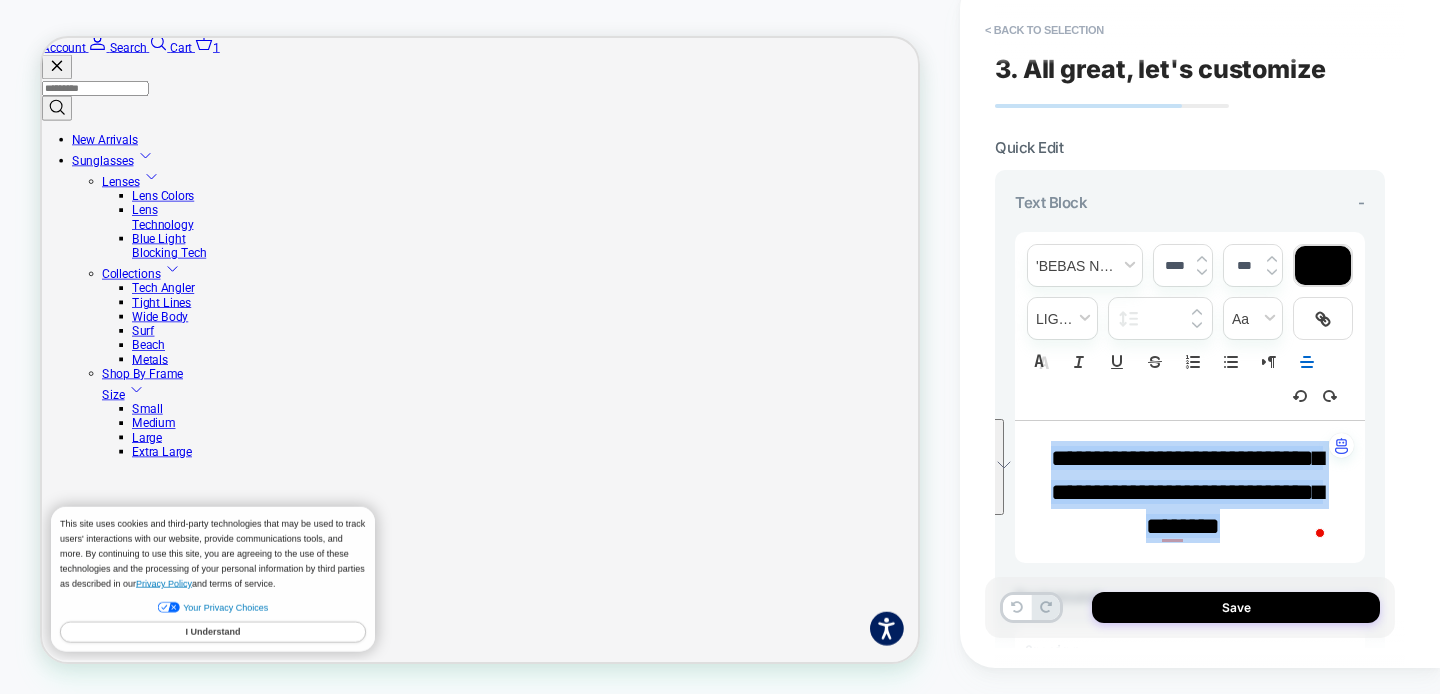 click at bounding box center (1202, 272) 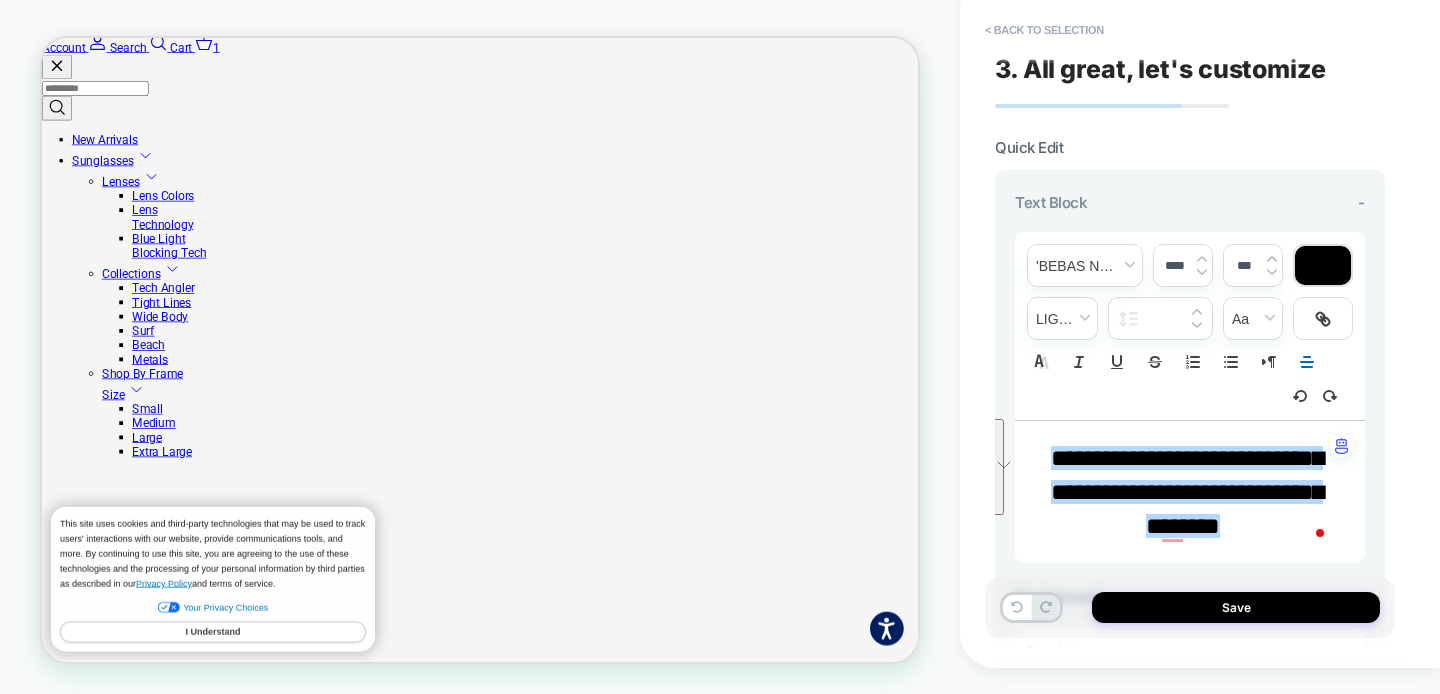 click on "**********" at bounding box center [1200, 321] 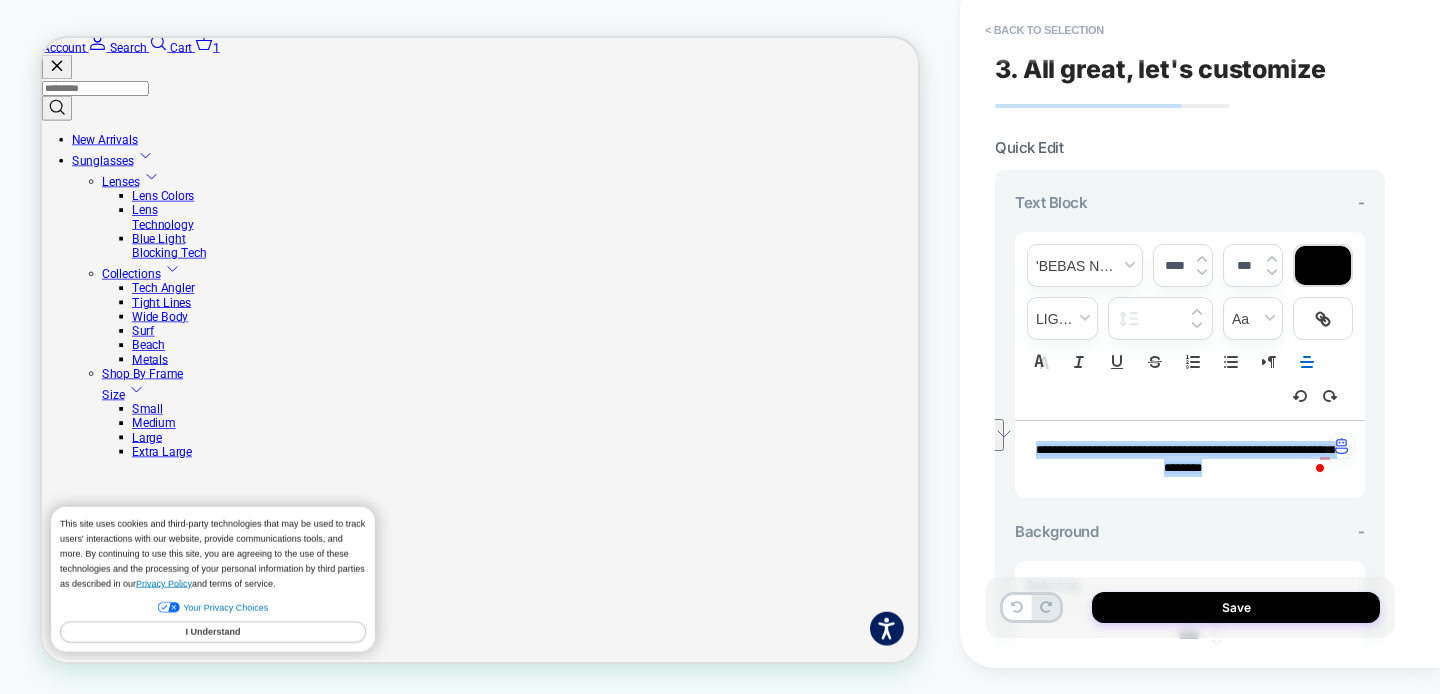 click at bounding box center [1202, 259] 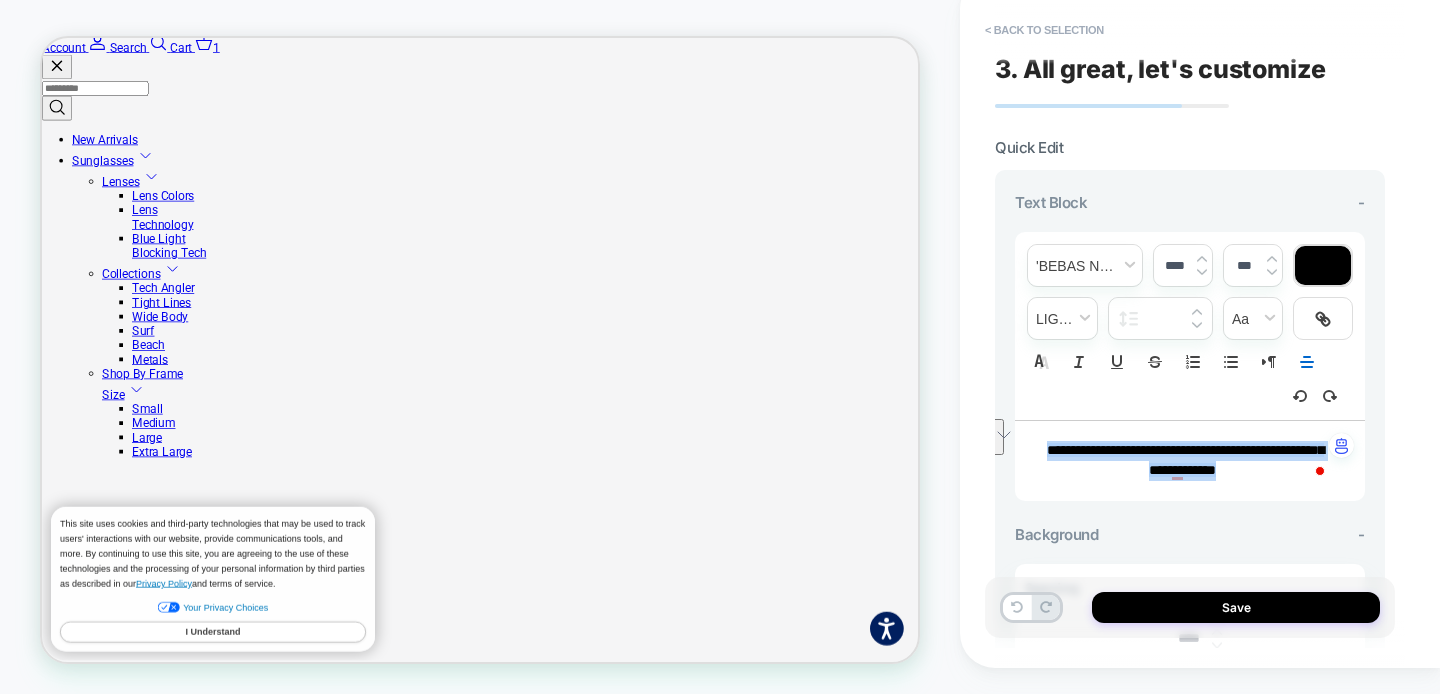 click at bounding box center [1202, 259] 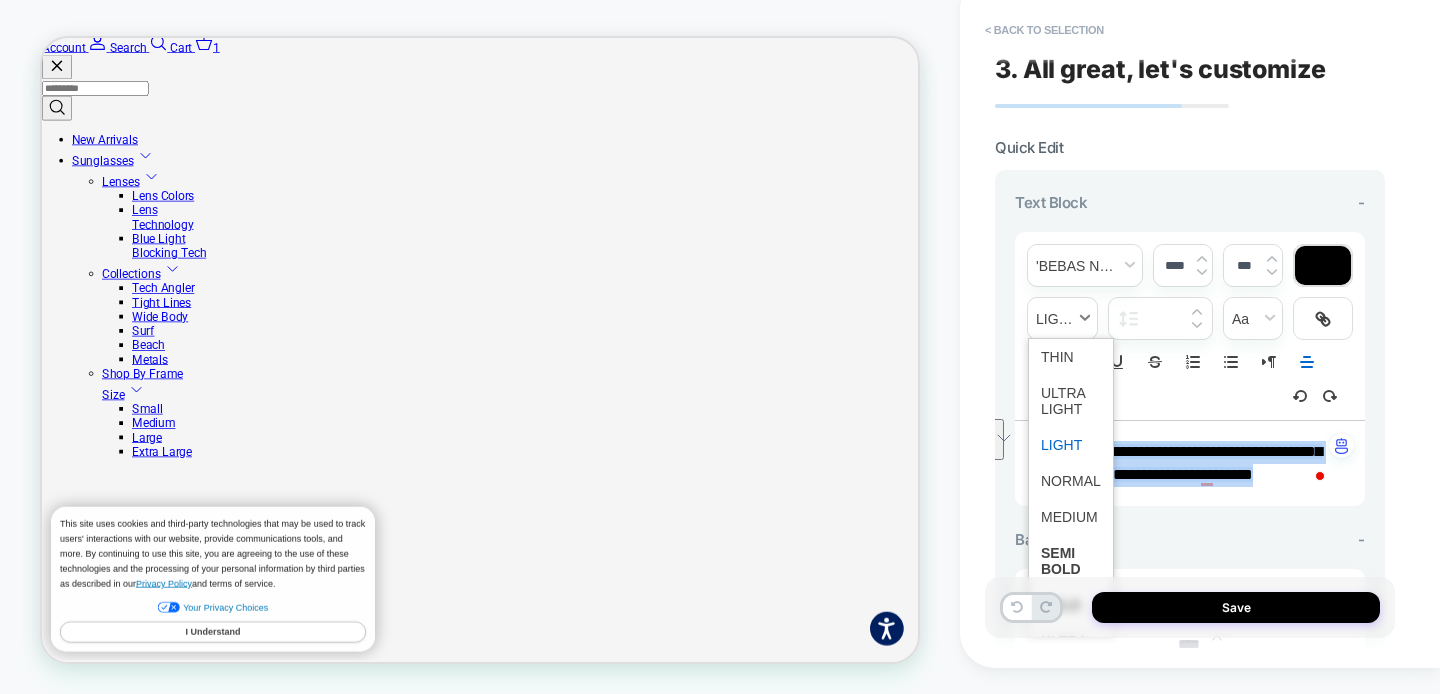 click at bounding box center [1062, 318] 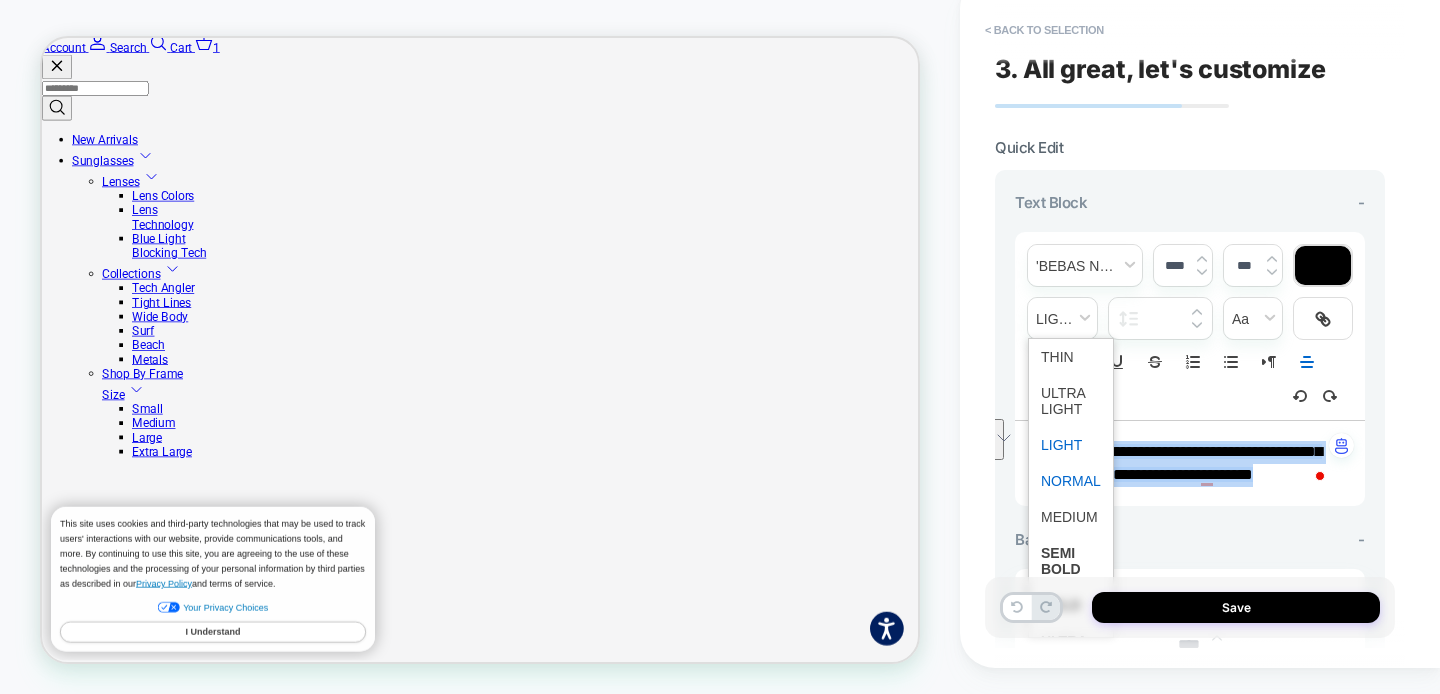 click at bounding box center [1071, 481] 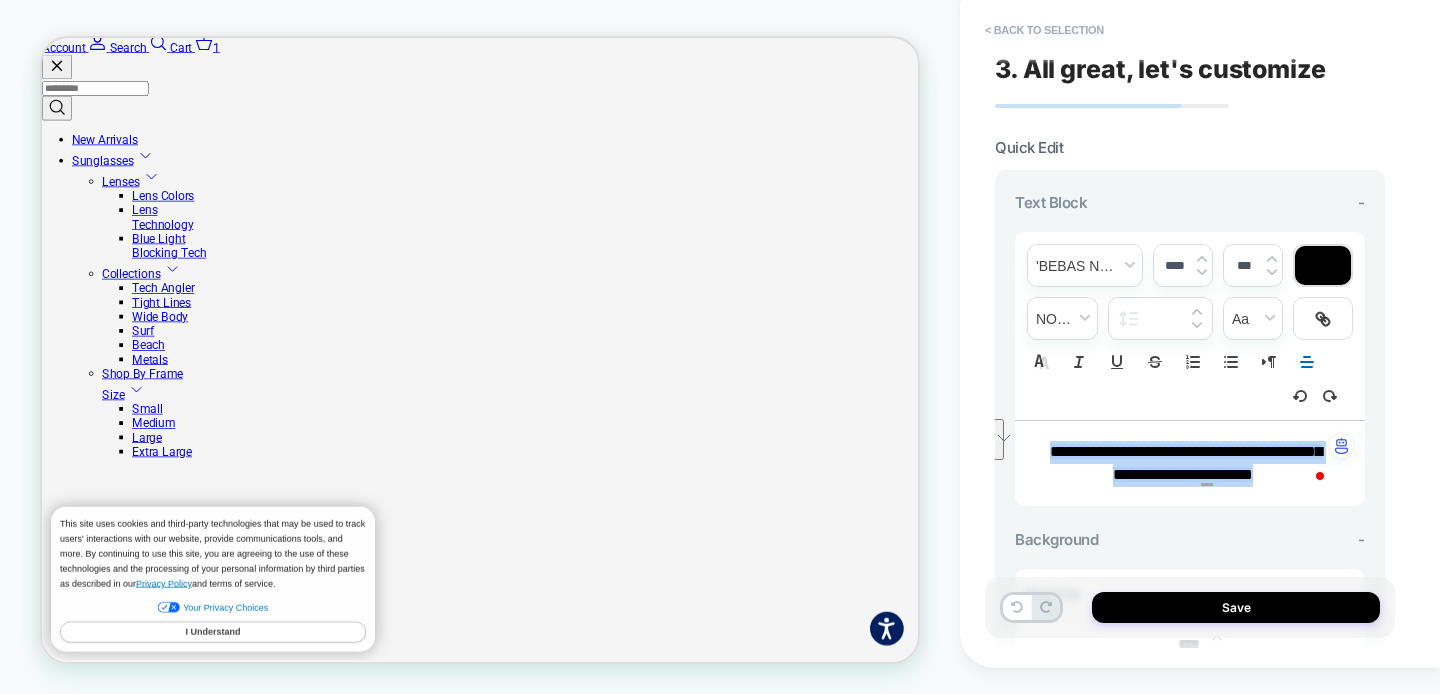 click at bounding box center [1202, 259] 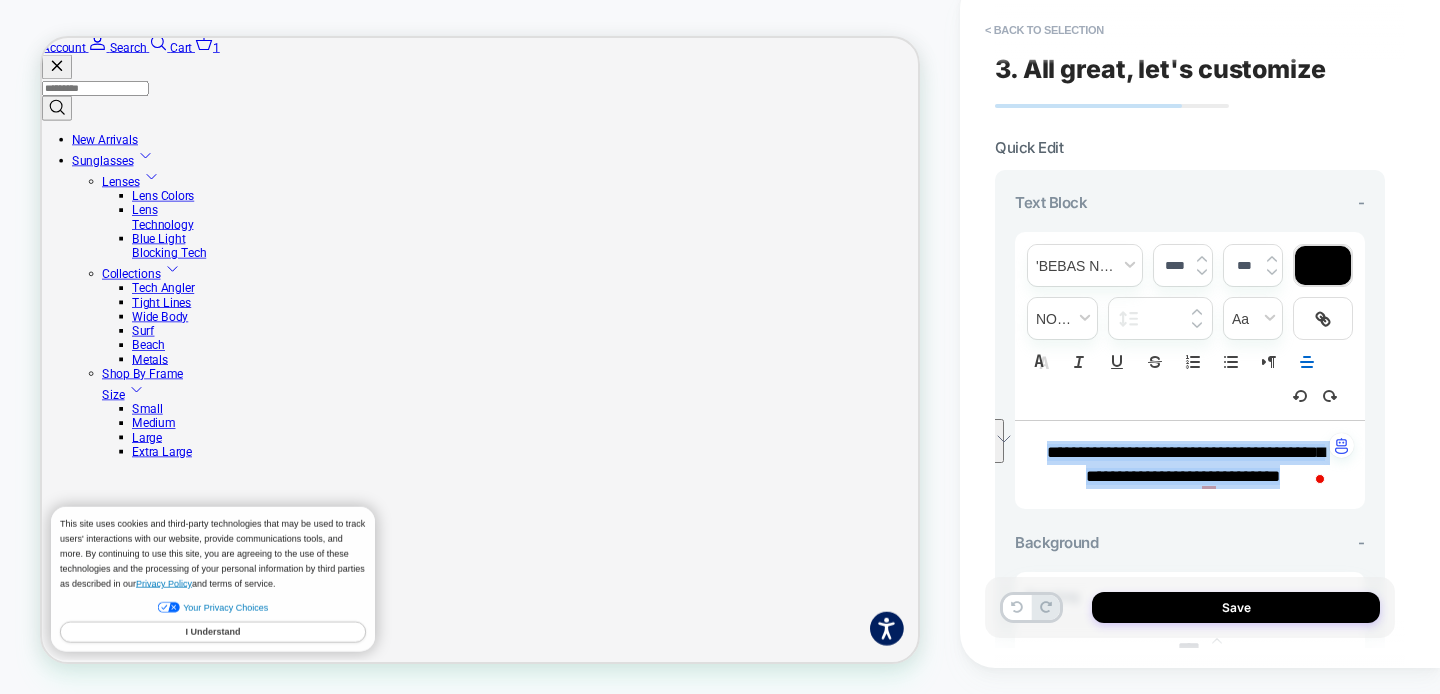 click at bounding box center [1272, 259] 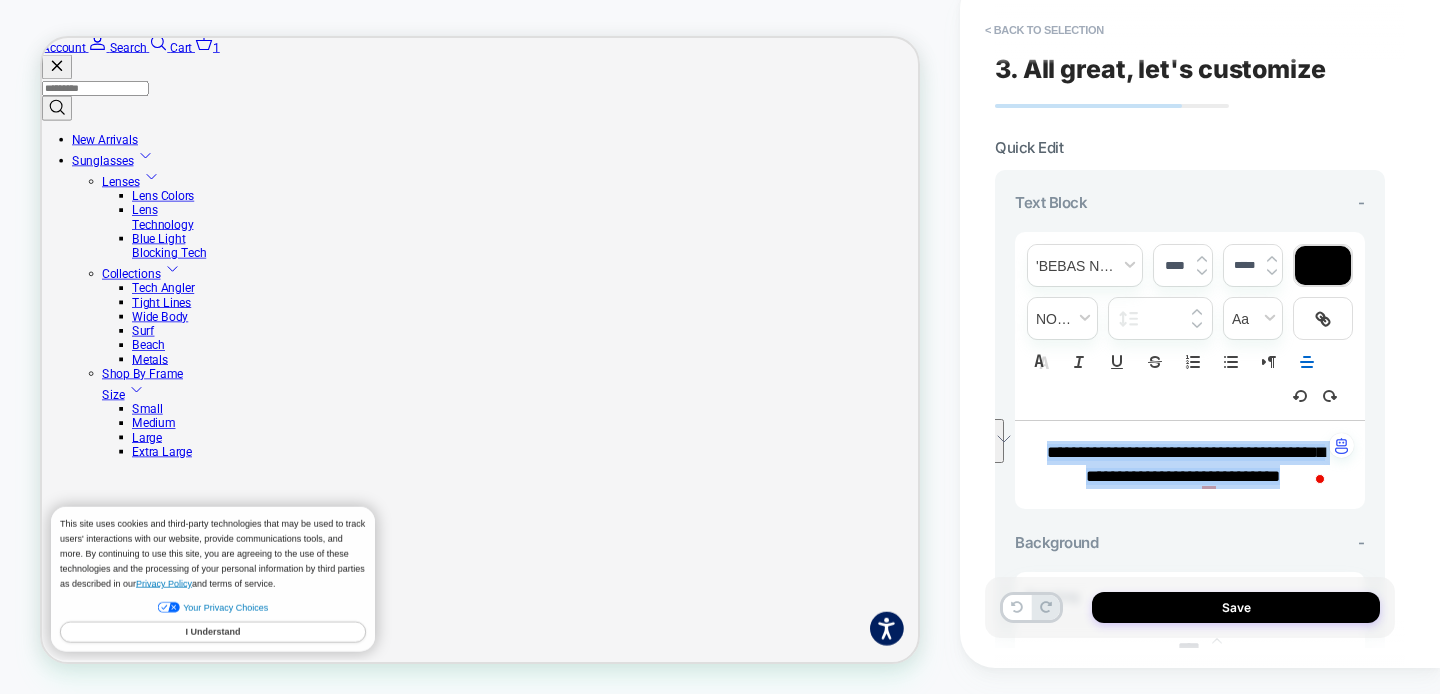 click at bounding box center [1272, 259] 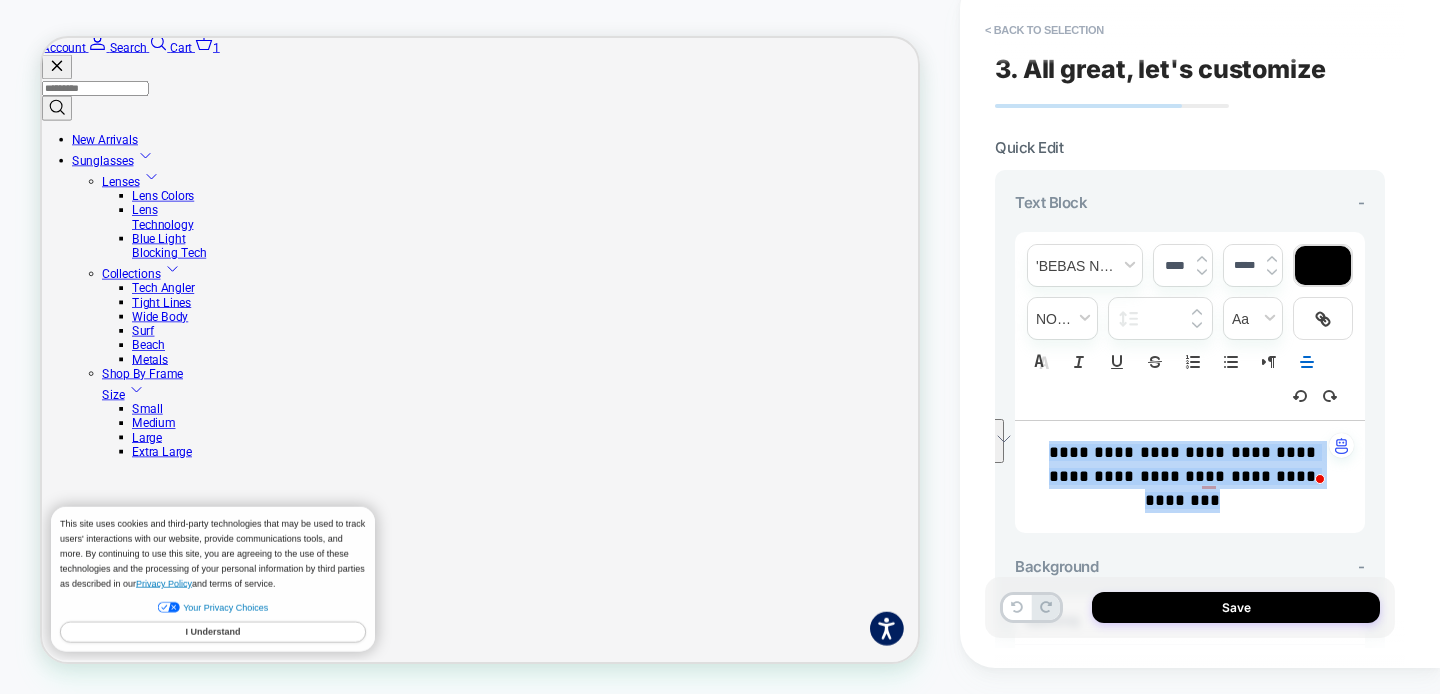 click at bounding box center (1272, 259) 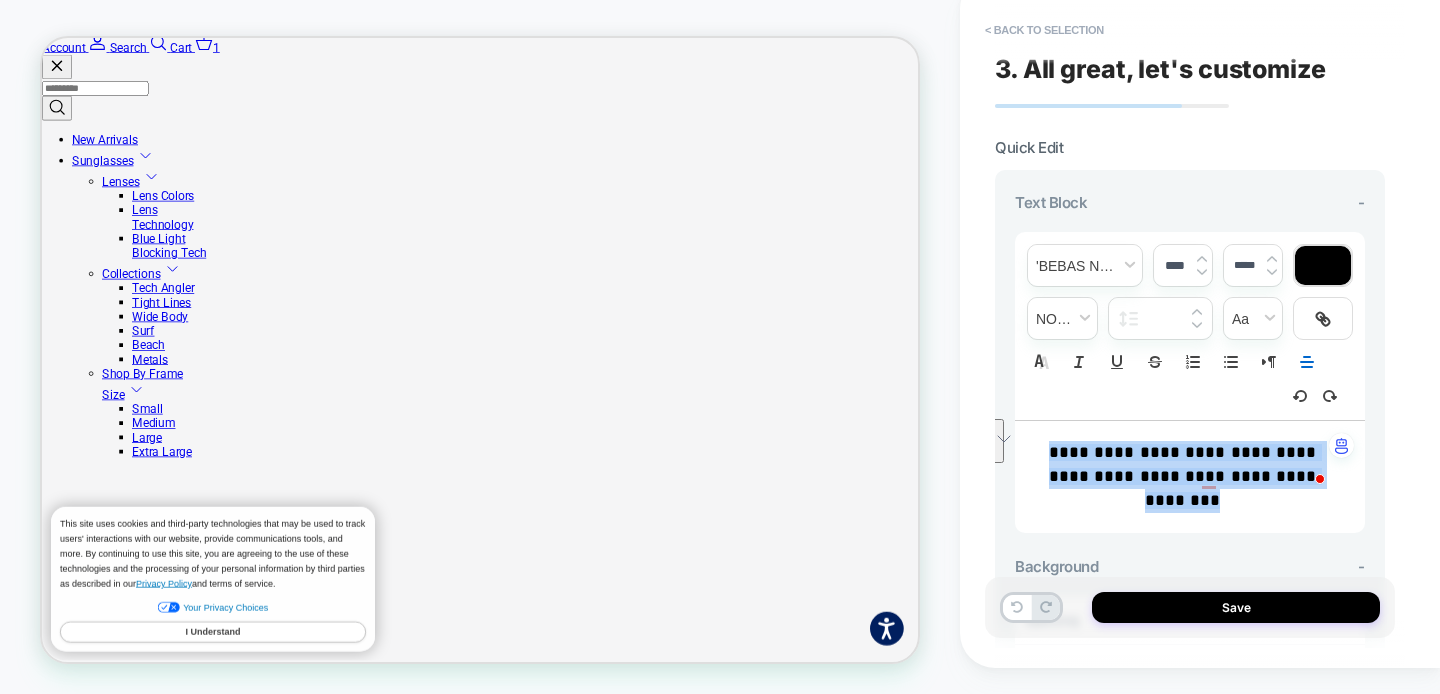 click at bounding box center (1272, 259) 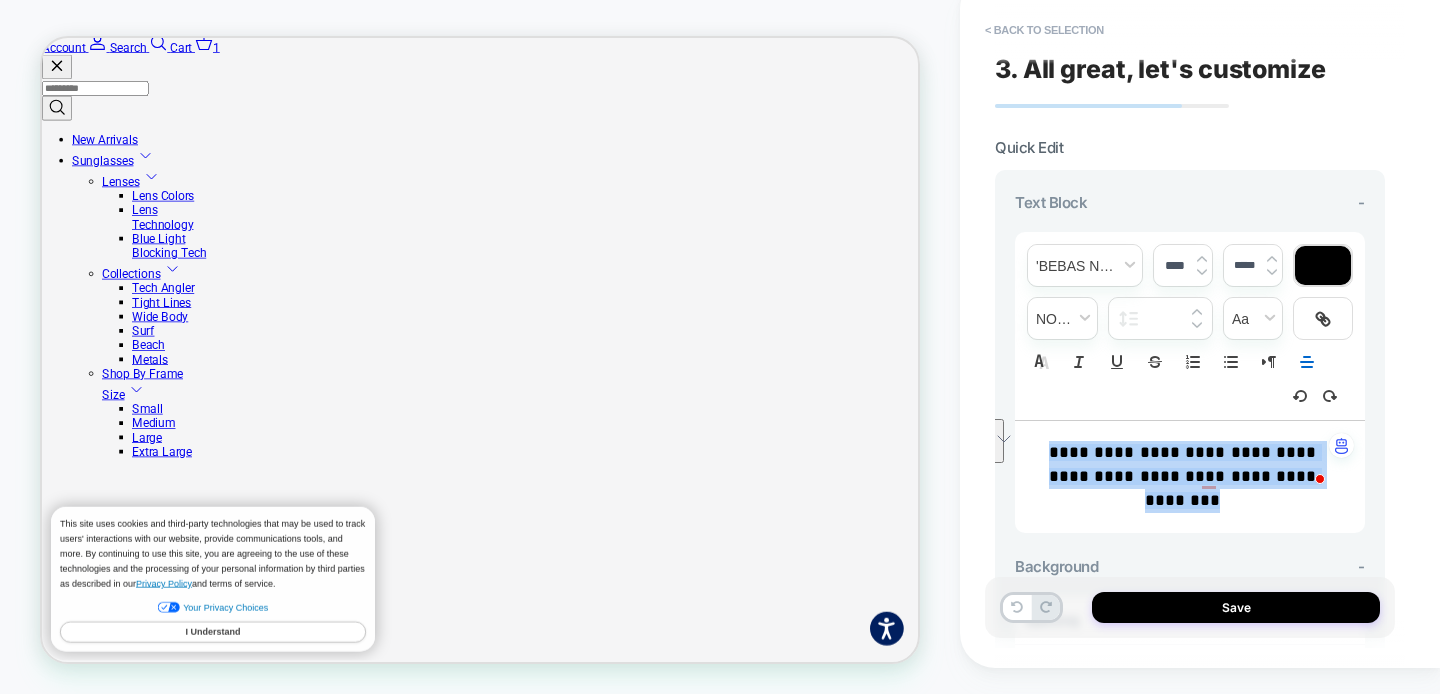 click at bounding box center (1272, 259) 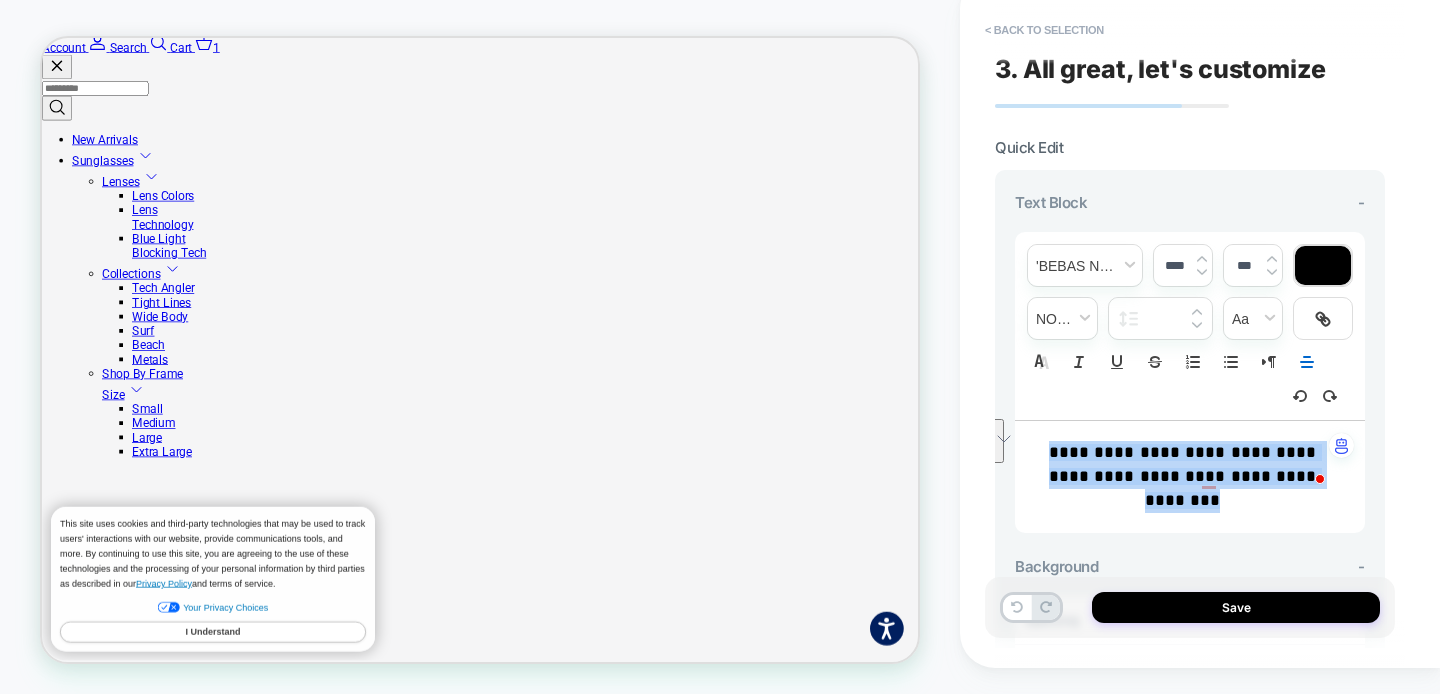 click at bounding box center (1272, 259) 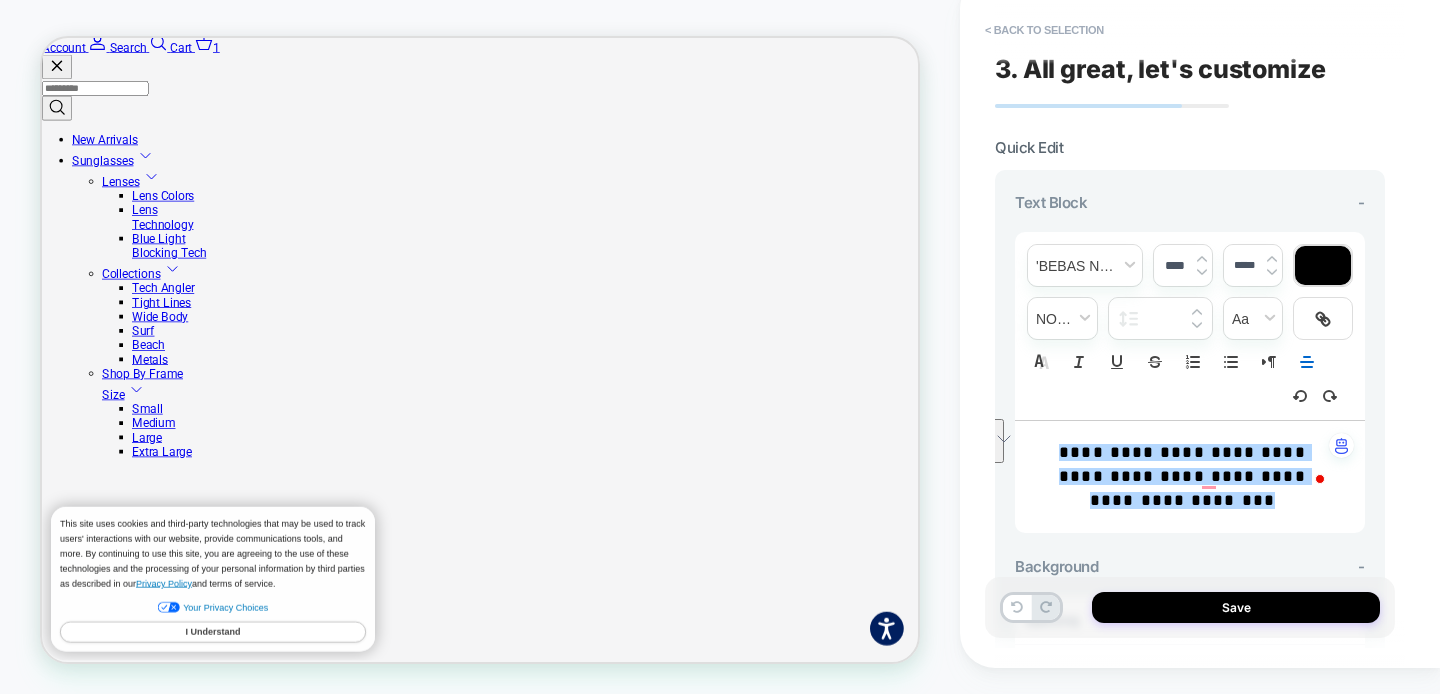 click on "*****" at bounding box center [1244, 266] 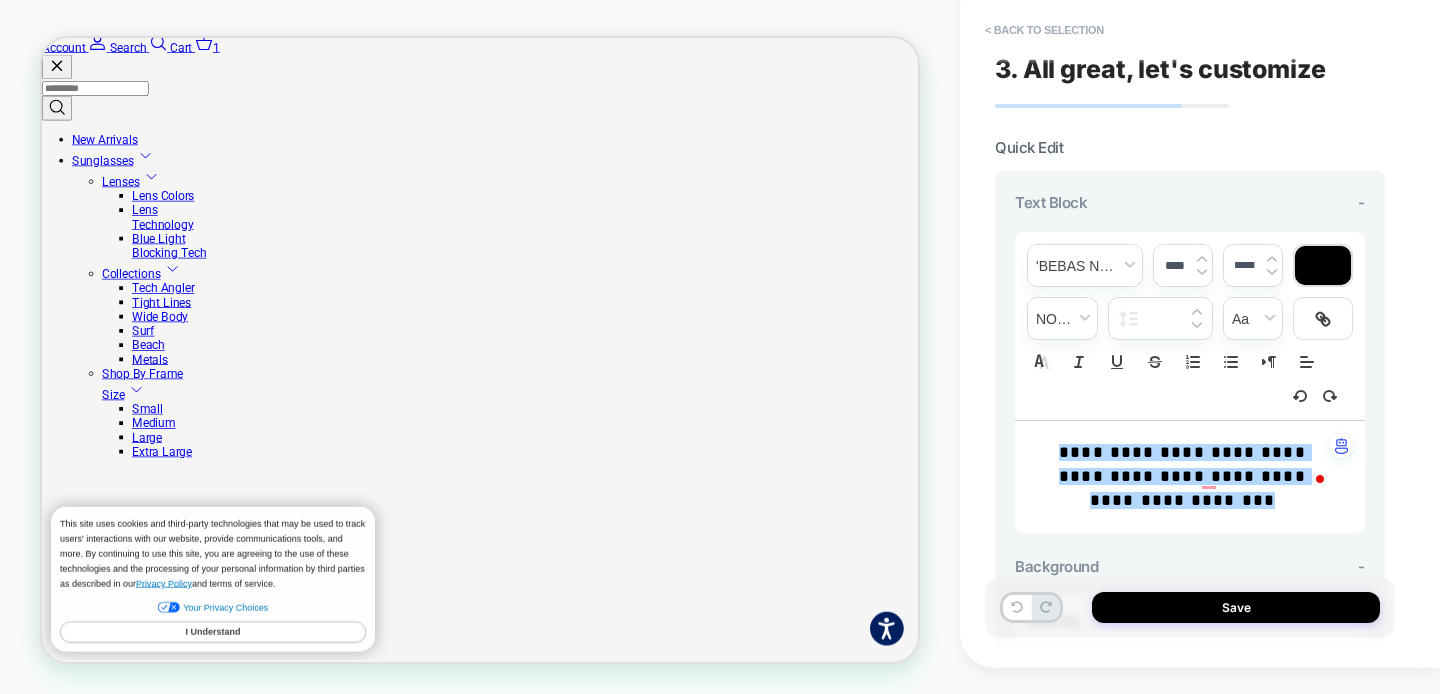 click on "*****" at bounding box center (1244, 266) 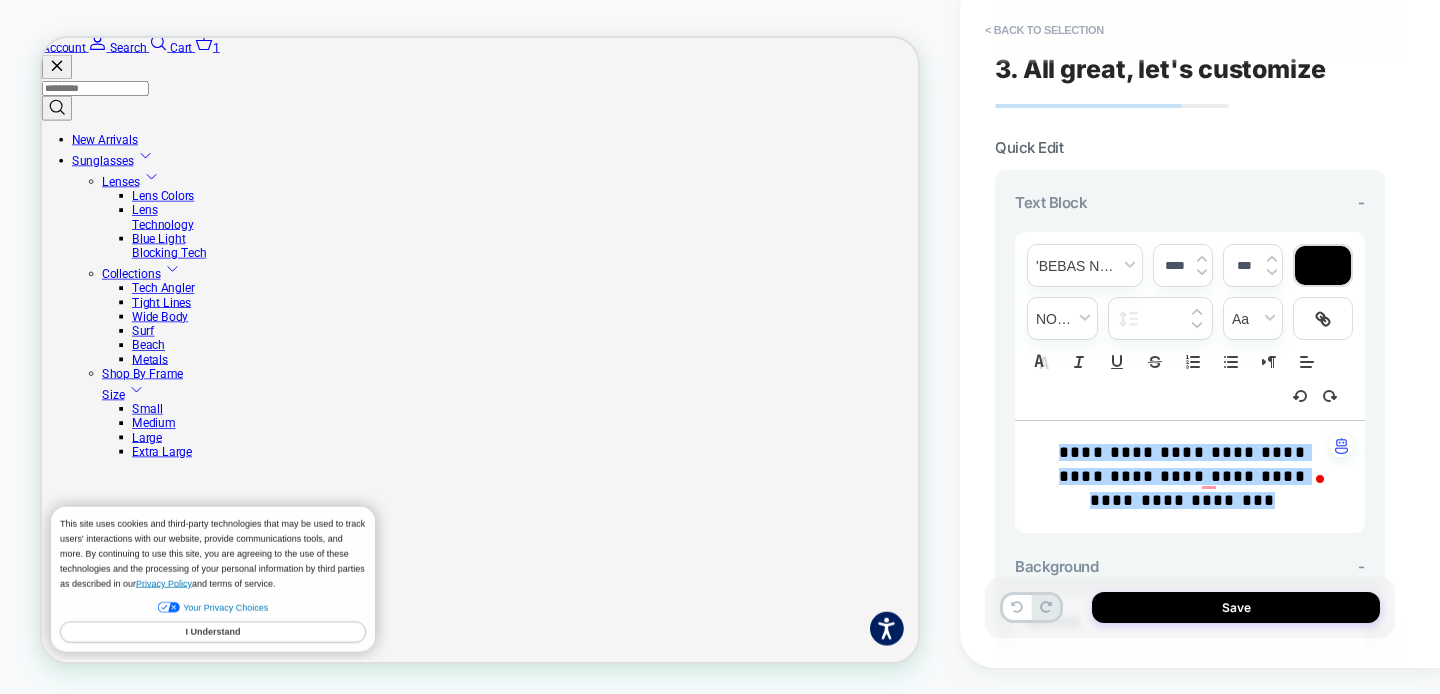 type on "***" 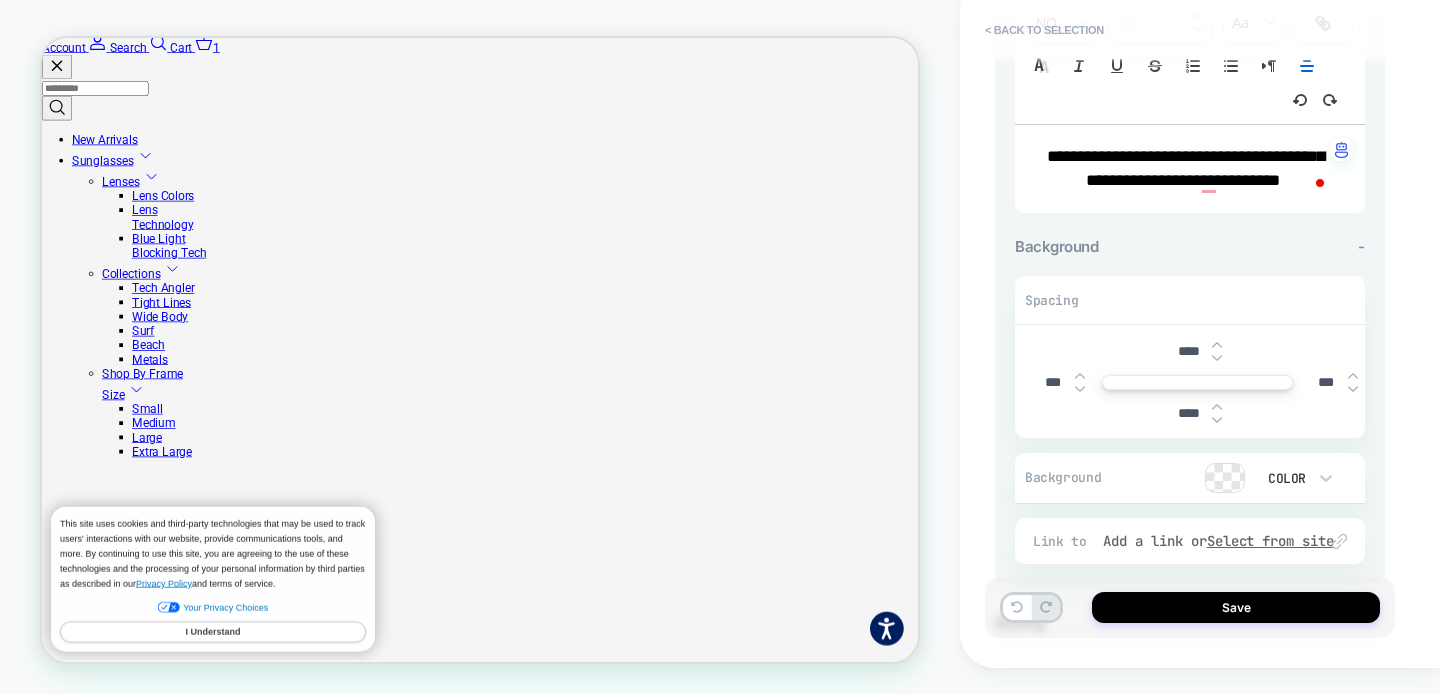 scroll, scrollTop: 314, scrollLeft: 0, axis: vertical 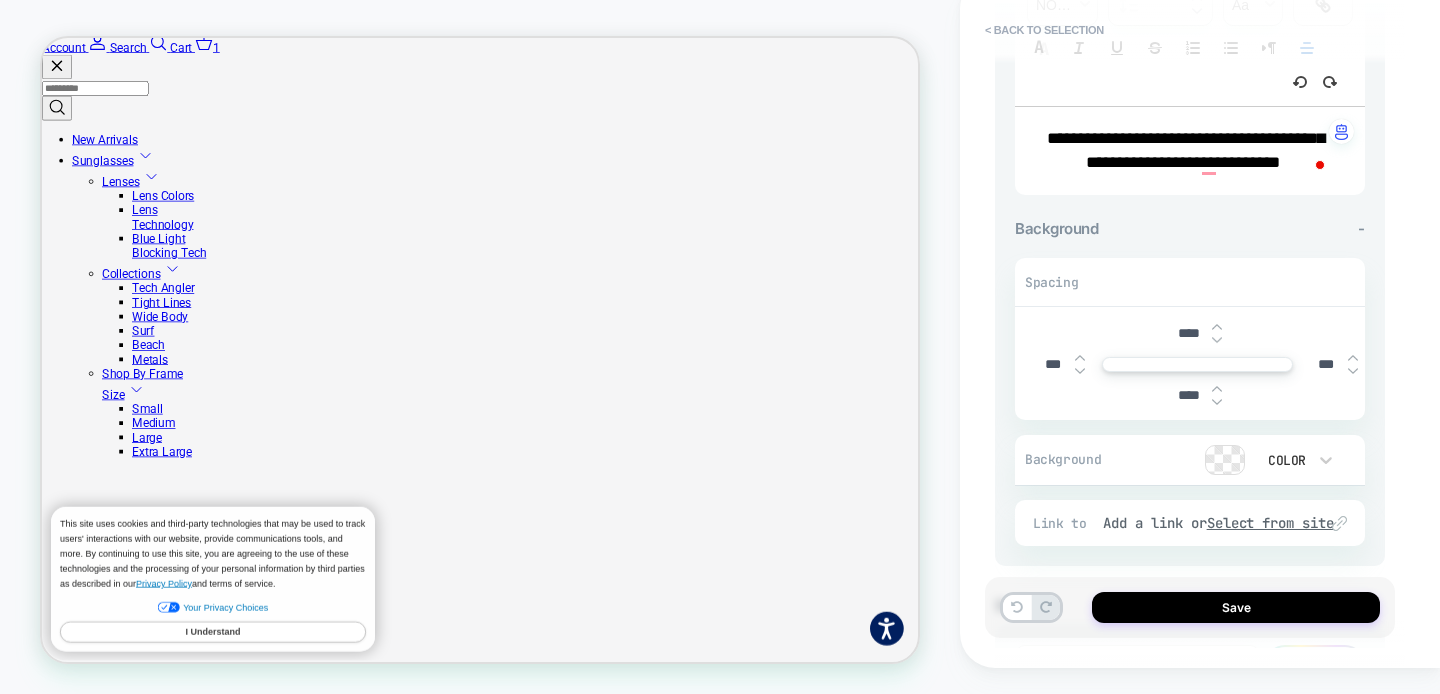 click on "****" at bounding box center (1189, 395) 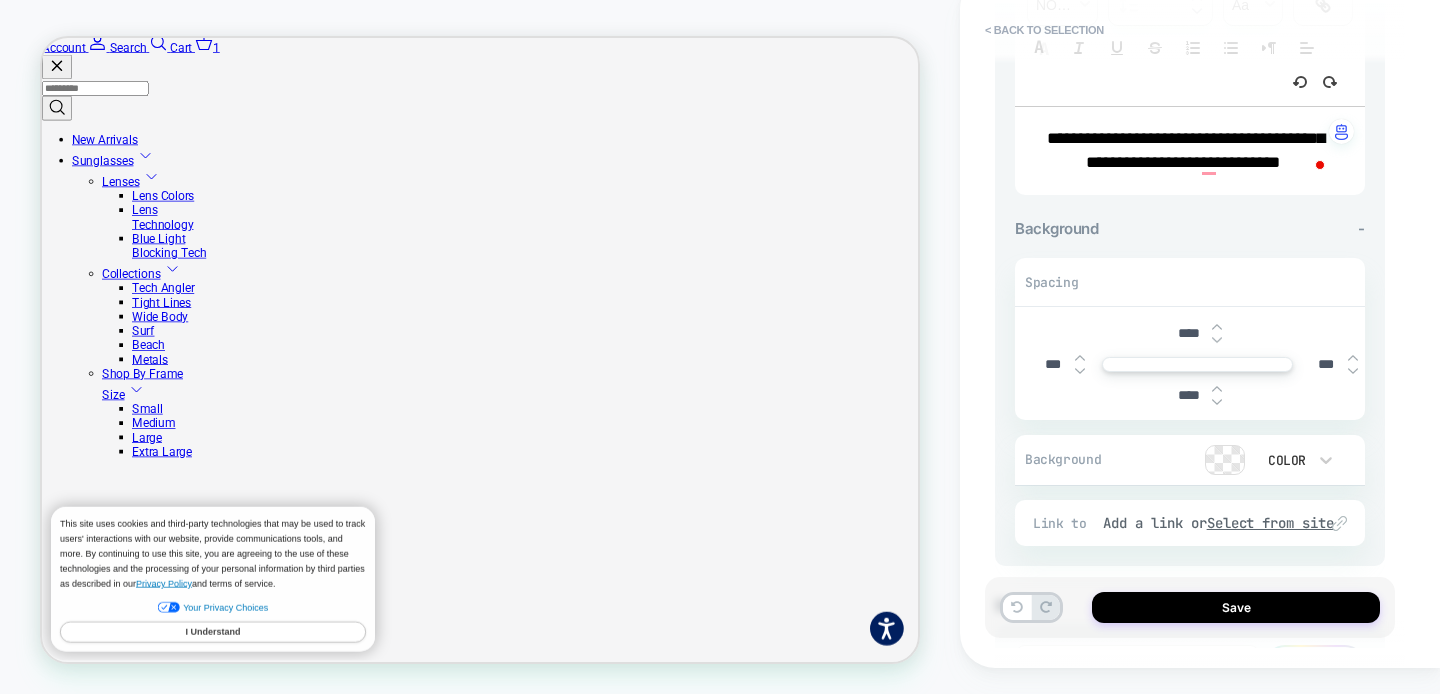 click on "****" at bounding box center [1189, 395] 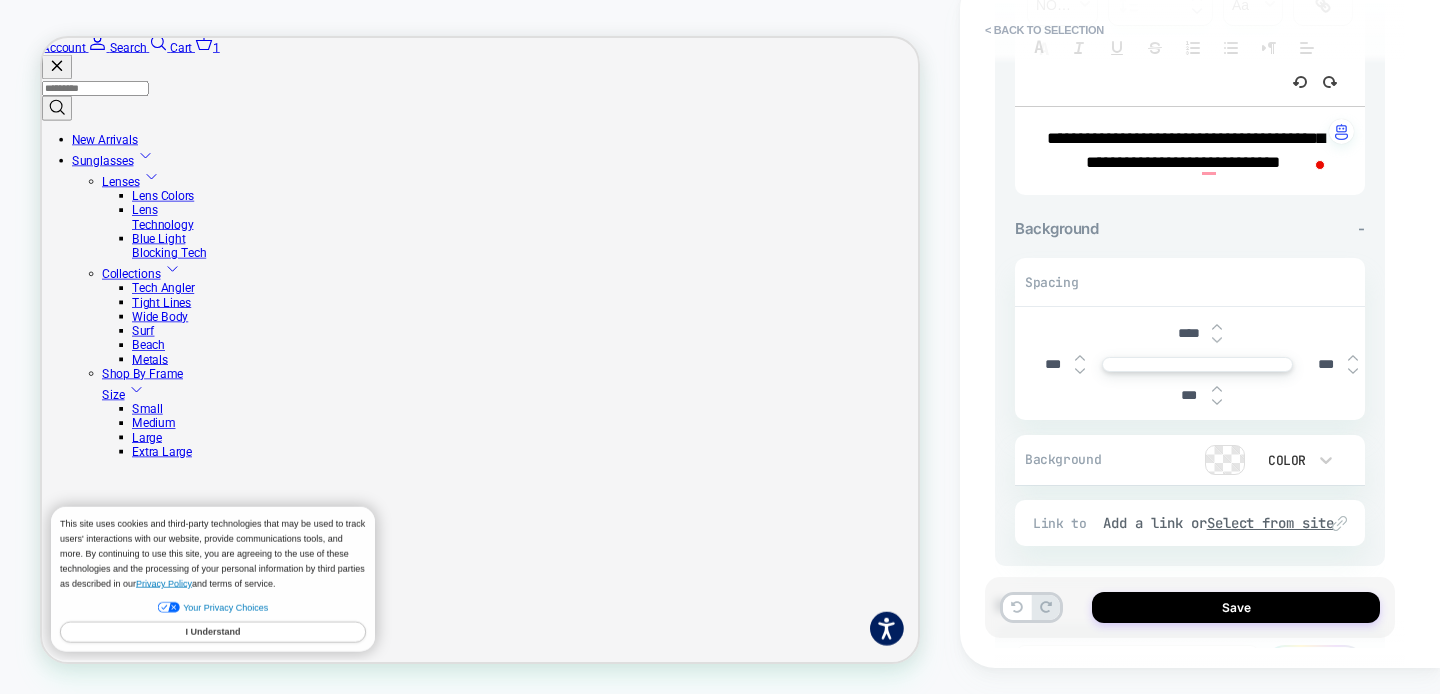 type on "***" 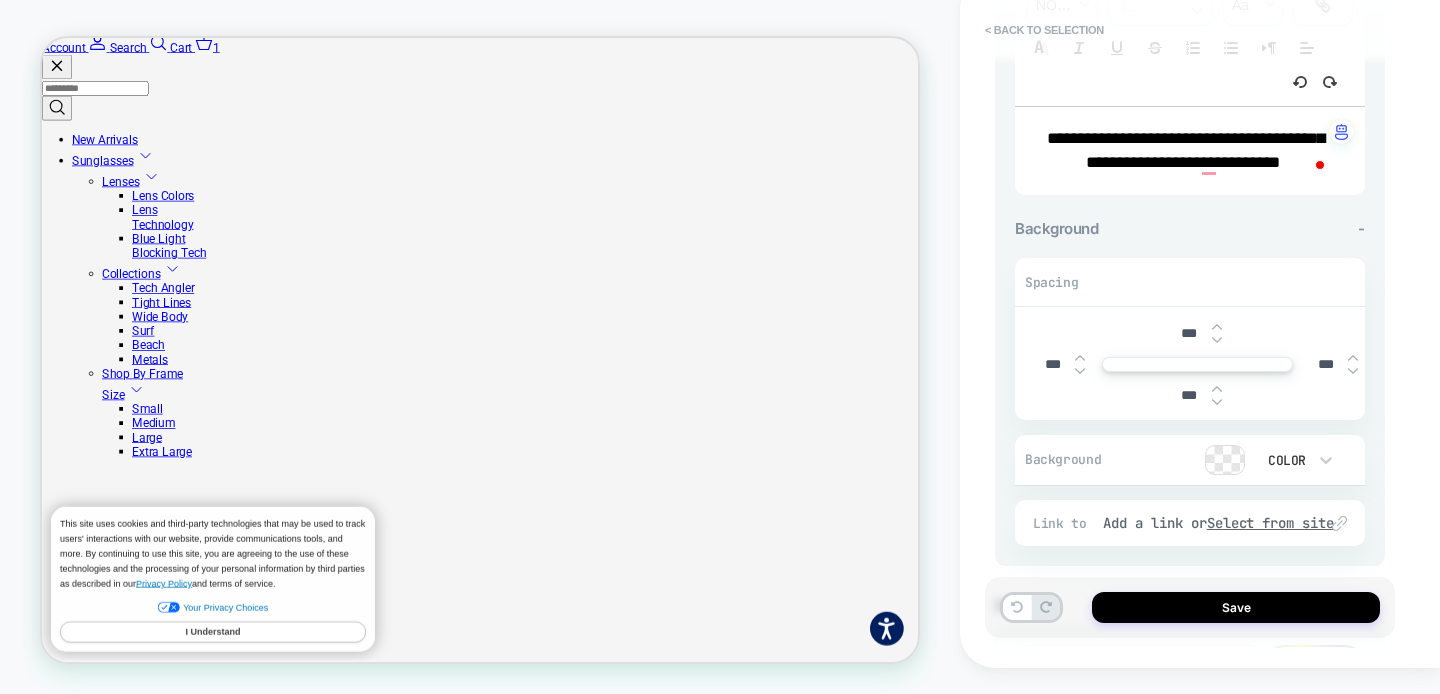 type on "***" 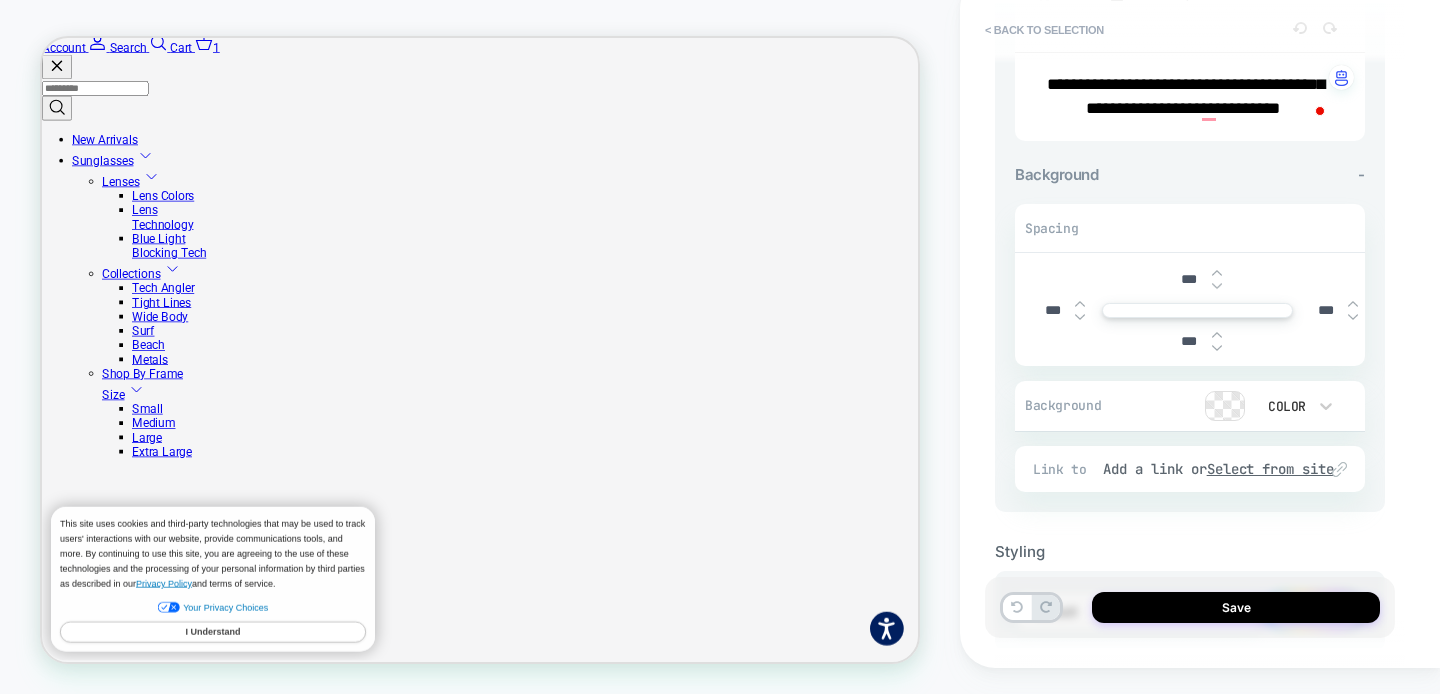 scroll, scrollTop: 380, scrollLeft: 0, axis: vertical 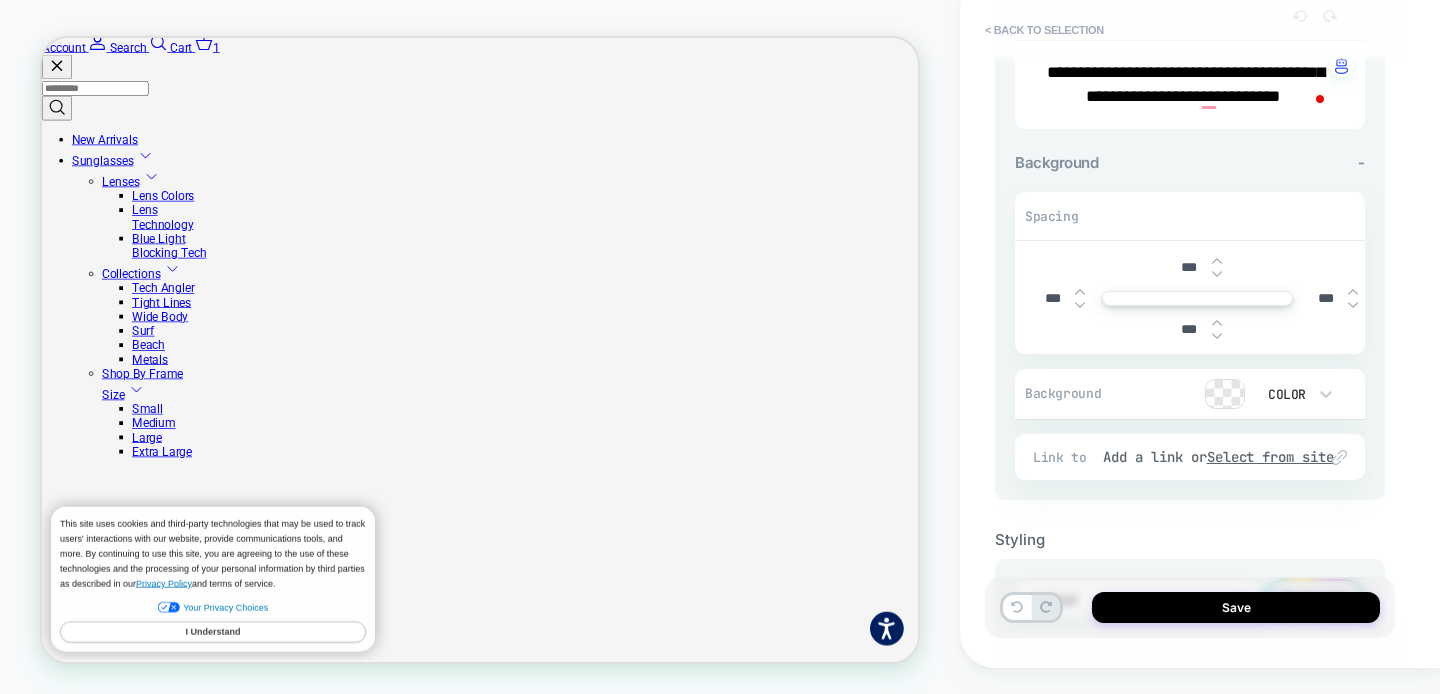 click at bounding box center [1080, 292] 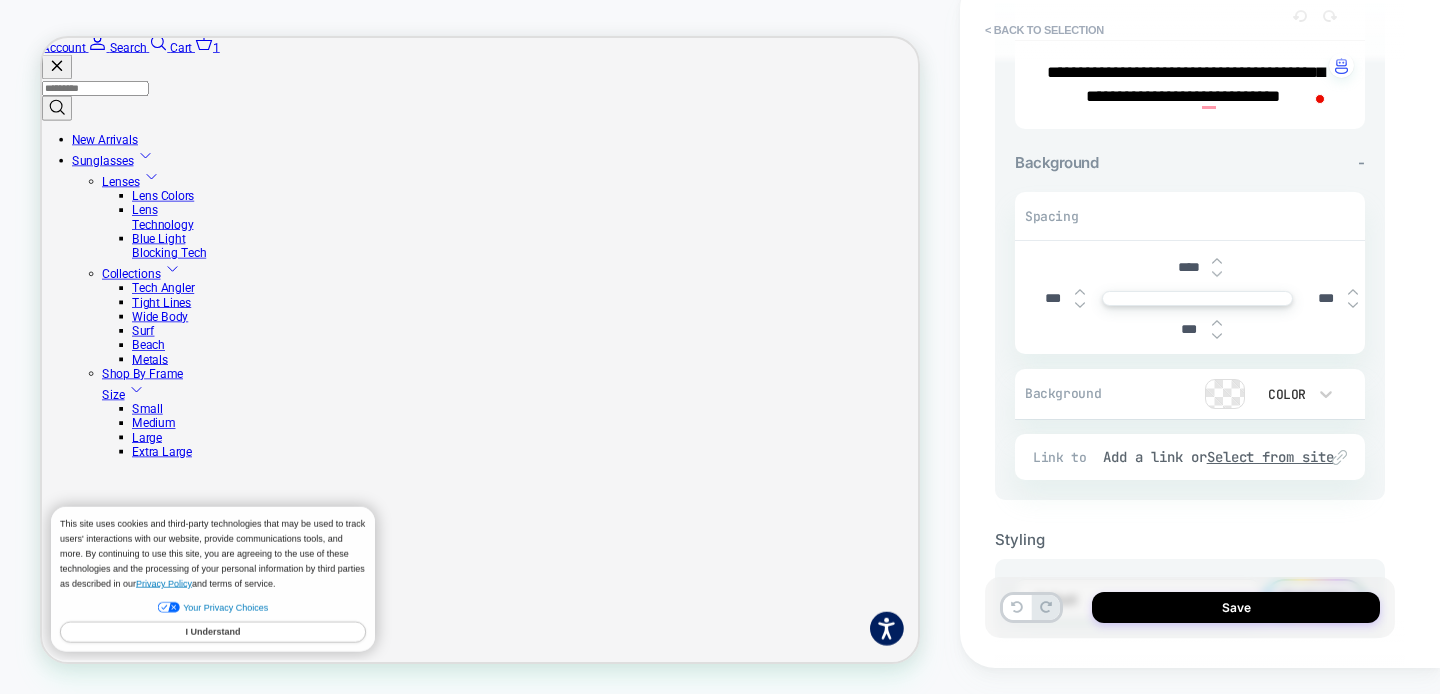 click at bounding box center [1217, 274] 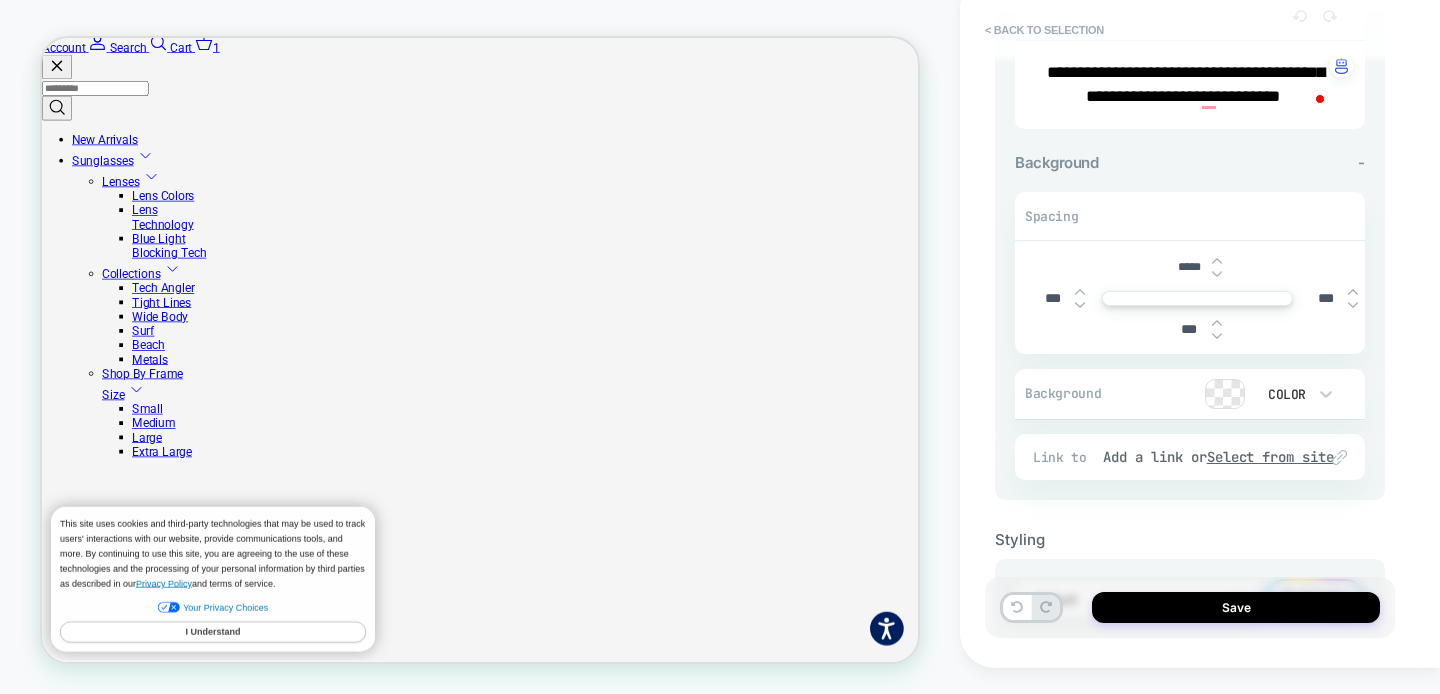 click on "***** *** *** ***" at bounding box center [1190, 298] 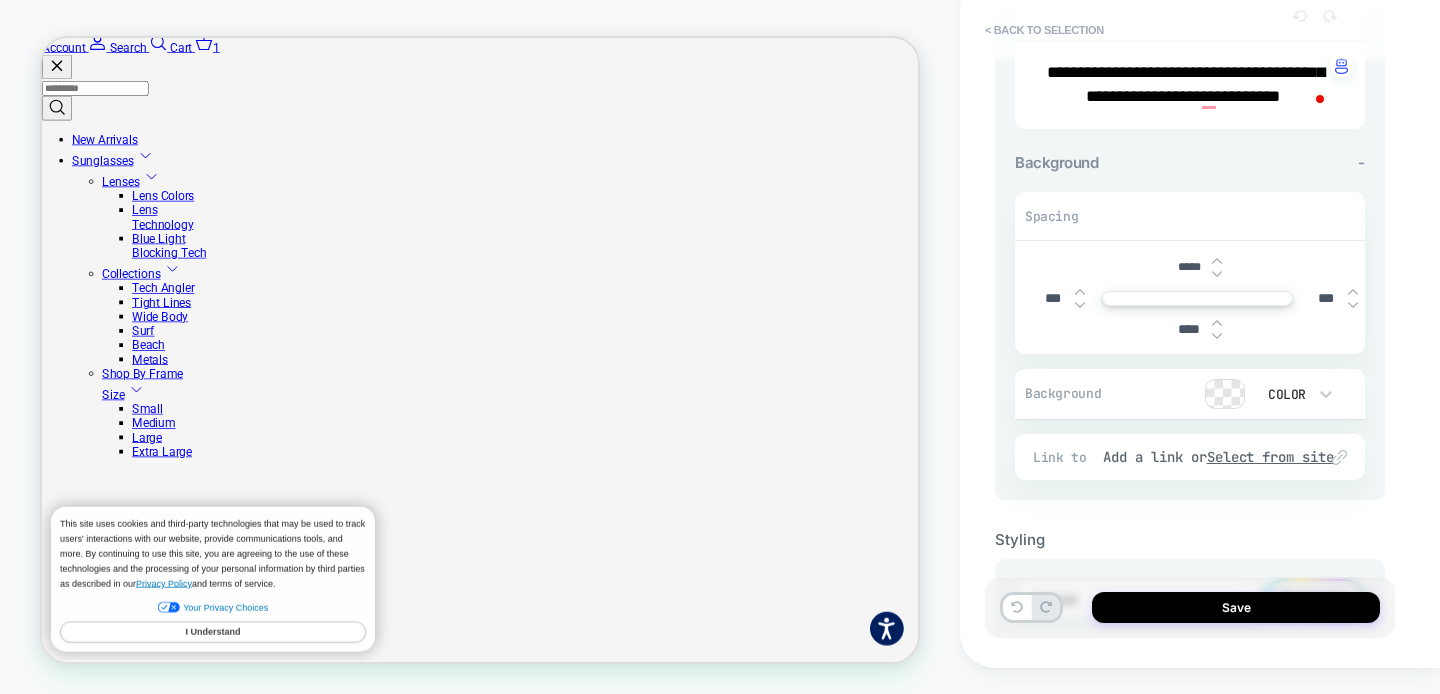 click at bounding box center [1217, 336] 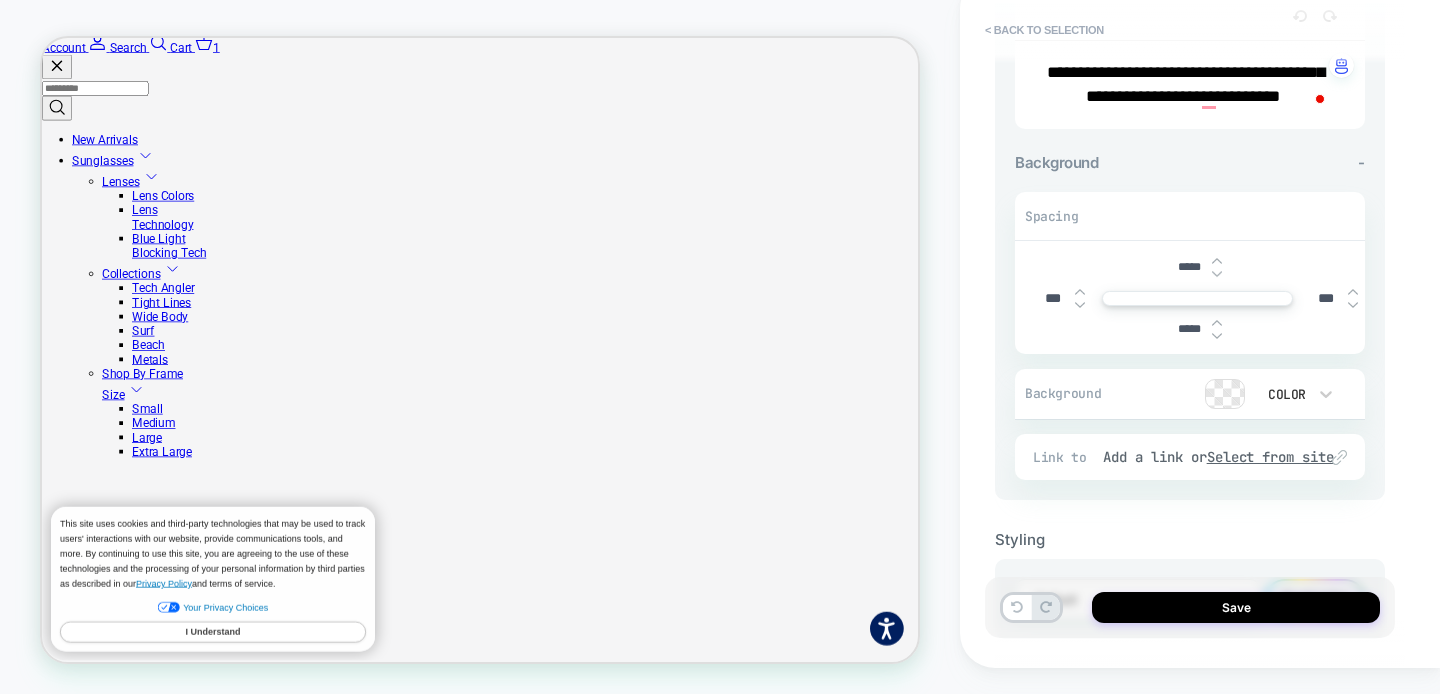 click at bounding box center [1217, 336] 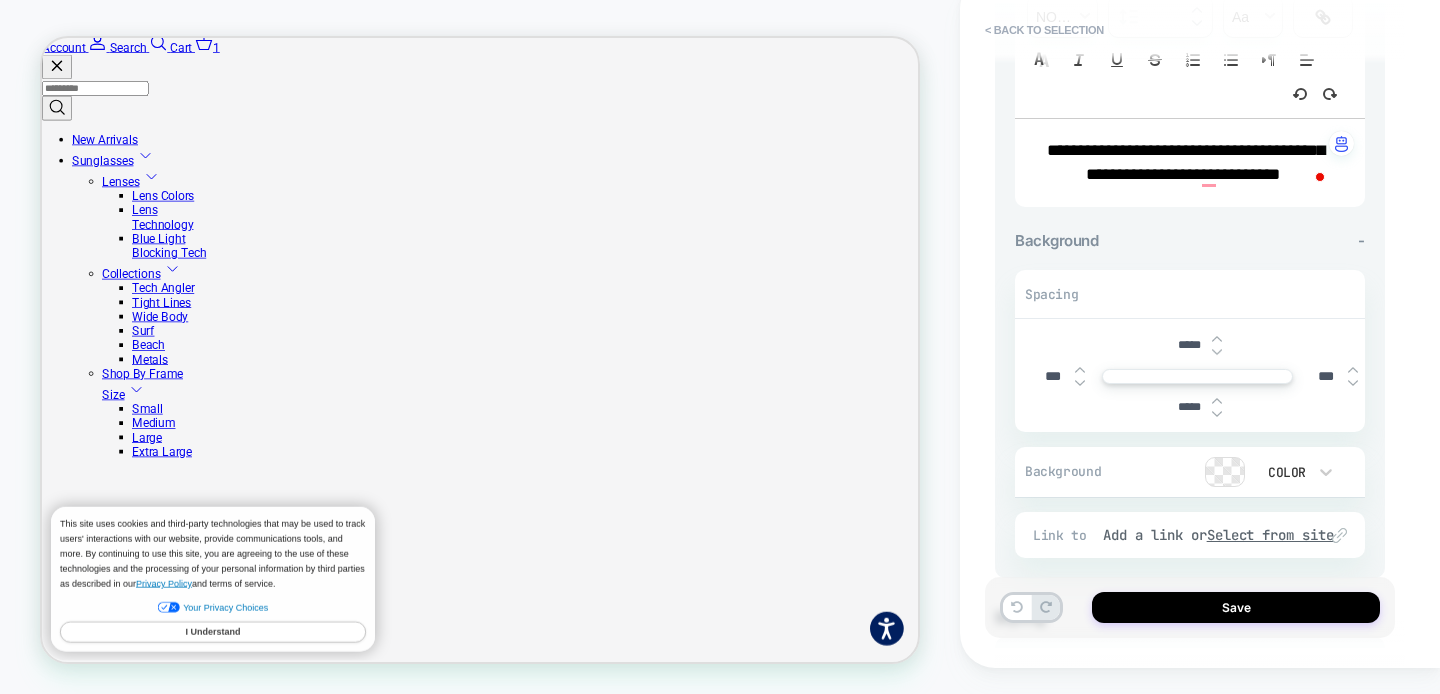 scroll, scrollTop: 299, scrollLeft: 0, axis: vertical 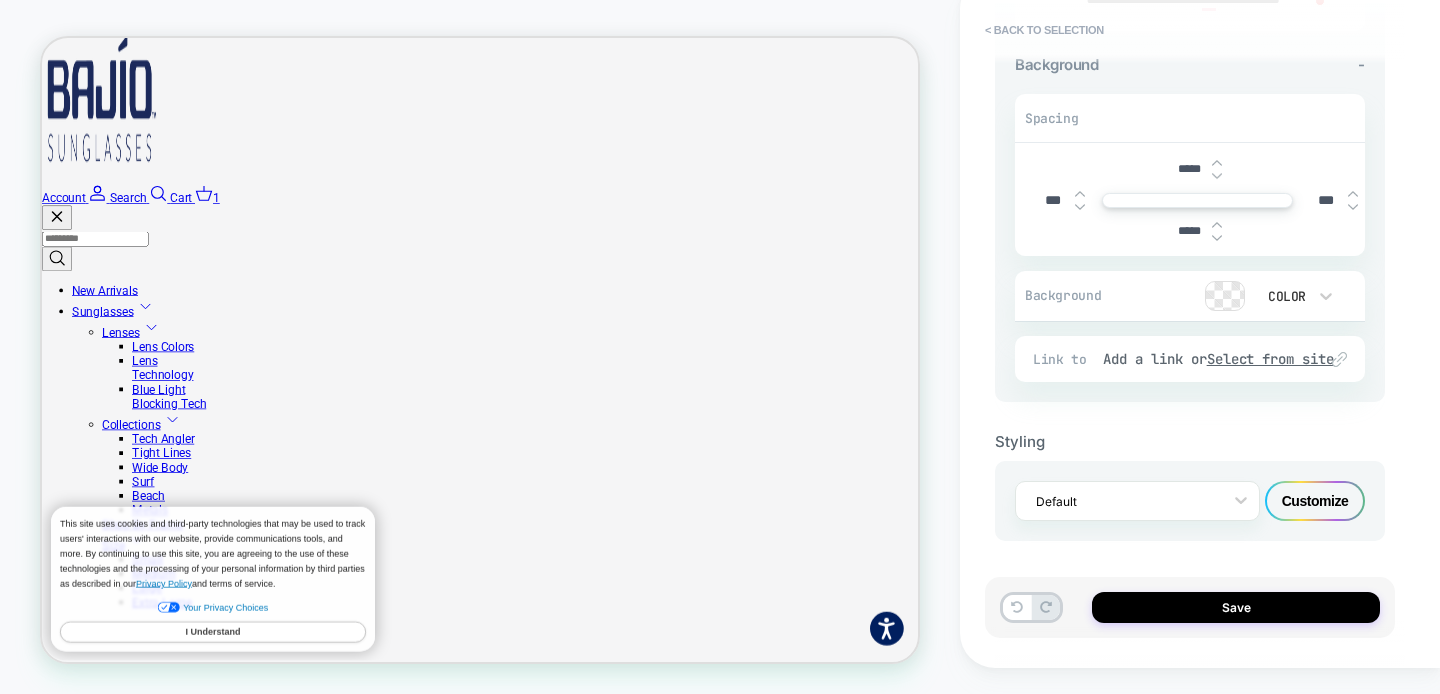 click on "Customize" at bounding box center (1315, 501) 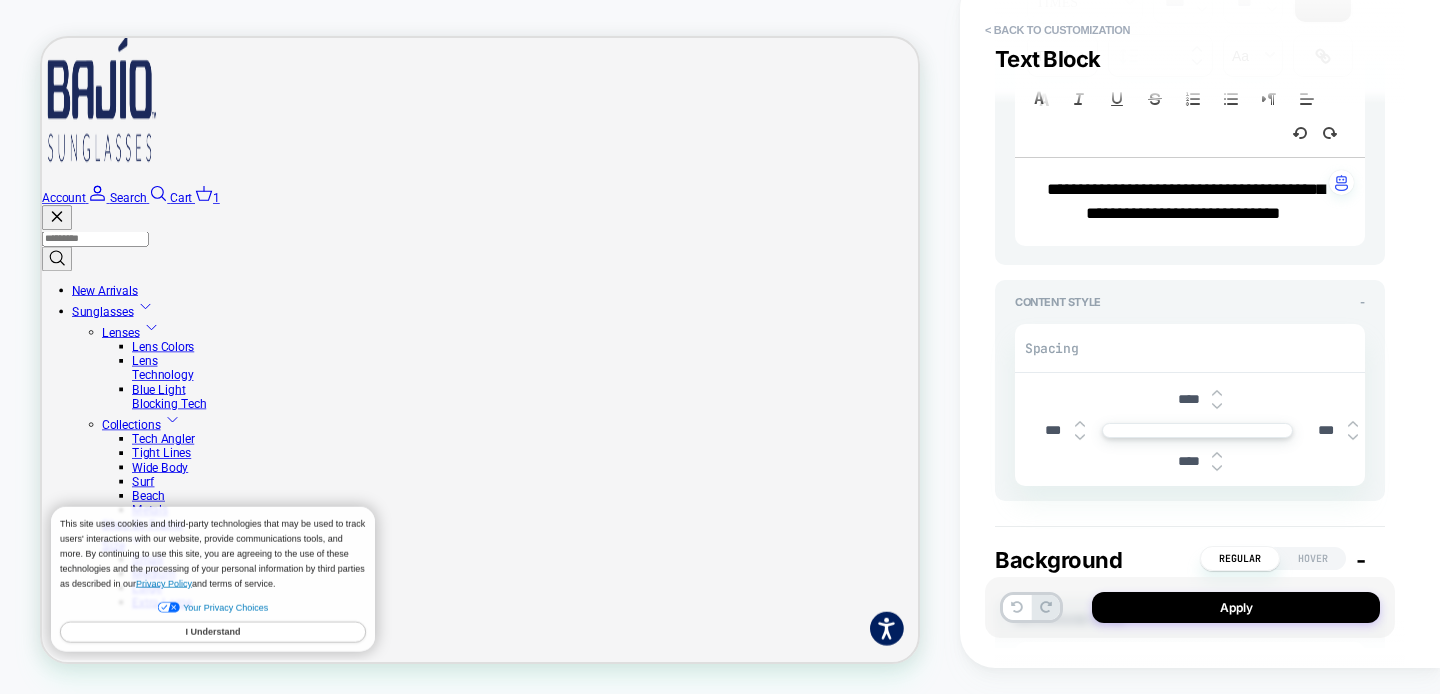 scroll, scrollTop: 339, scrollLeft: 0, axis: vertical 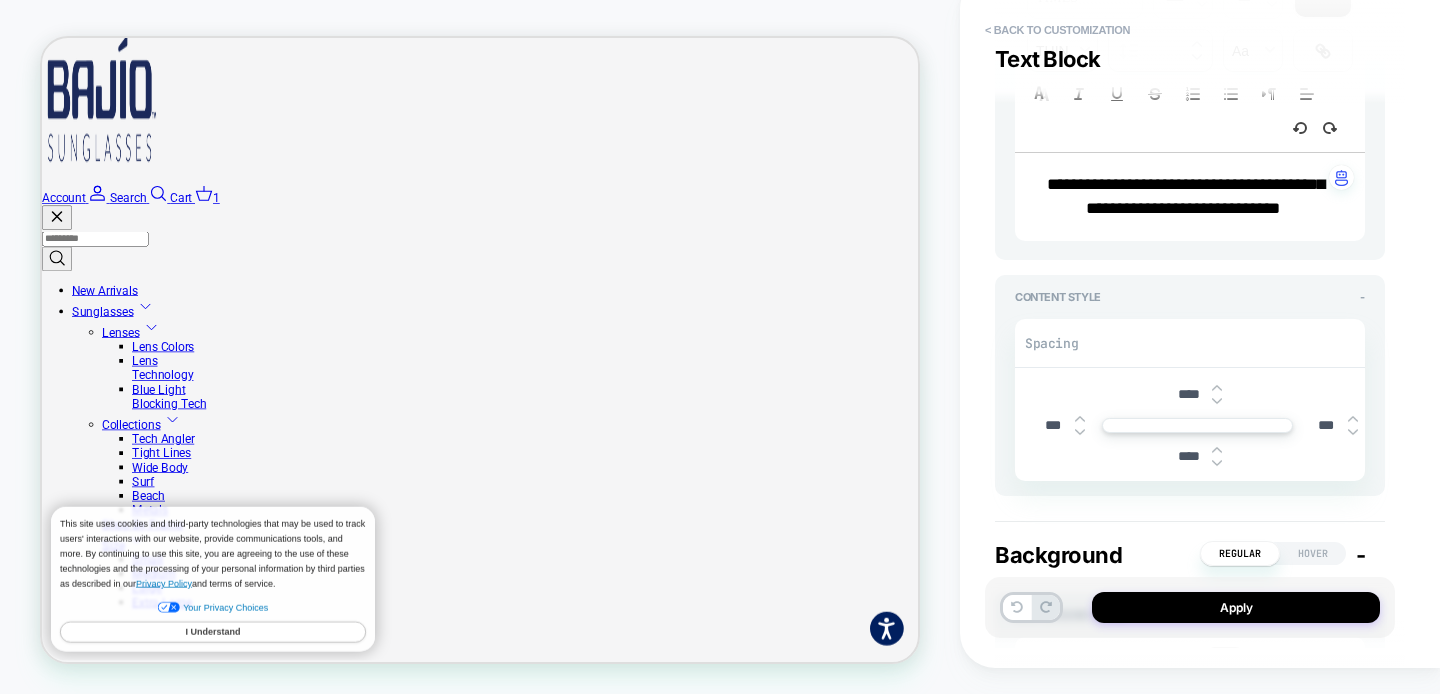 click at bounding box center [1217, 401] 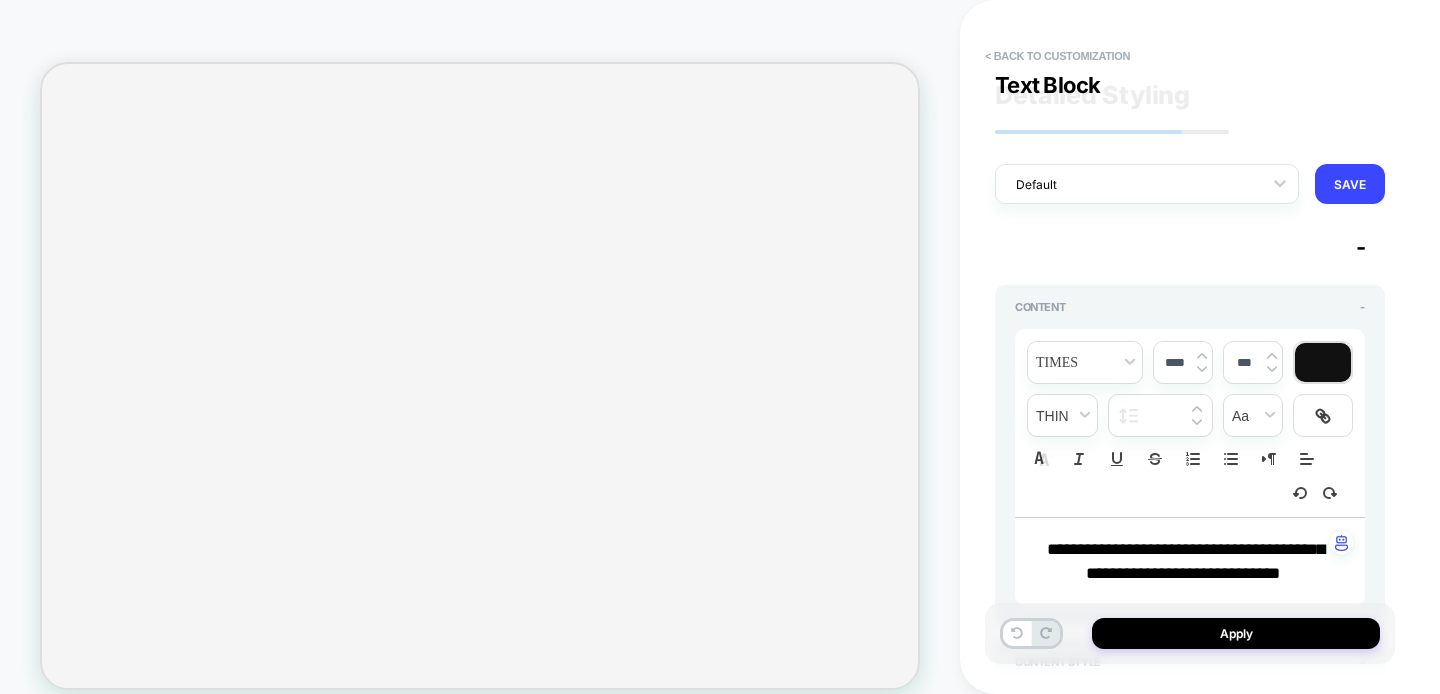 scroll, scrollTop: 0, scrollLeft: 0, axis: both 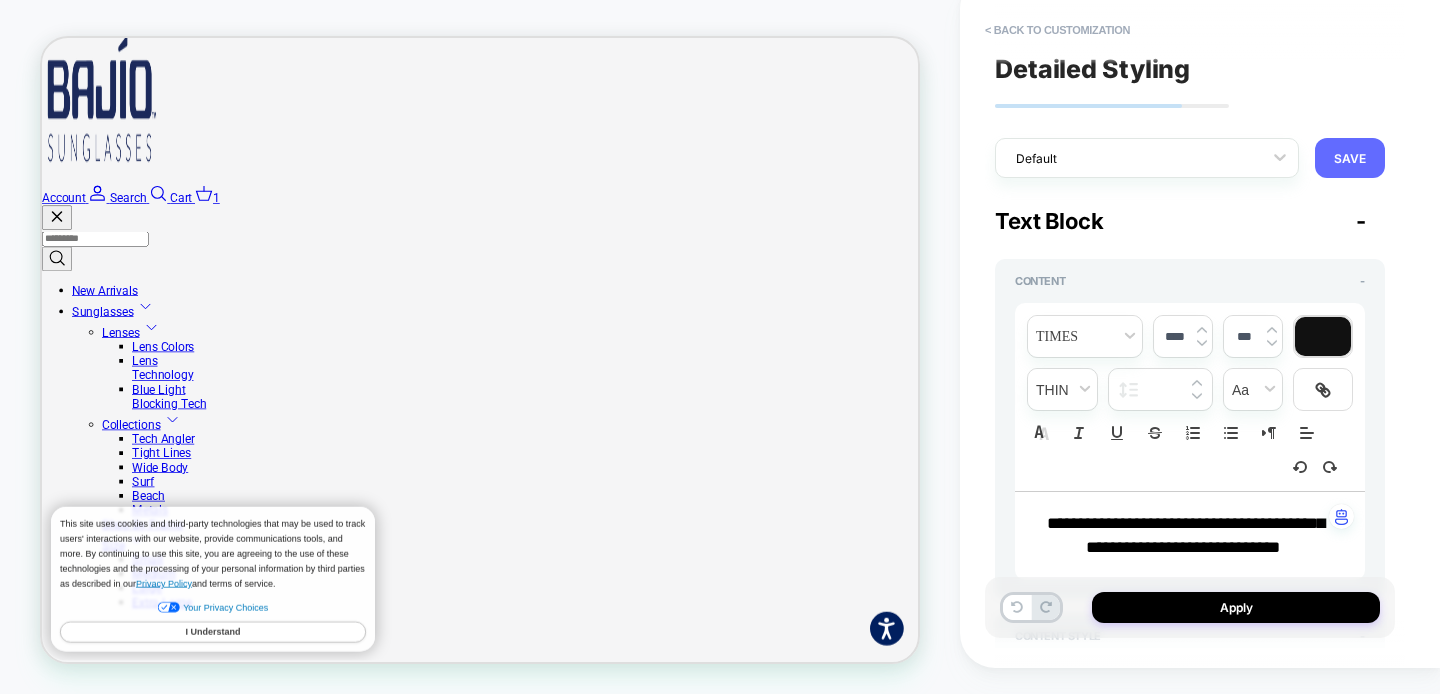 click on "SAVE" at bounding box center [1350, 158] 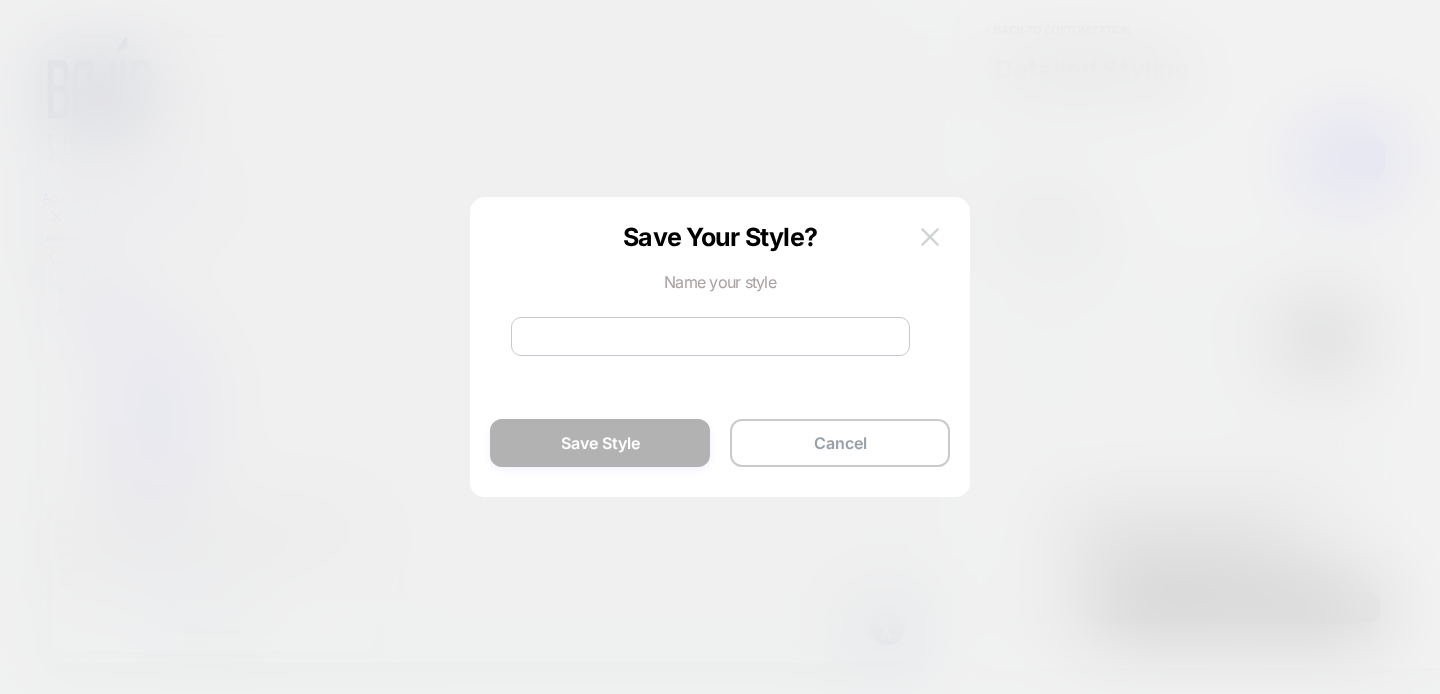 drag, startPoint x: 955, startPoint y: 214, endPoint x: 935, endPoint y: 232, distance: 26.907248 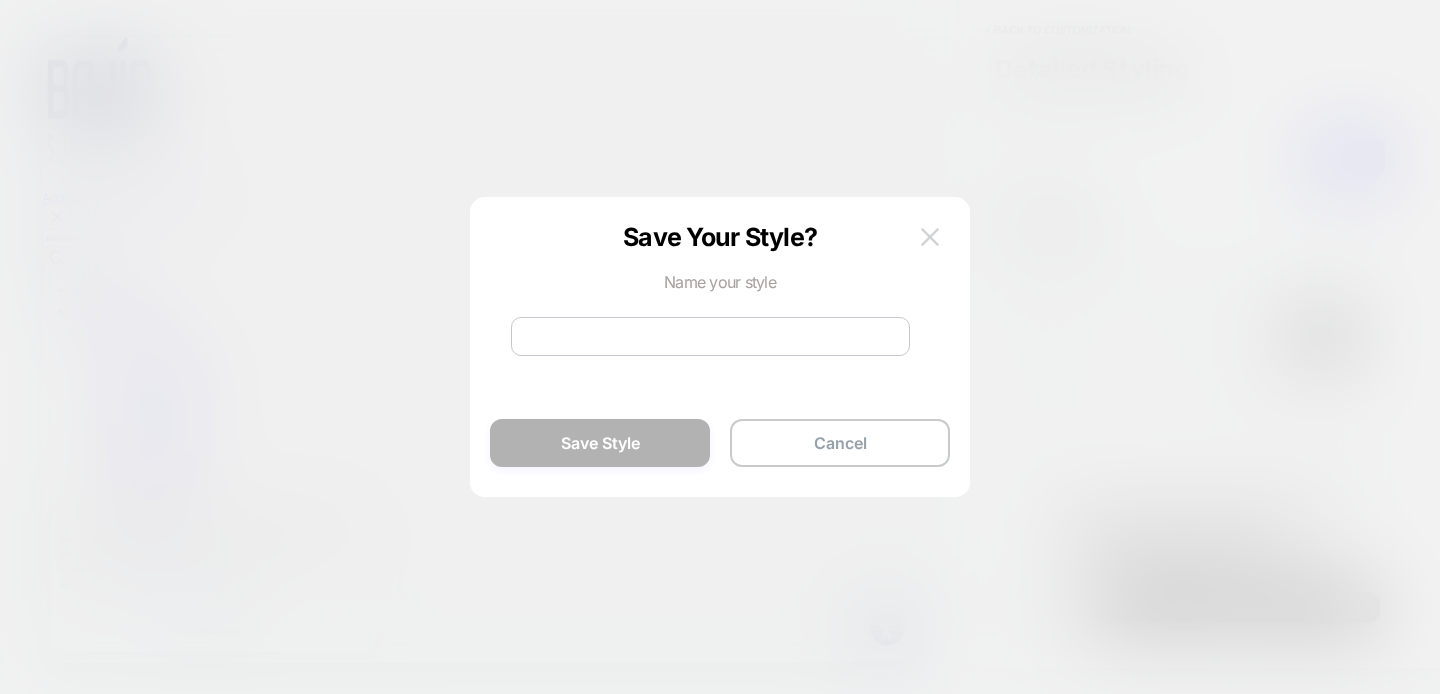 click on "Save Your Style? Name your style *This style name is already in use, choose another name Save Style Cancel" at bounding box center [720, 347] 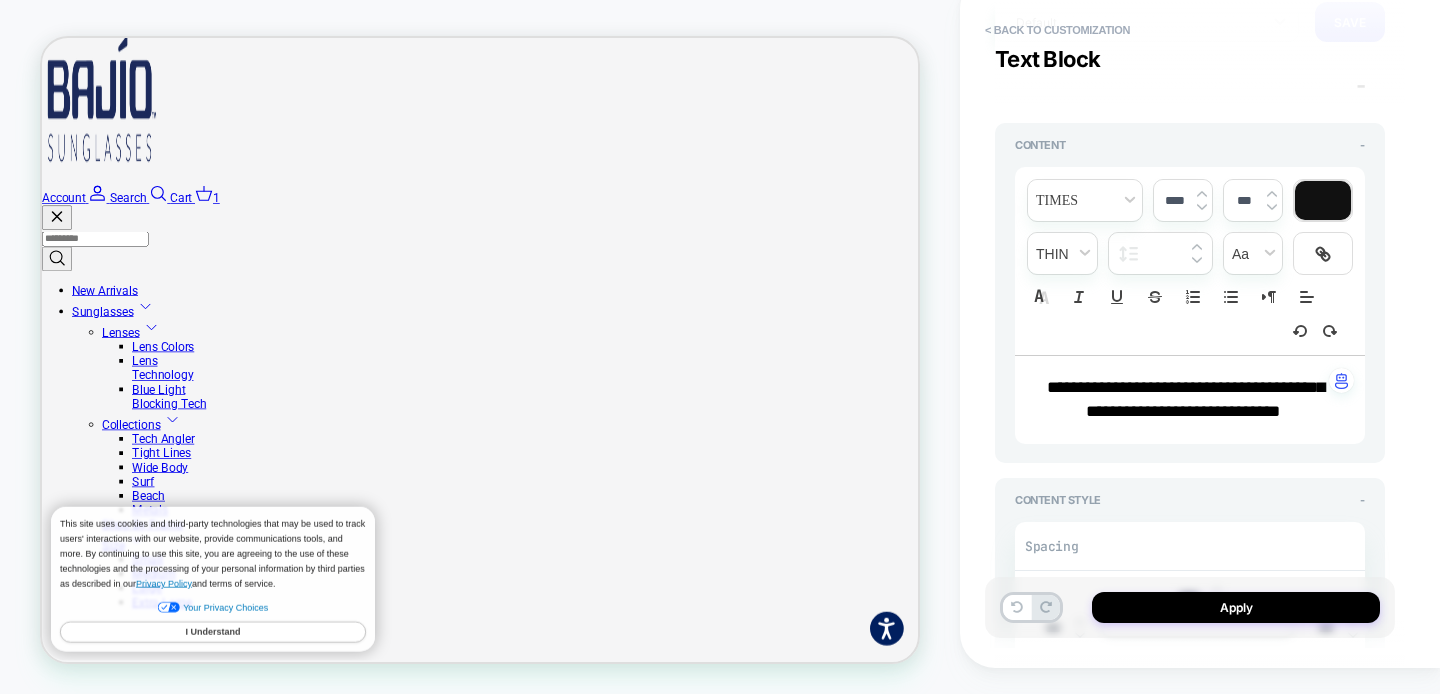scroll, scrollTop: 138, scrollLeft: 0, axis: vertical 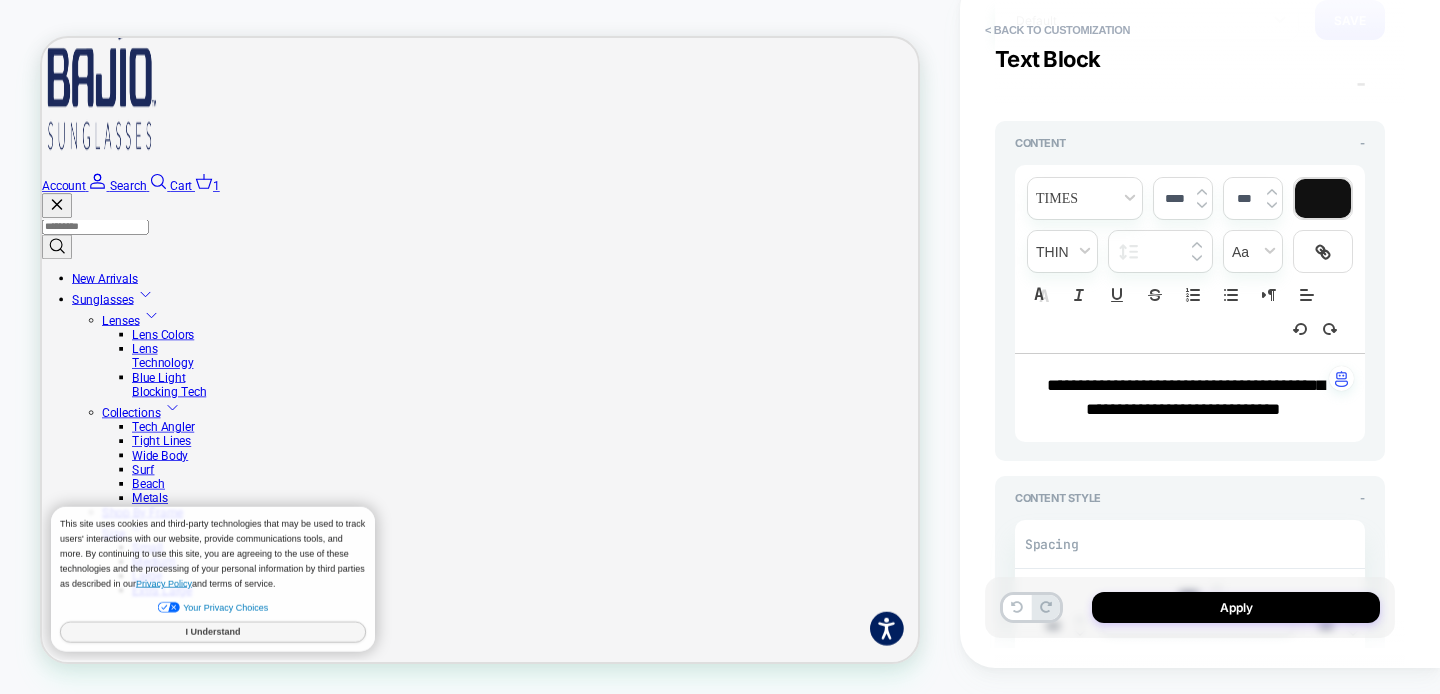 click on "I Understand" at bounding box center (270, 830) 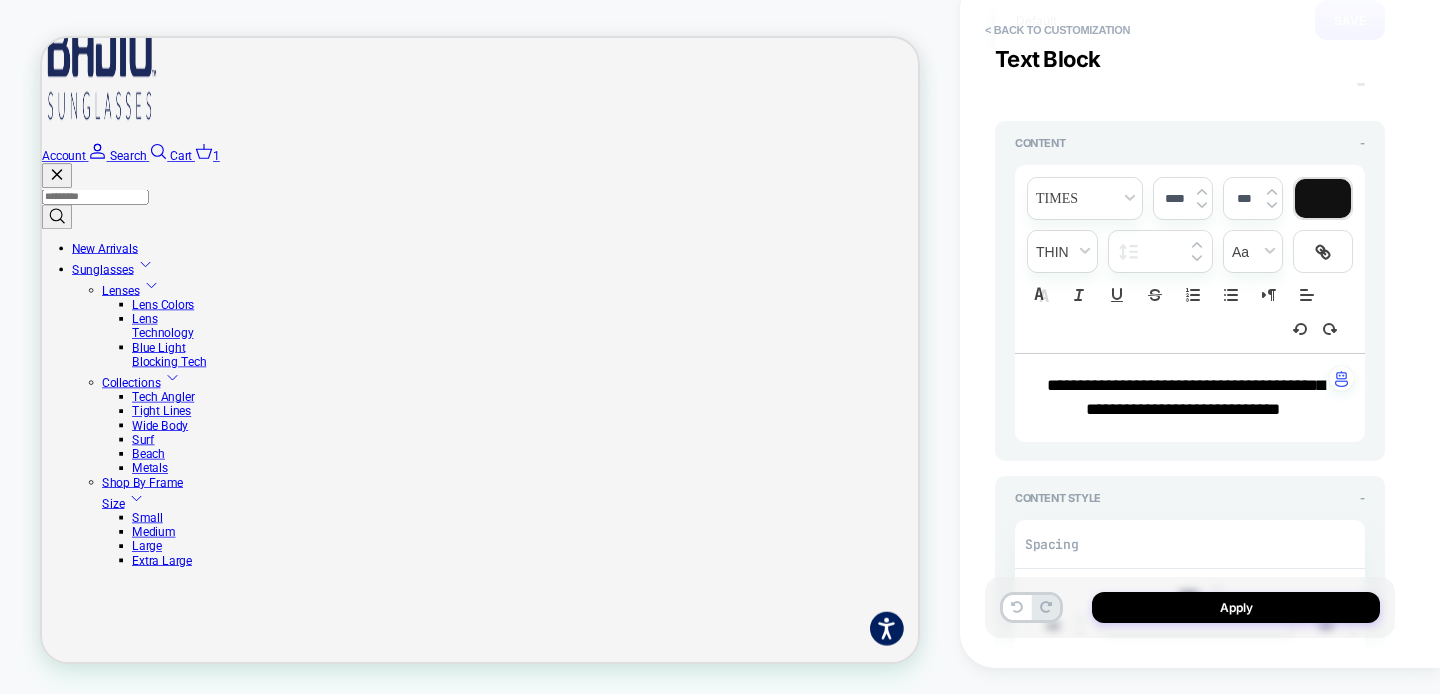scroll, scrollTop: 578, scrollLeft: 0, axis: vertical 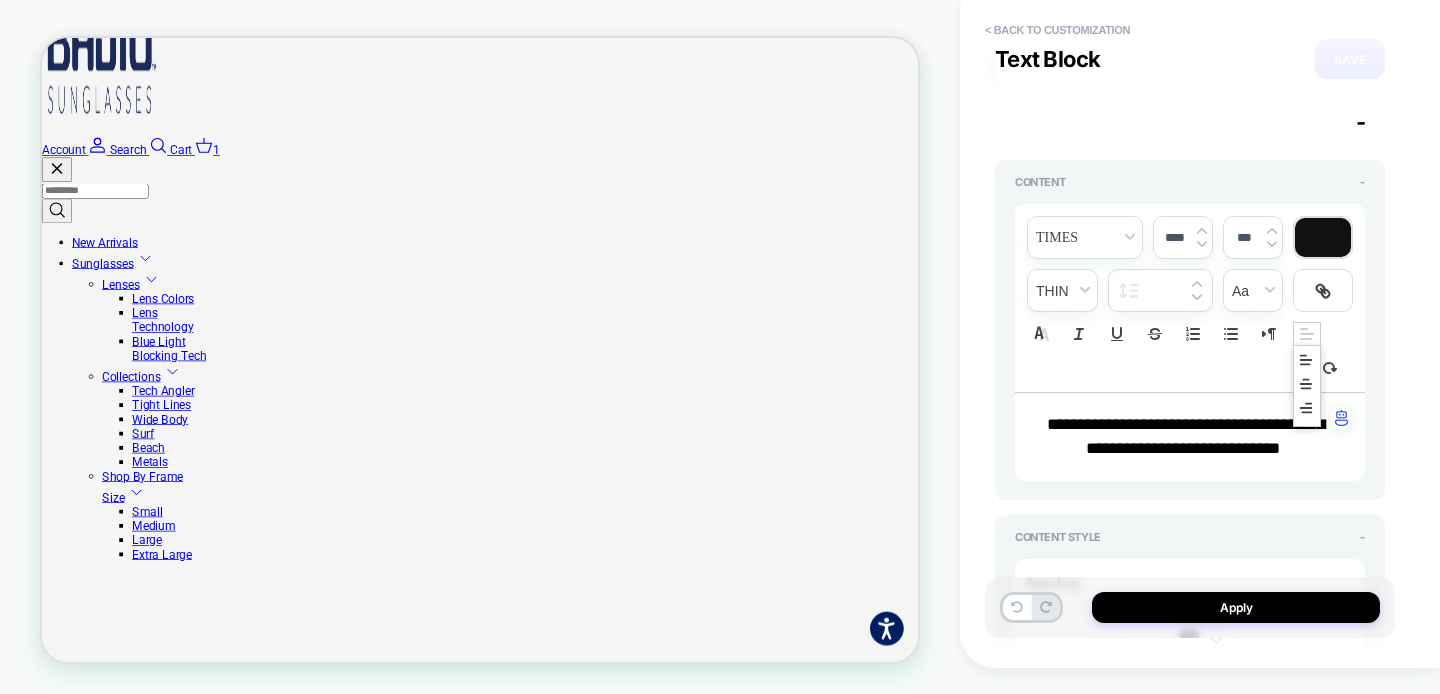 click 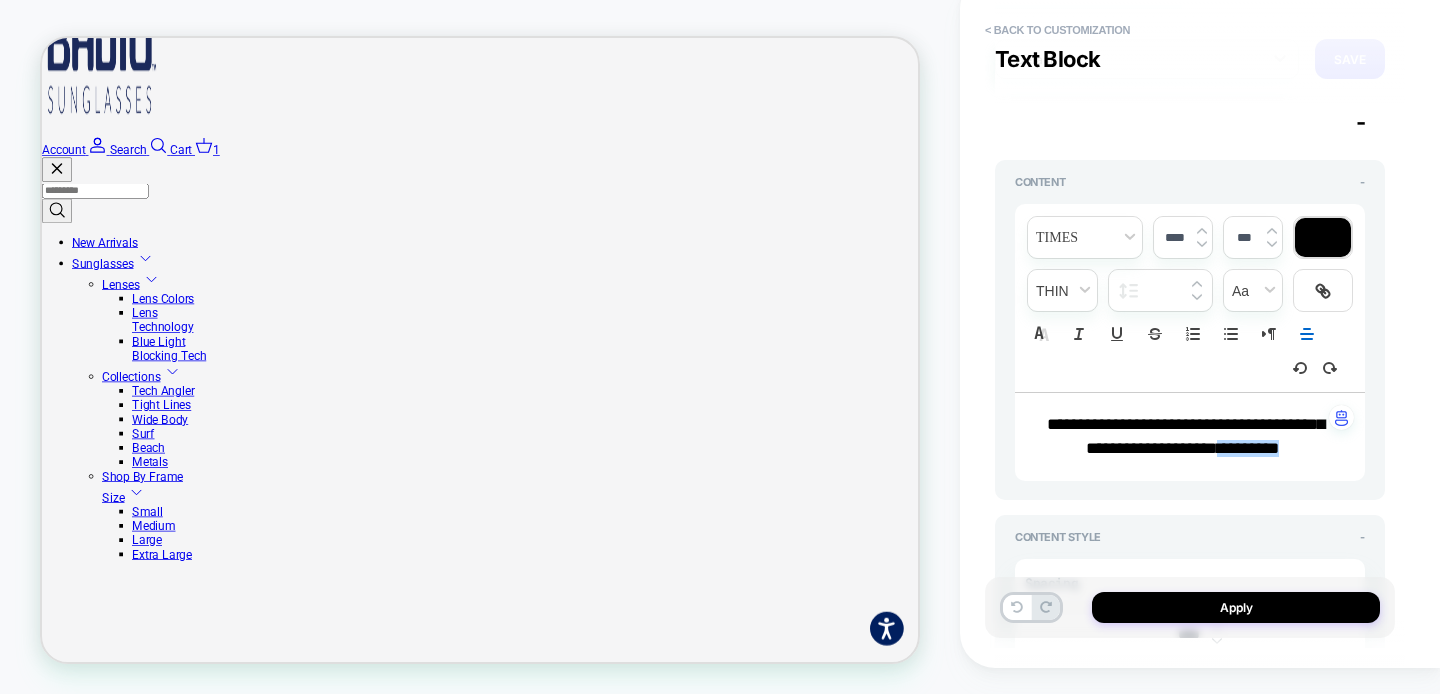 type on "****" 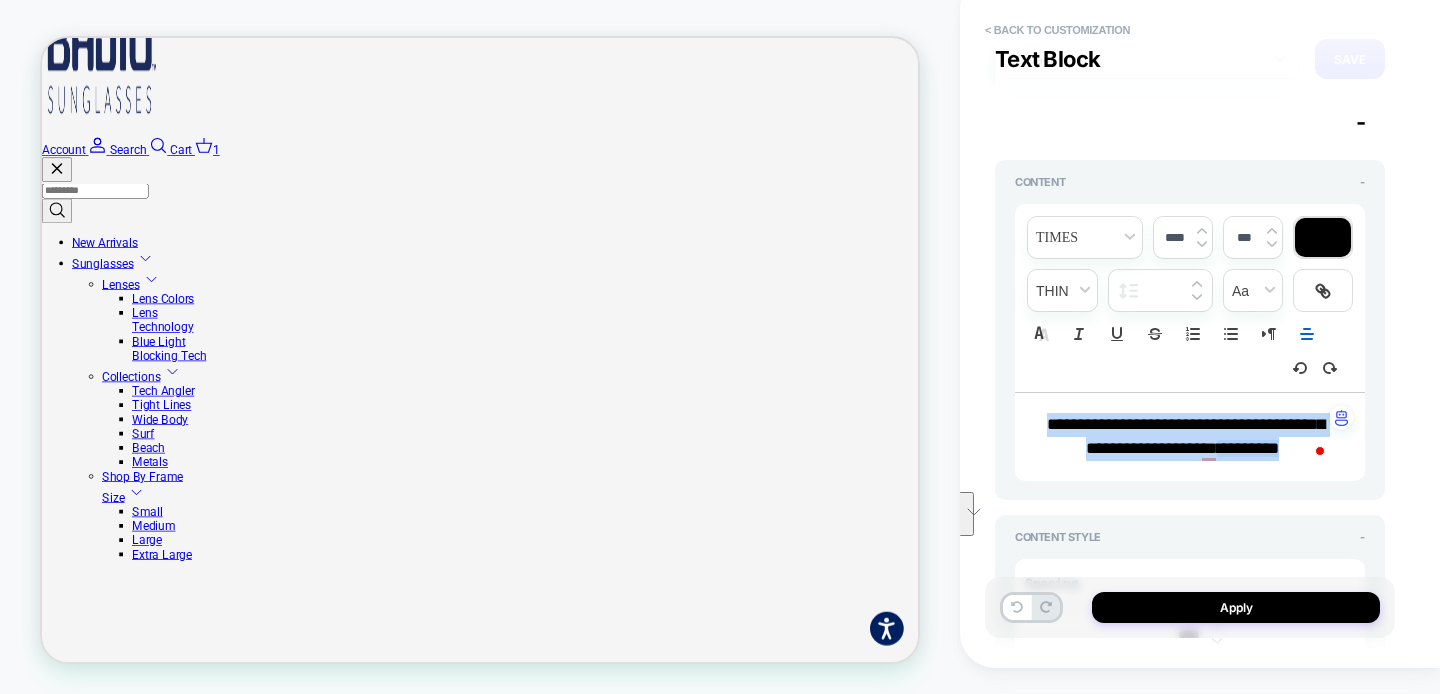 drag, startPoint x: 1305, startPoint y: 449, endPoint x: 1033, endPoint y: 417, distance: 273.8759 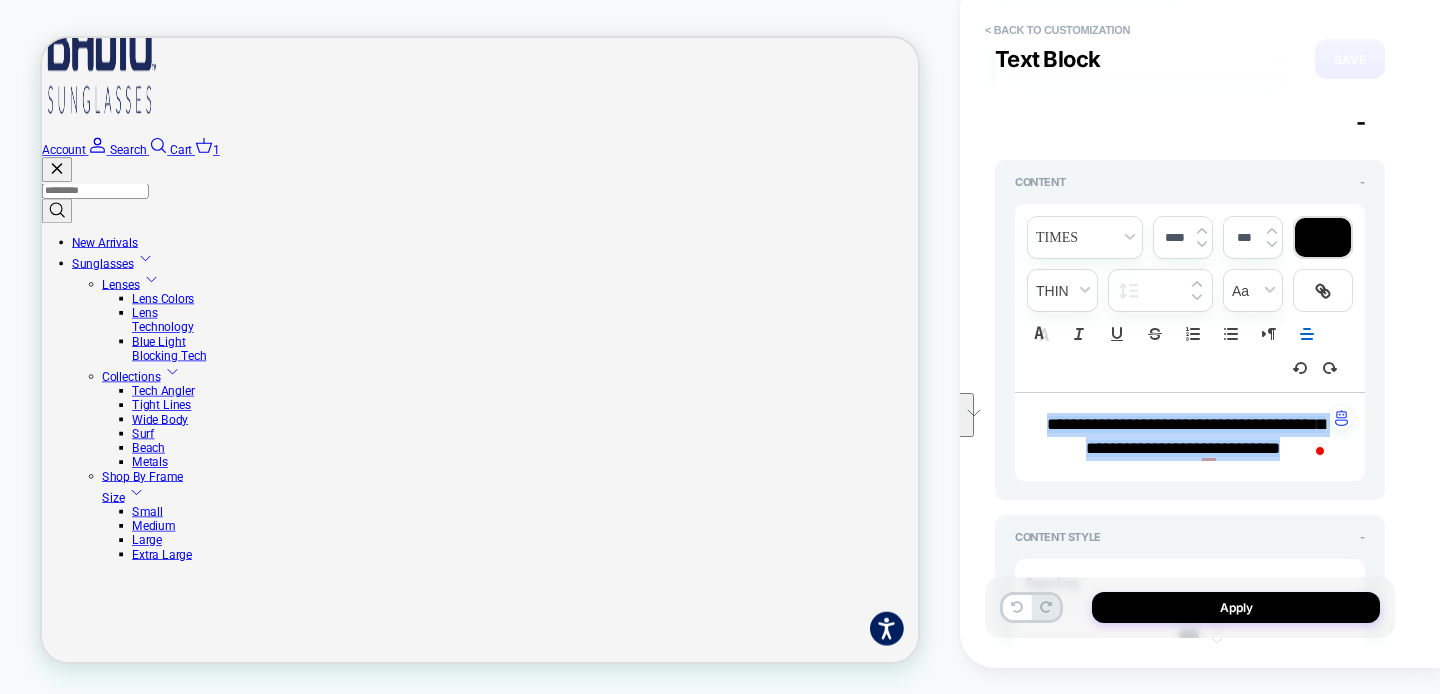 click 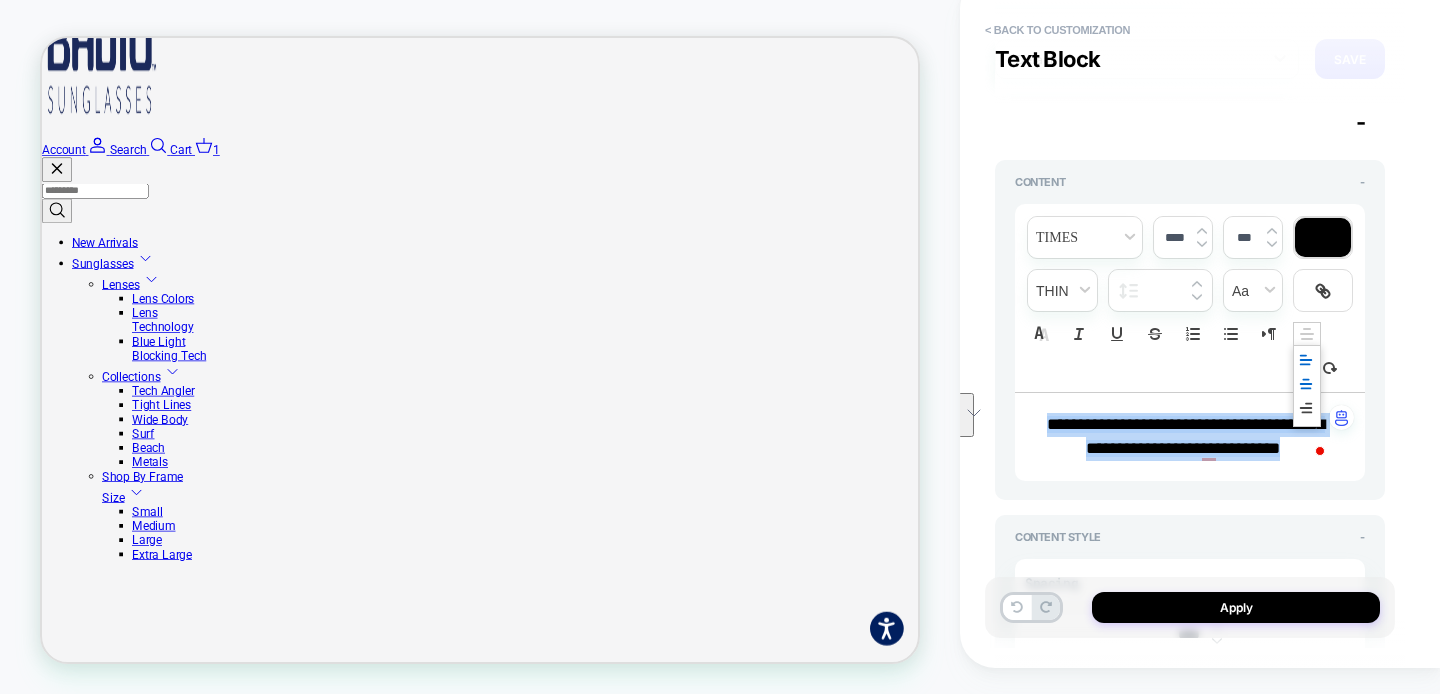 click 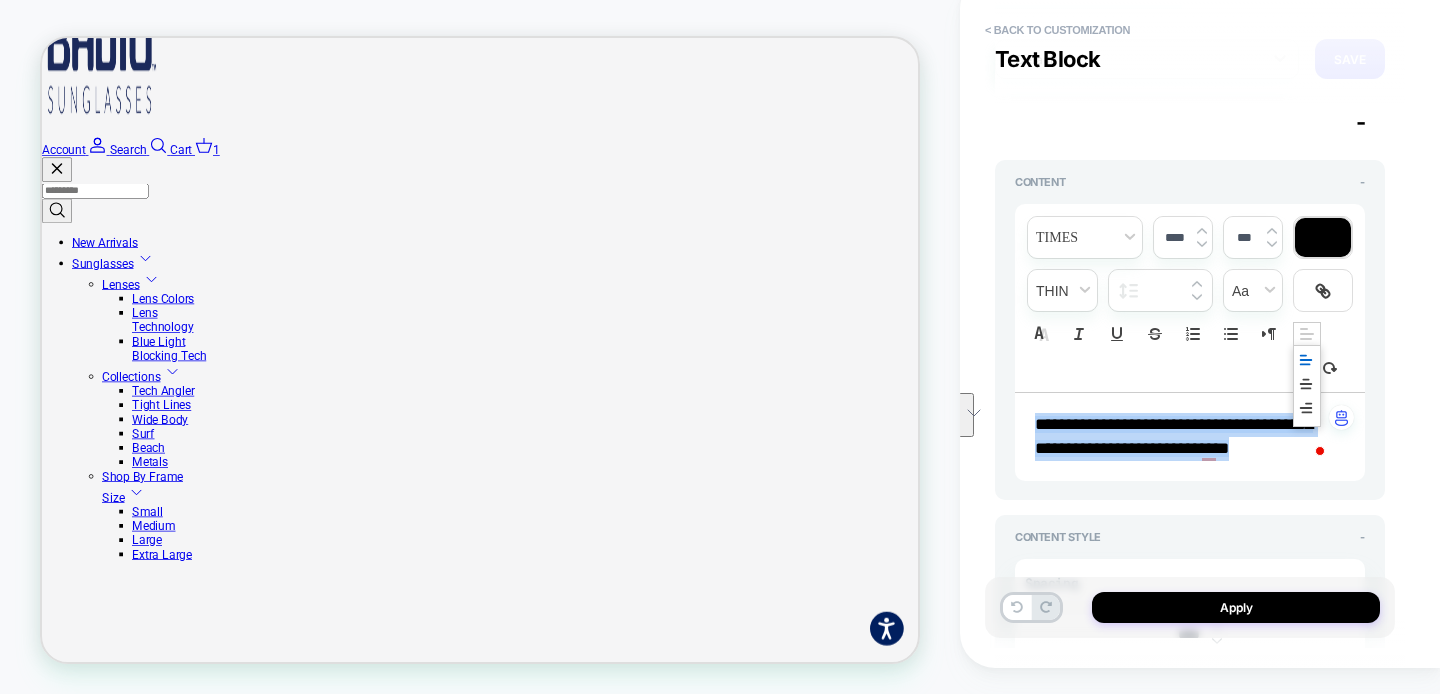 click 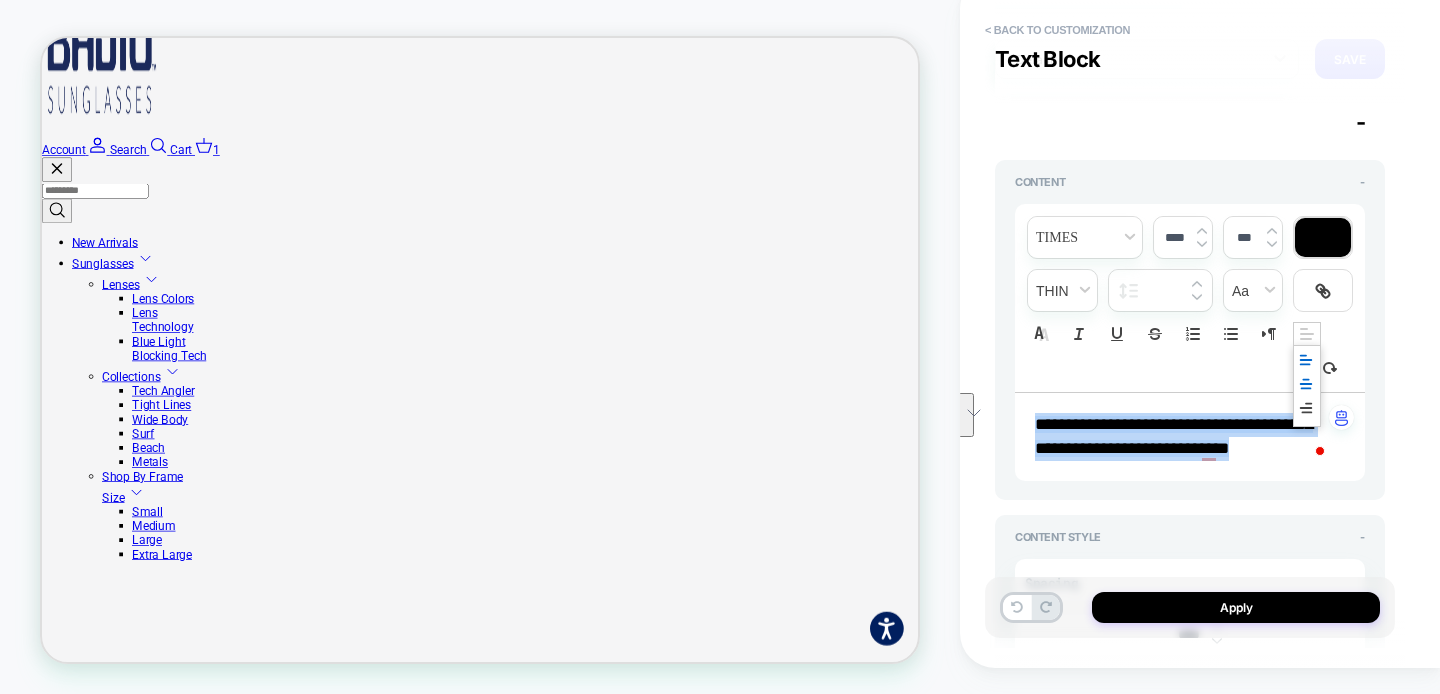 click 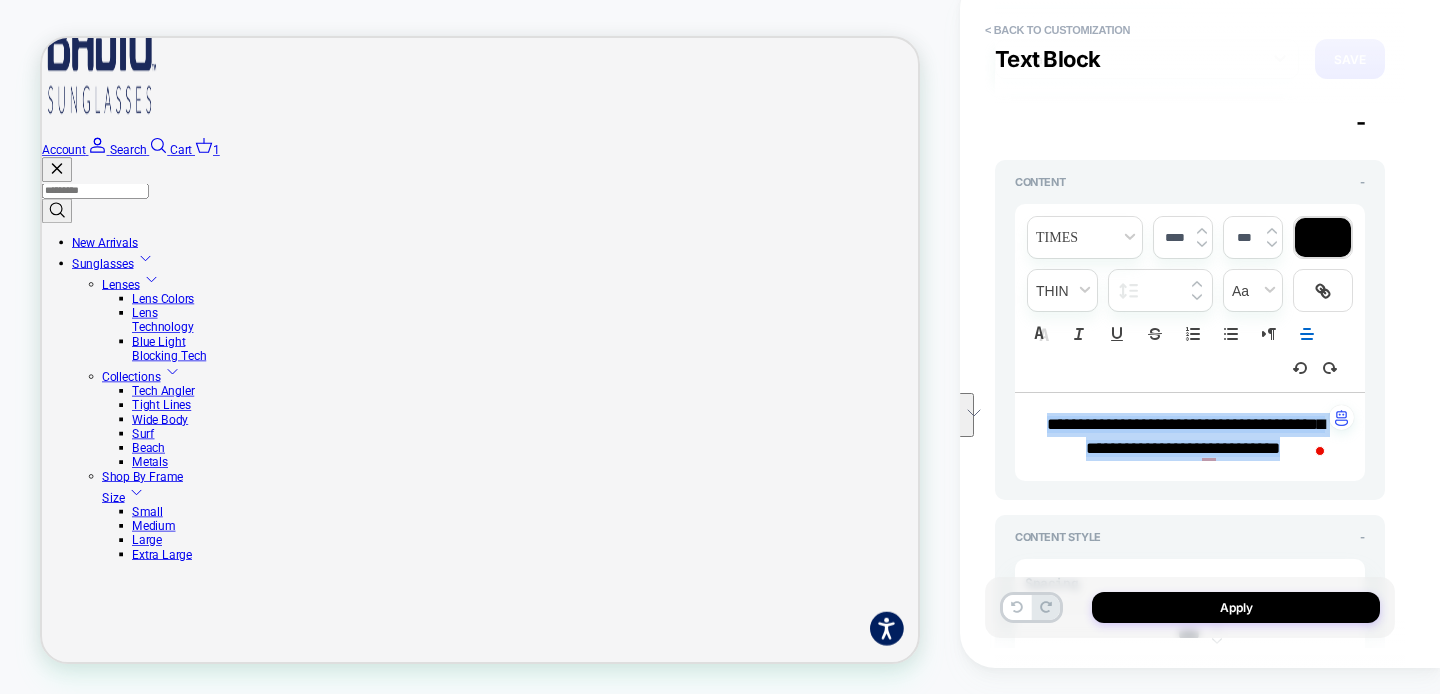 click on "**********" at bounding box center (1186, 436) 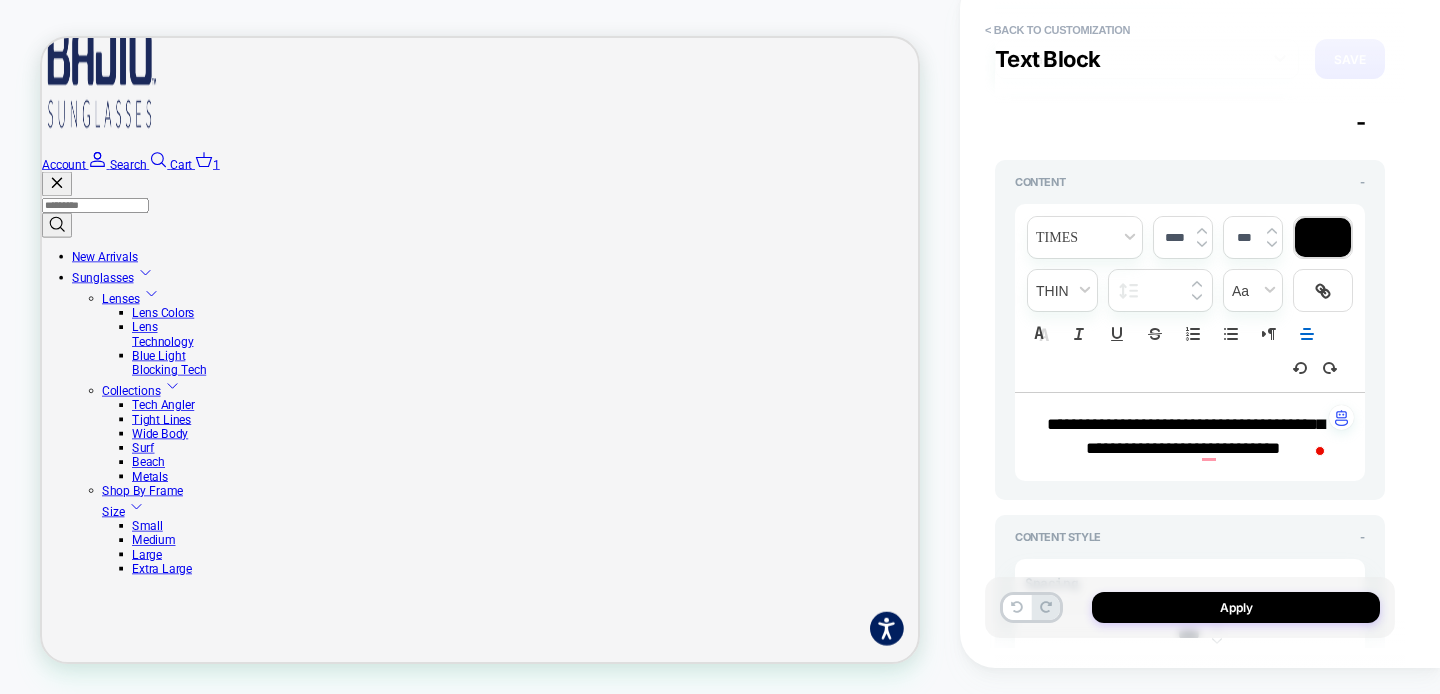 scroll, scrollTop: 581, scrollLeft: 0, axis: vertical 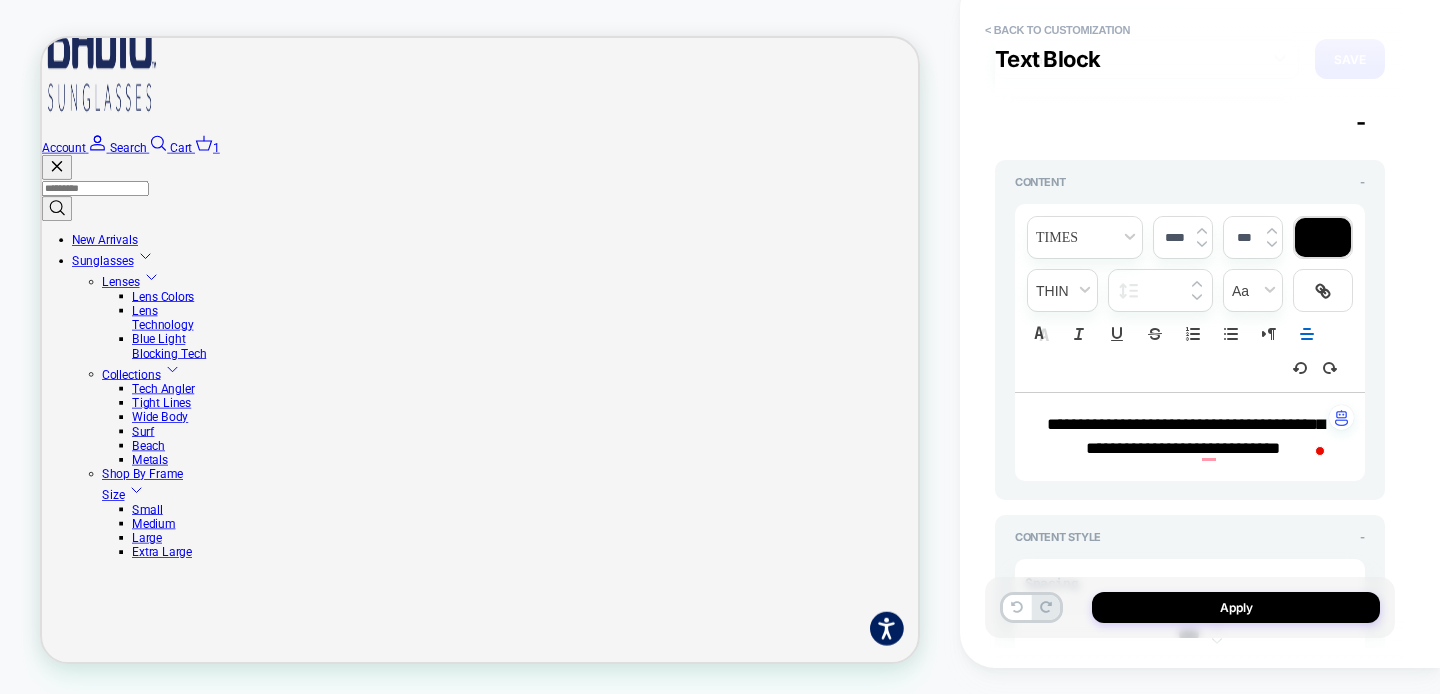 click at bounding box center (1323, 237) 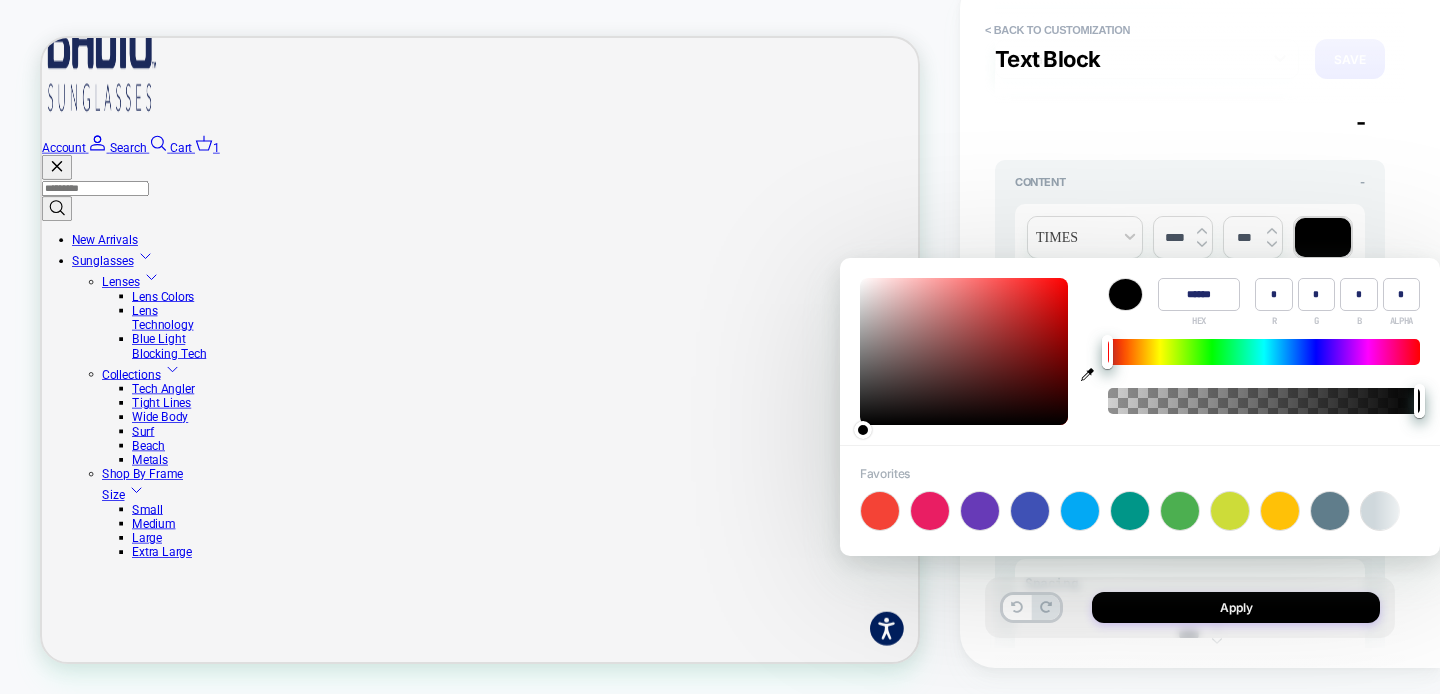 click on "******" at bounding box center [1199, 294] 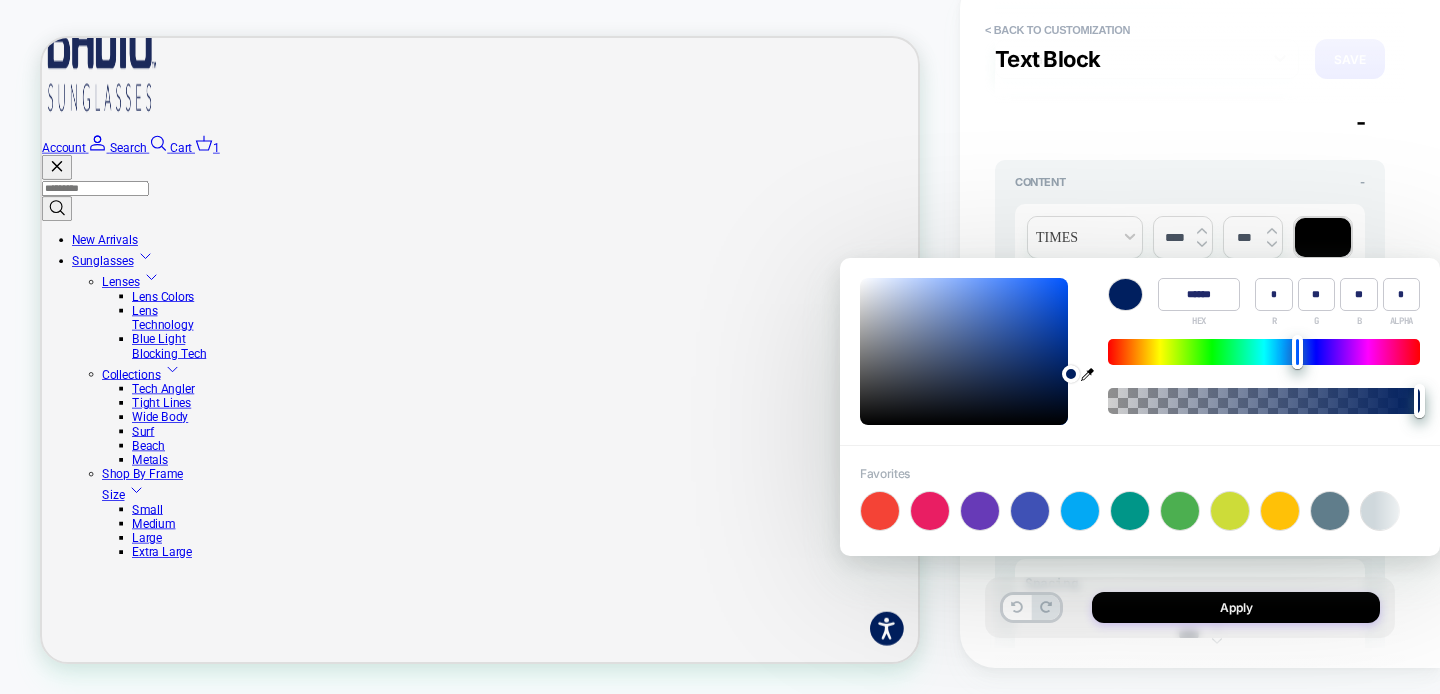 type on "******" 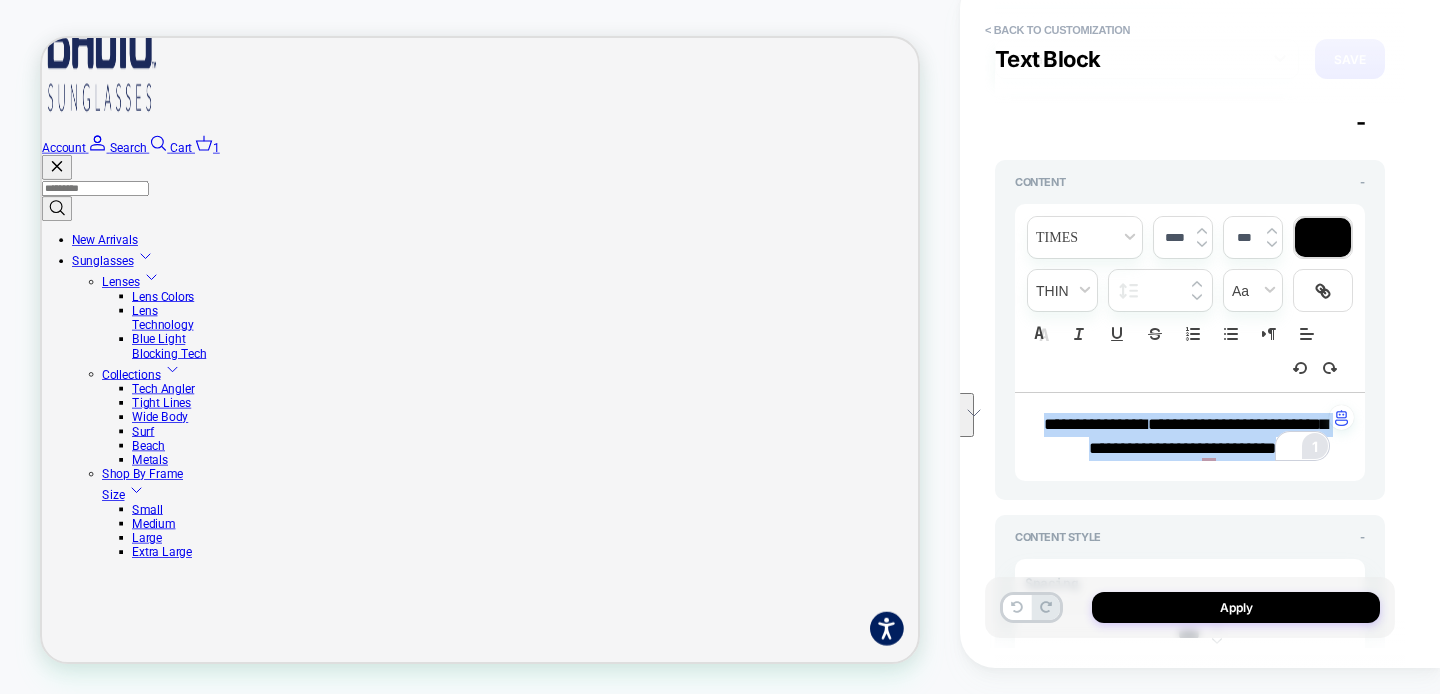 drag, startPoint x: 1046, startPoint y: 418, endPoint x: 1311, endPoint y: 448, distance: 266.69272 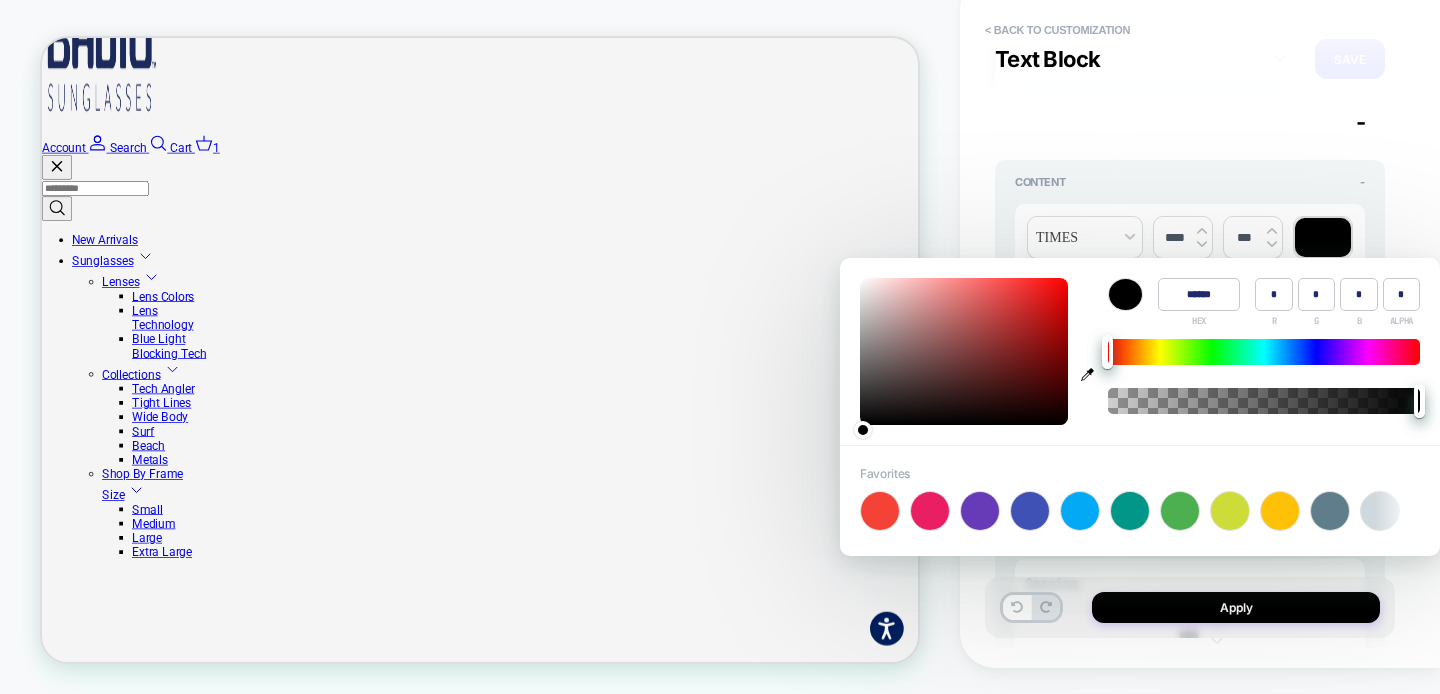 click at bounding box center [1125, 294] 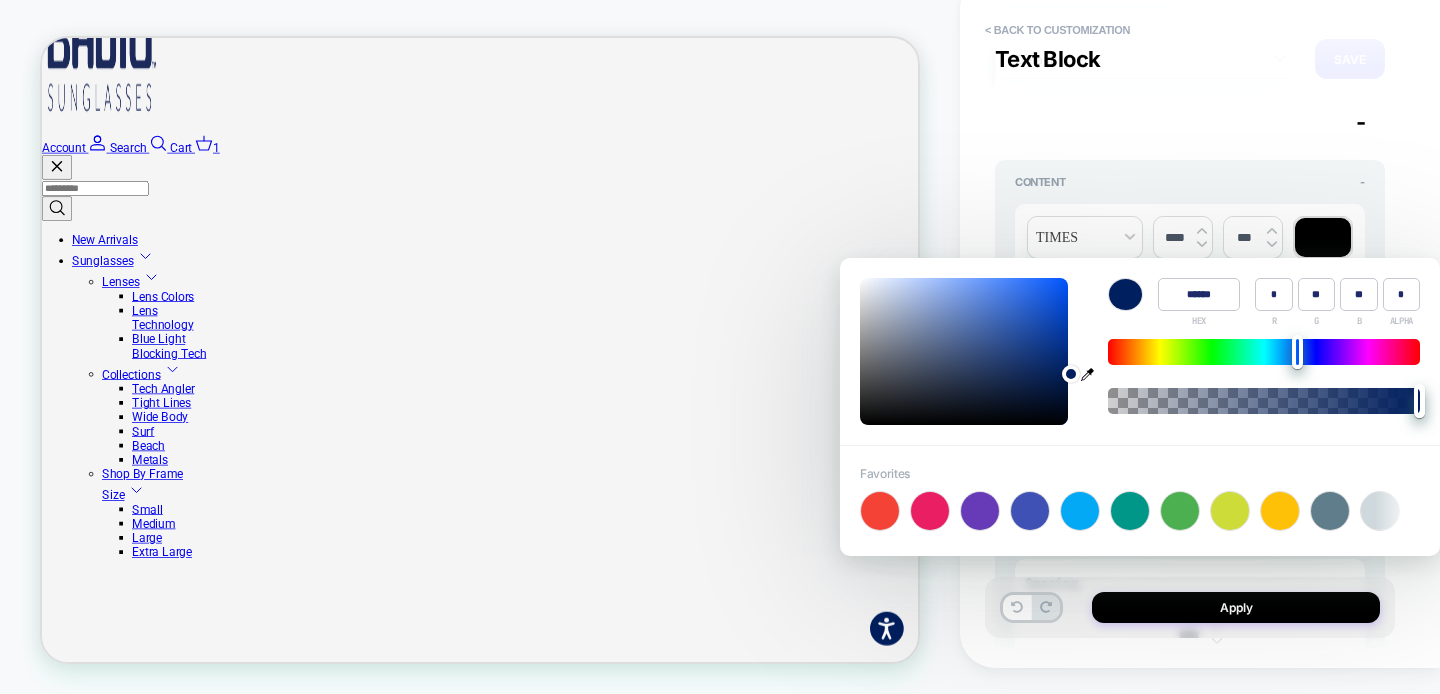 type on "******" 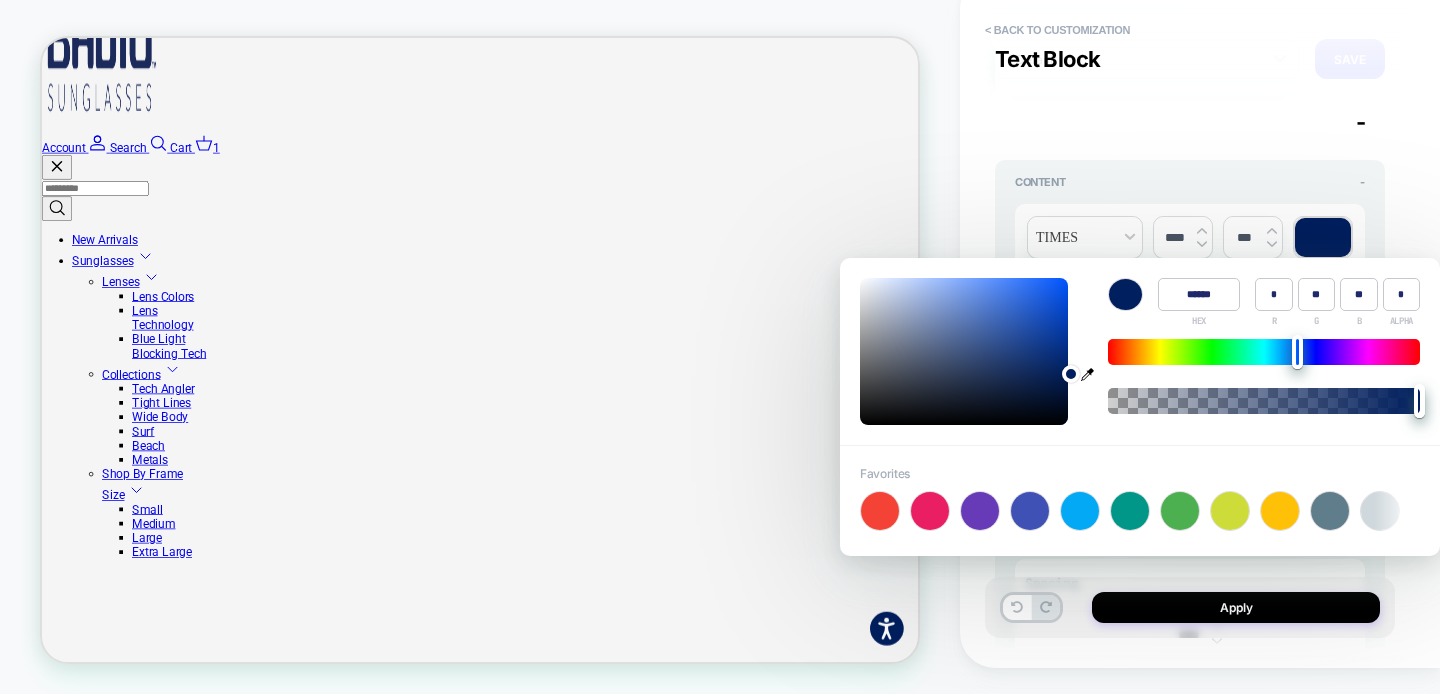 click at bounding box center [1125, 294] 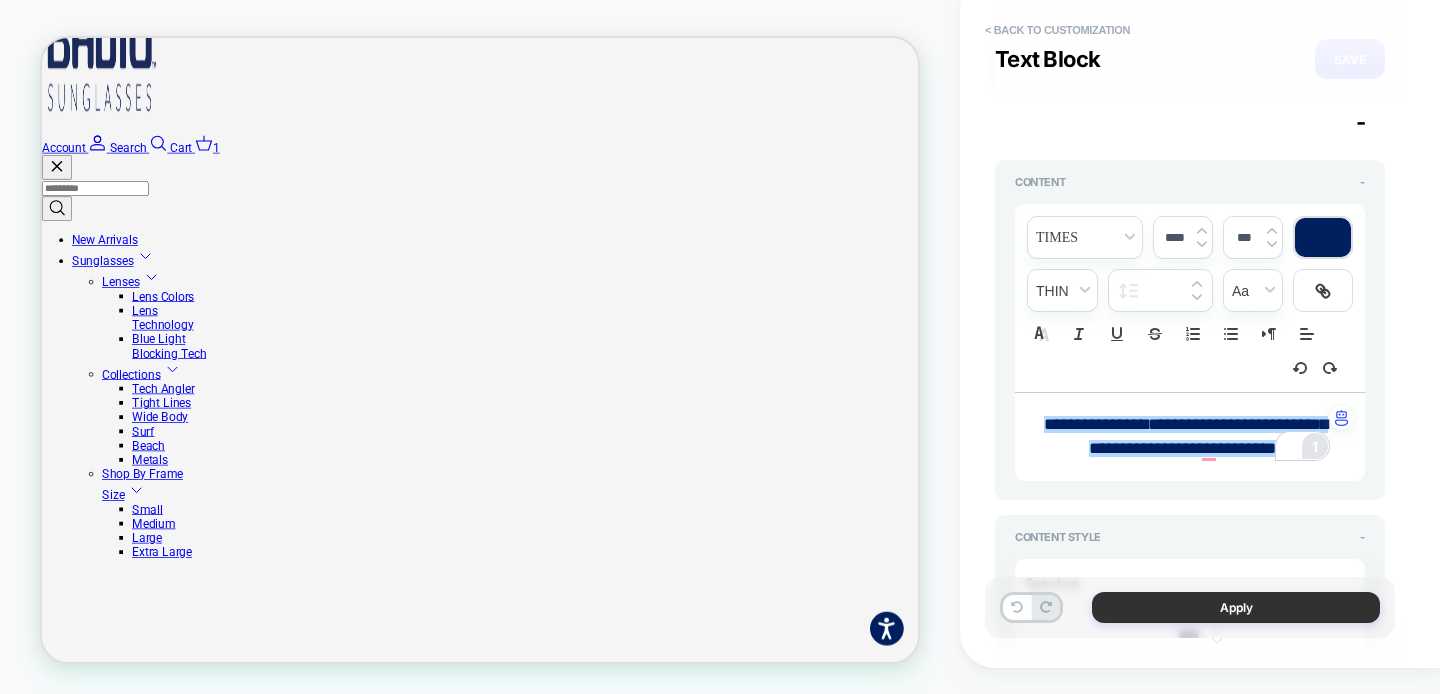 click on "Apply" at bounding box center [1236, 607] 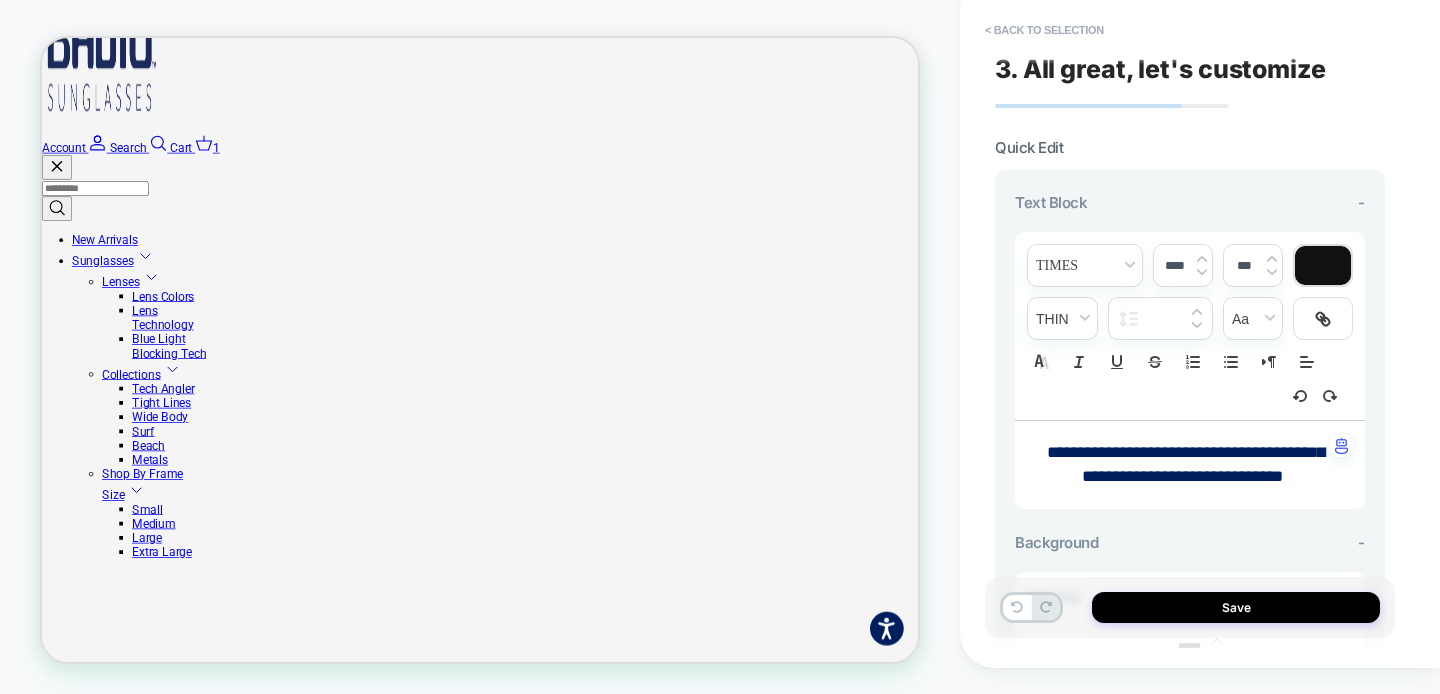 scroll, scrollTop: 4, scrollLeft: 0, axis: vertical 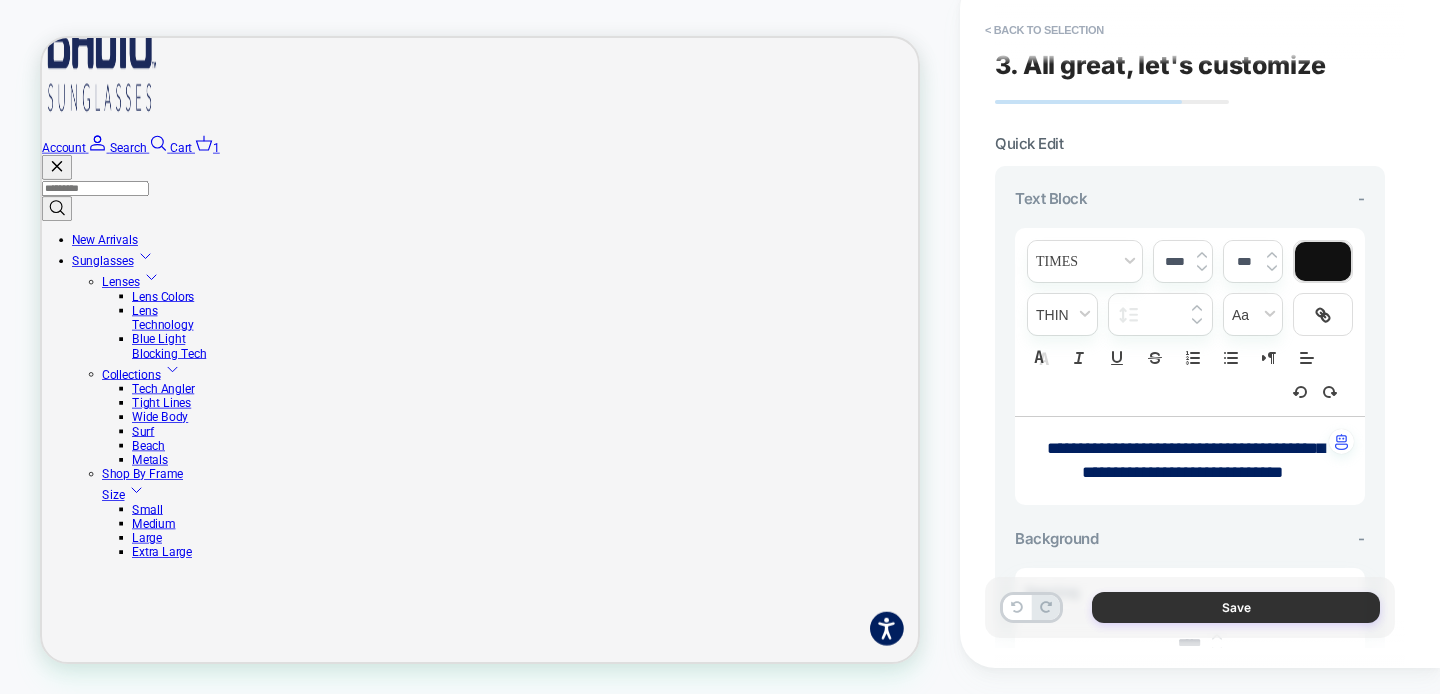 click on "Save" at bounding box center [1236, 607] 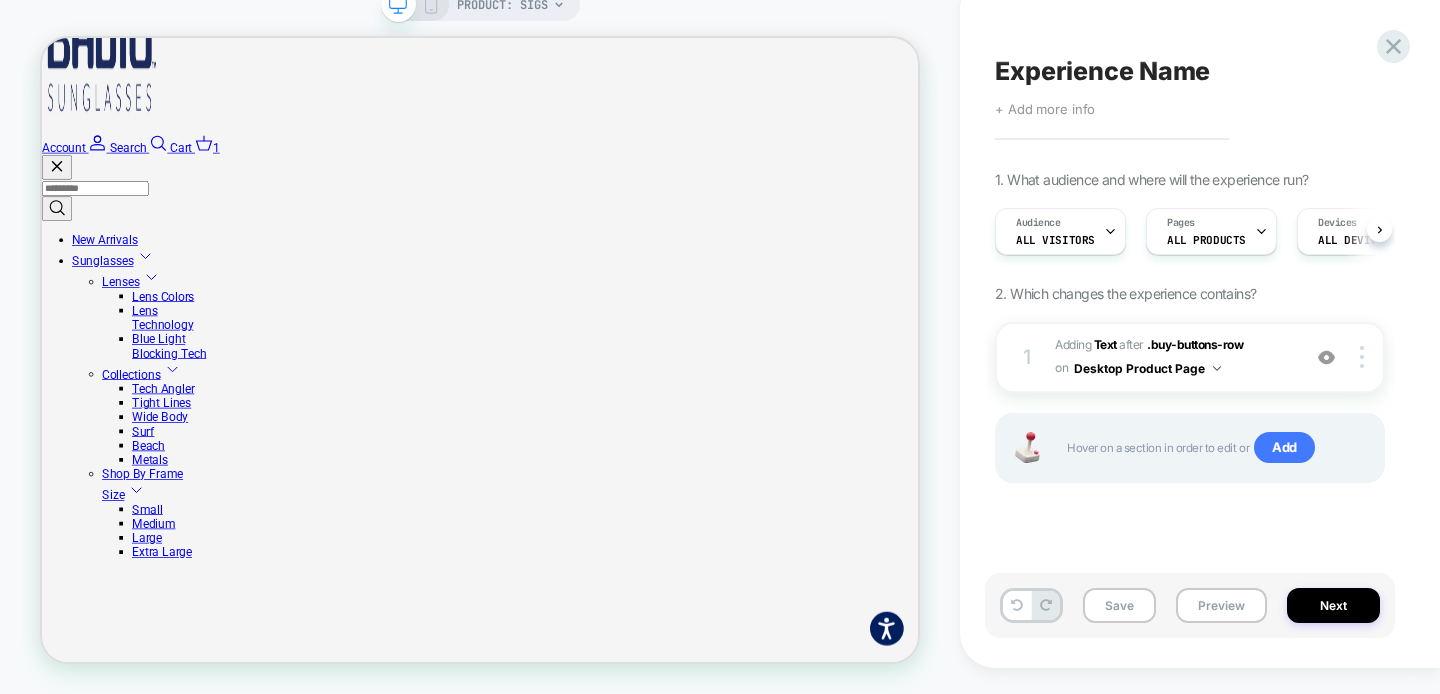 scroll, scrollTop: 0, scrollLeft: 1, axis: horizontal 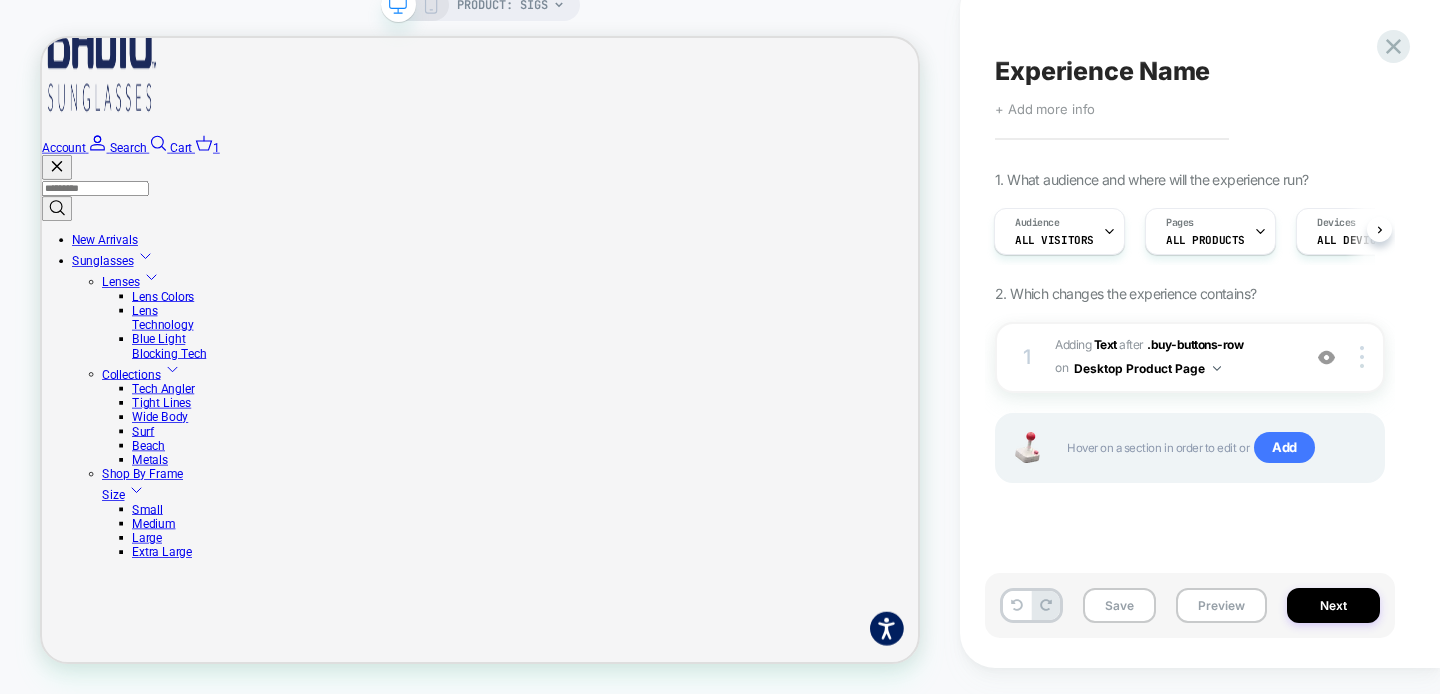 click on "Experience Name" at bounding box center [1102, 71] 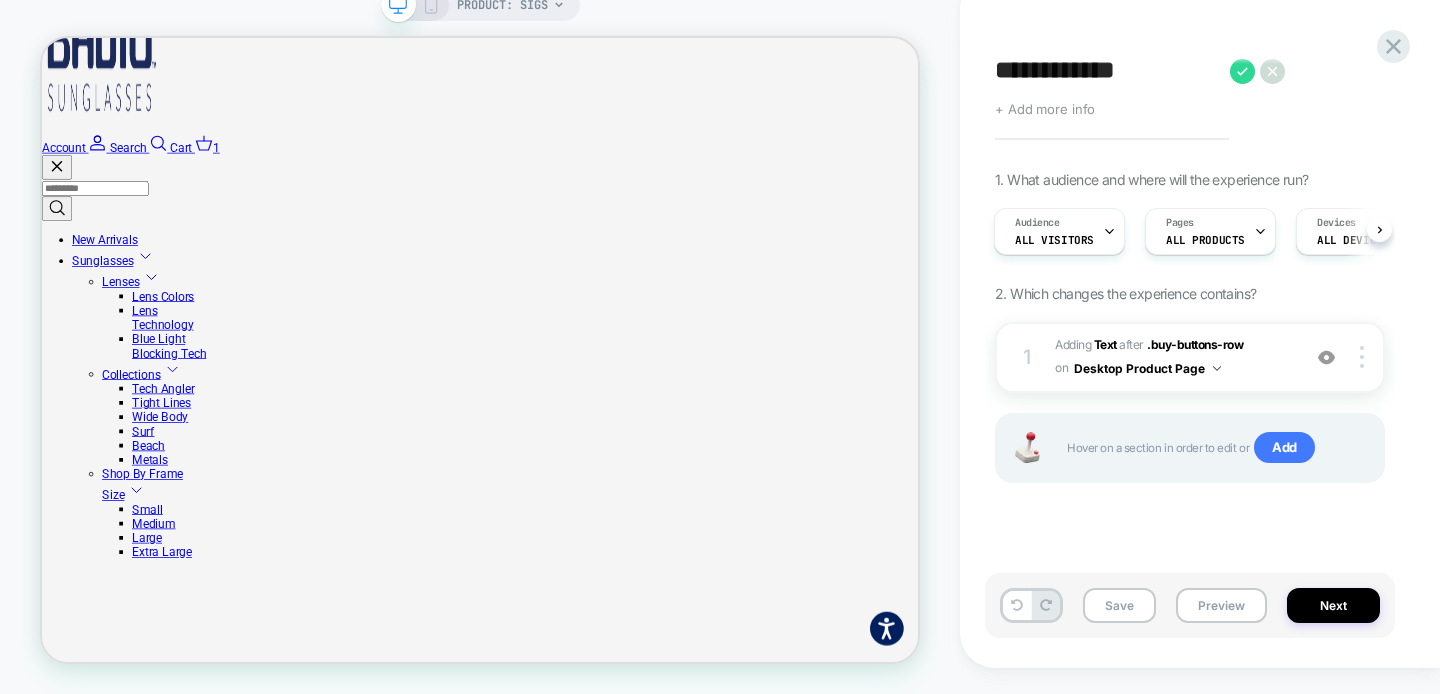 click on "**********" at bounding box center [1107, 71] 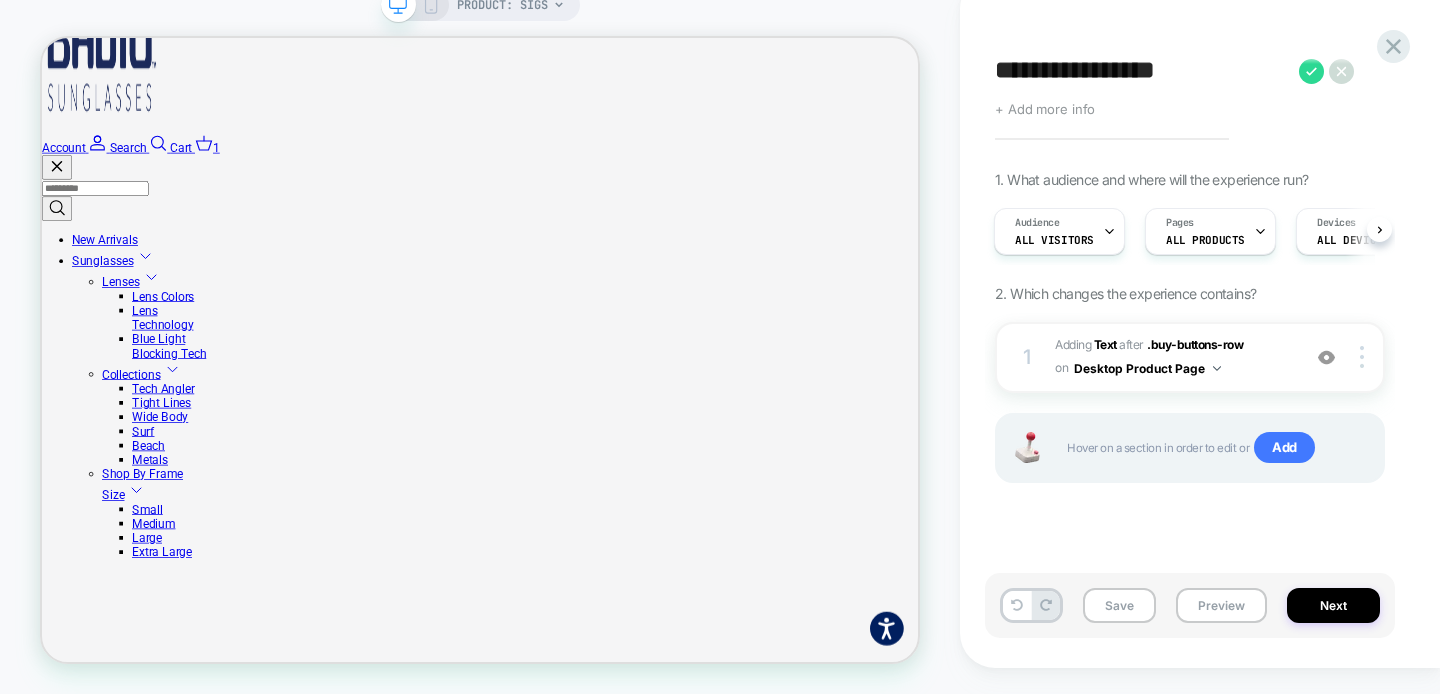 click on "**********" at bounding box center (1142, 71) 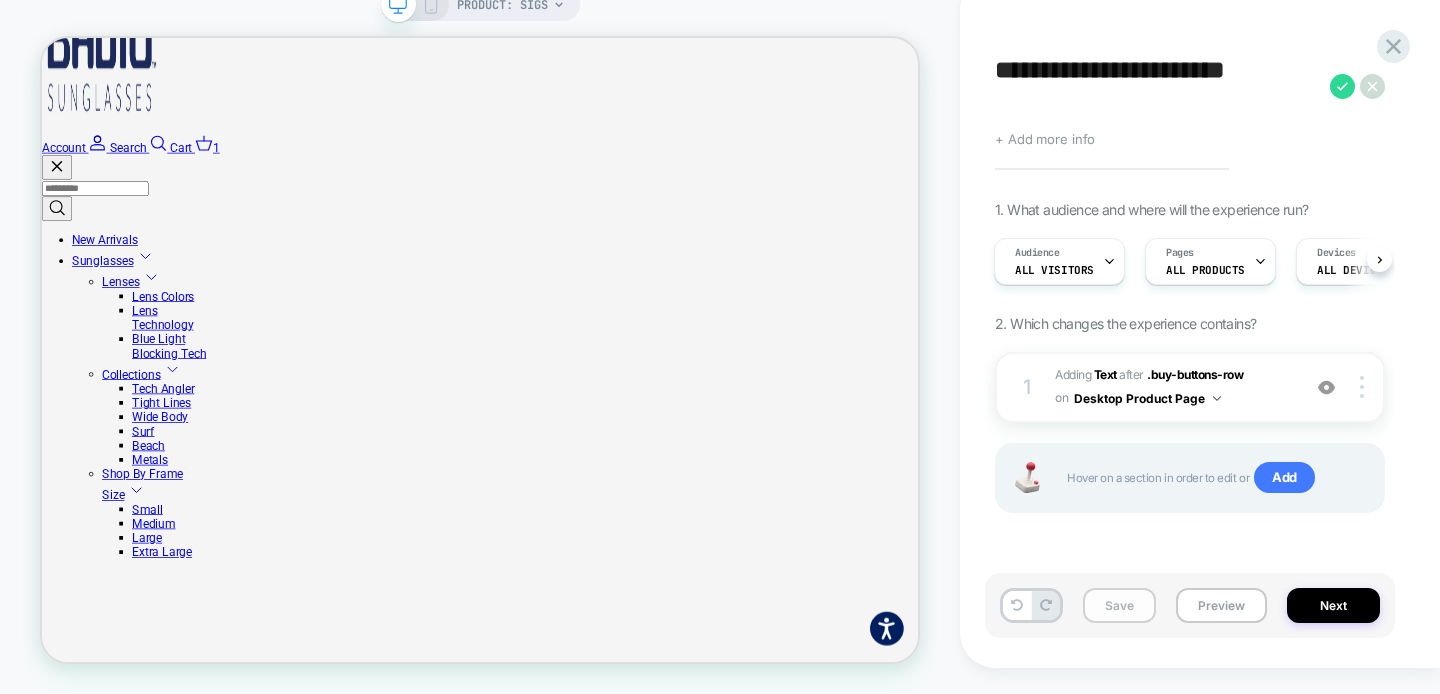 type on "**********" 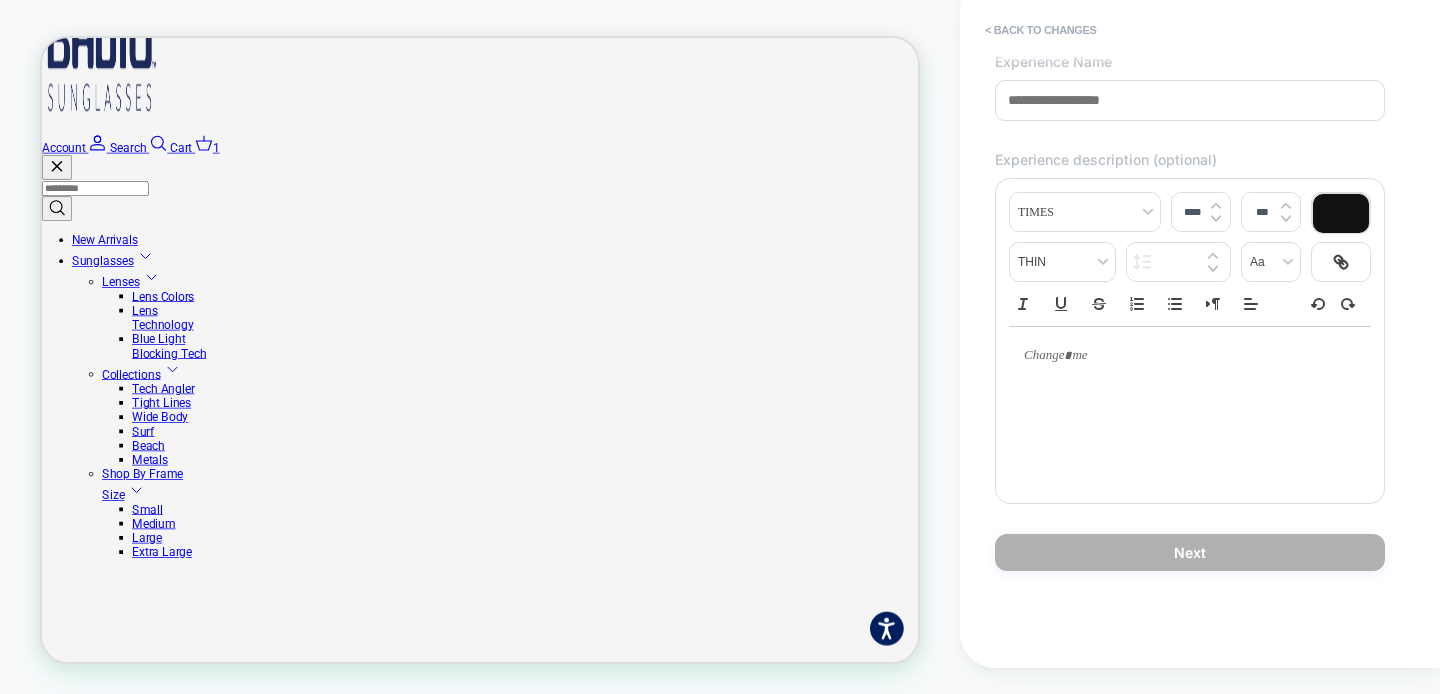 scroll, scrollTop: 120, scrollLeft: 0, axis: vertical 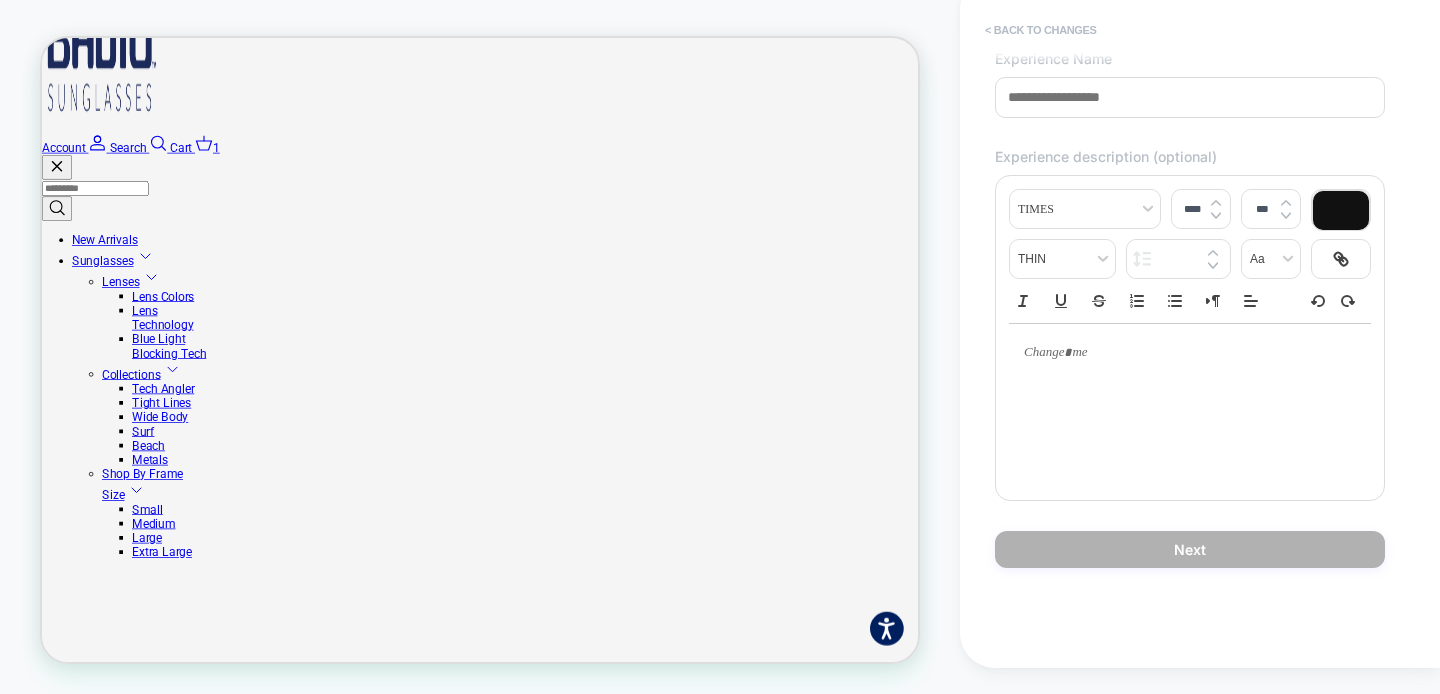click on "< Back to changes" at bounding box center [1041, 30] 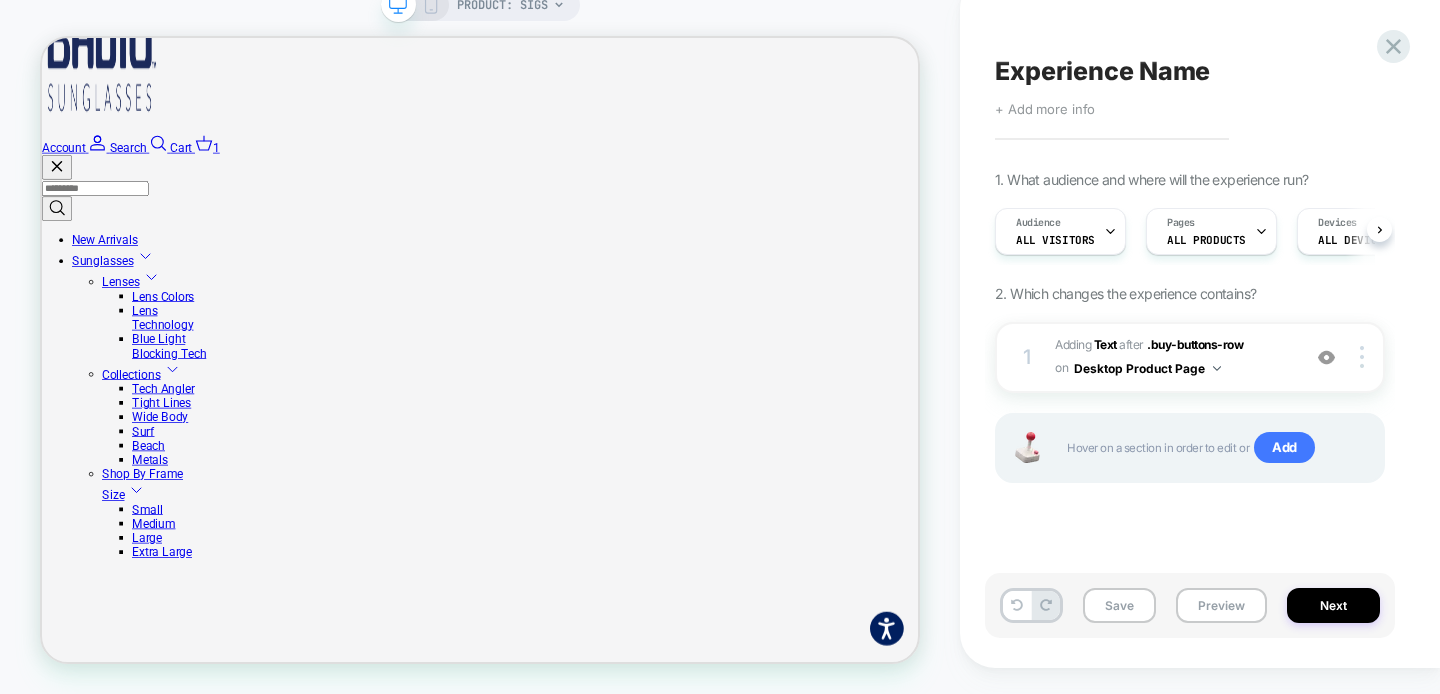 scroll, scrollTop: 0, scrollLeft: 1, axis: horizontal 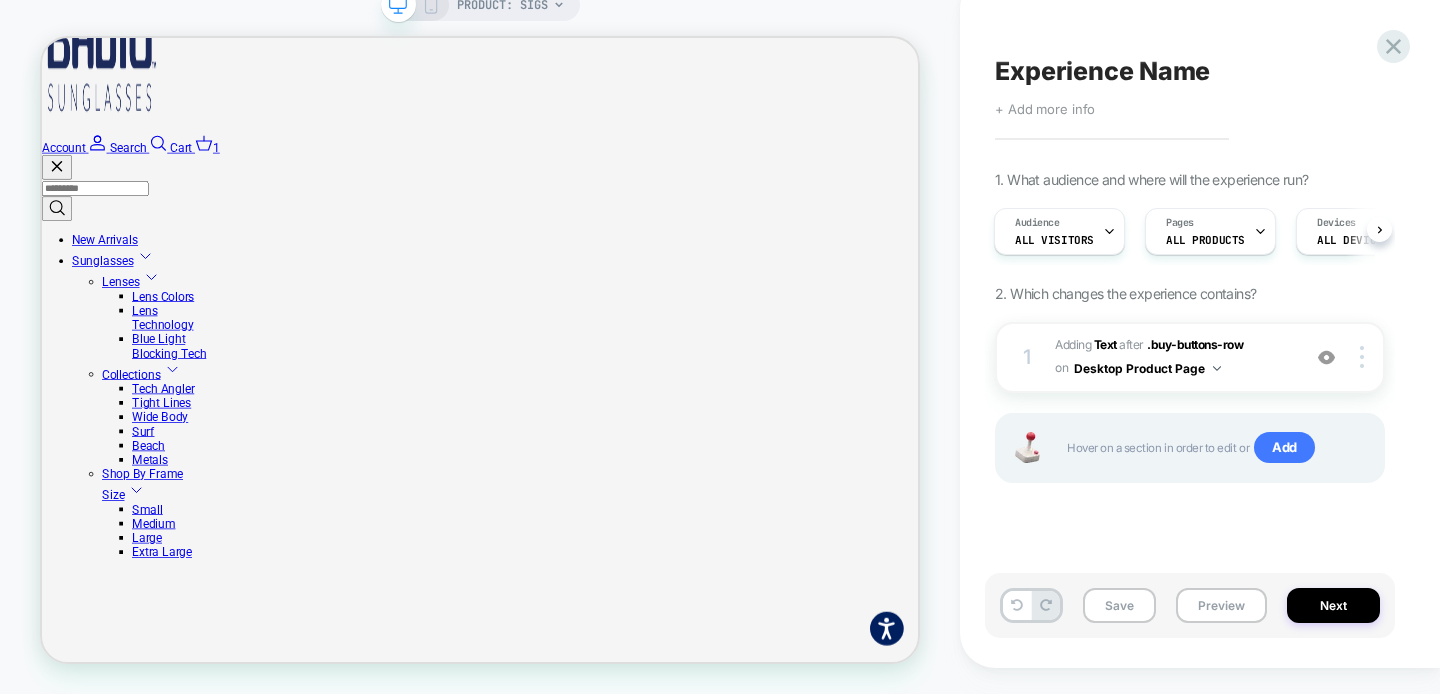 click on "Experience Name" at bounding box center (1102, 71) 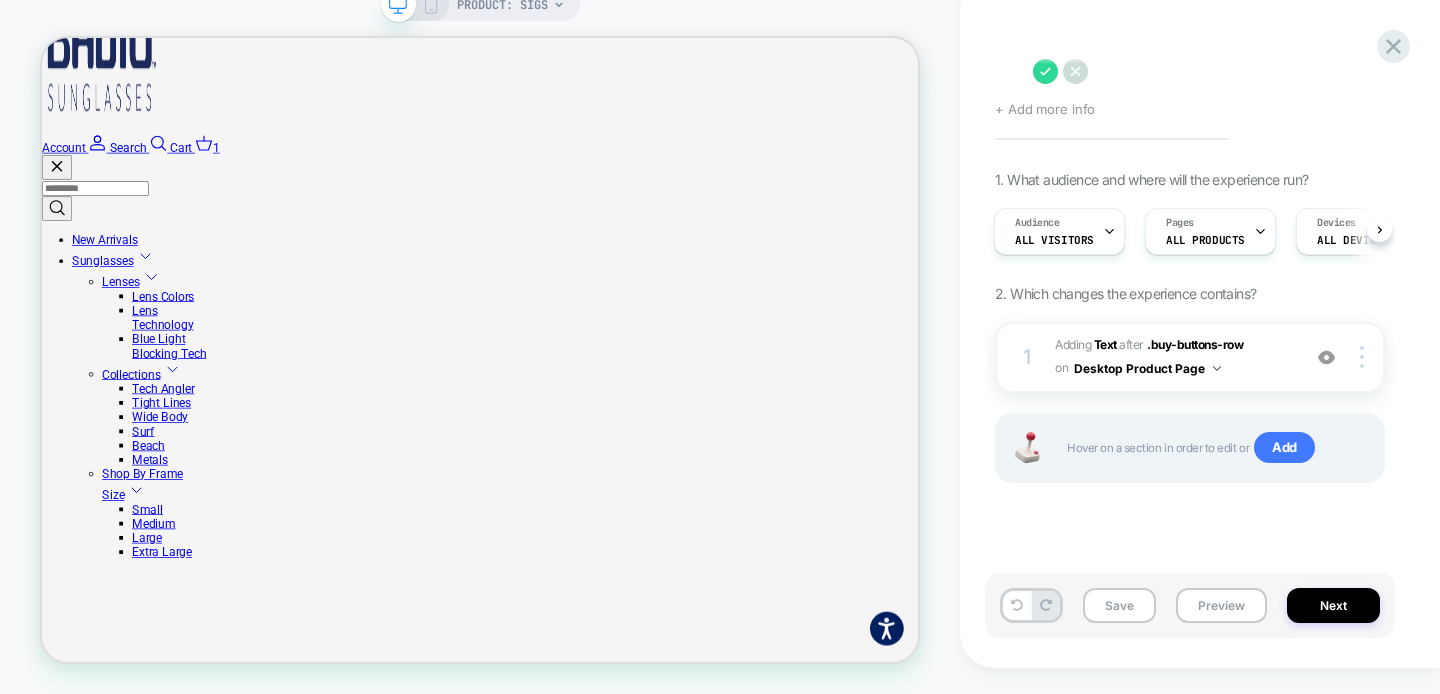 click at bounding box center [1190, 71] 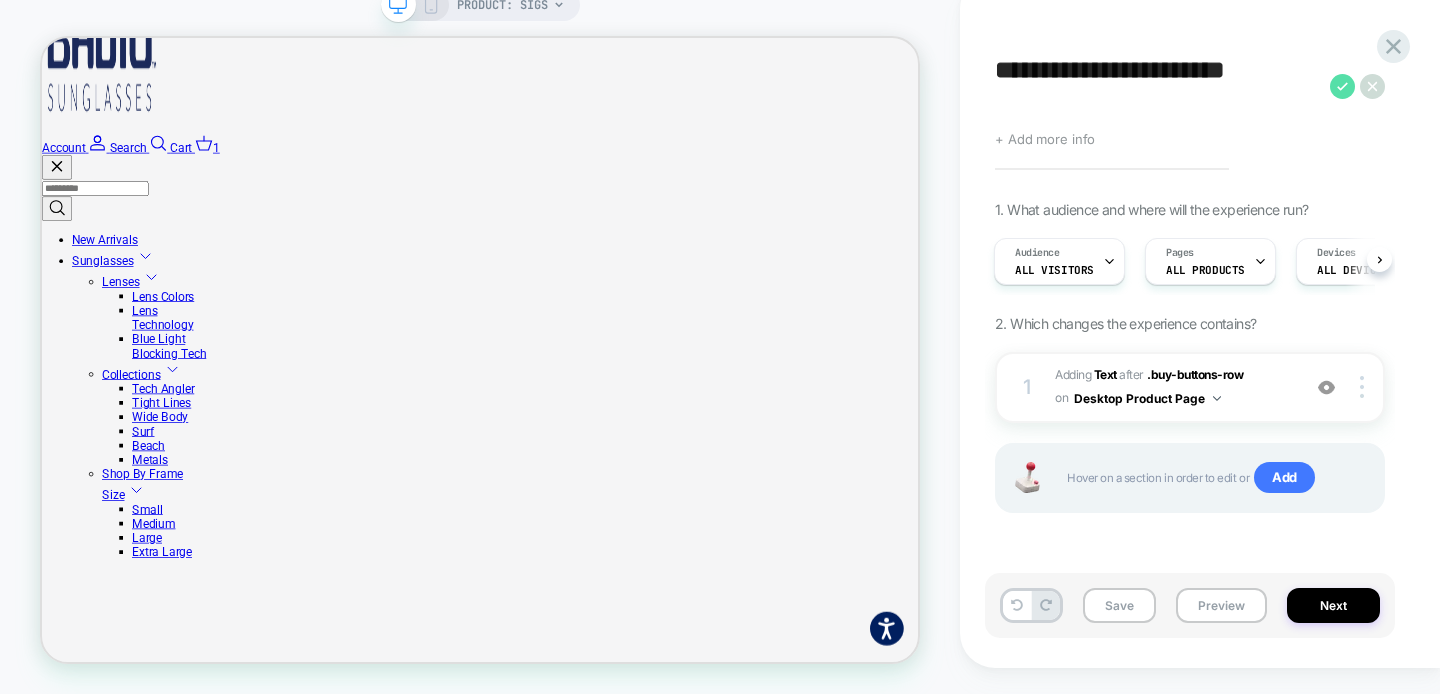 type on "**********" 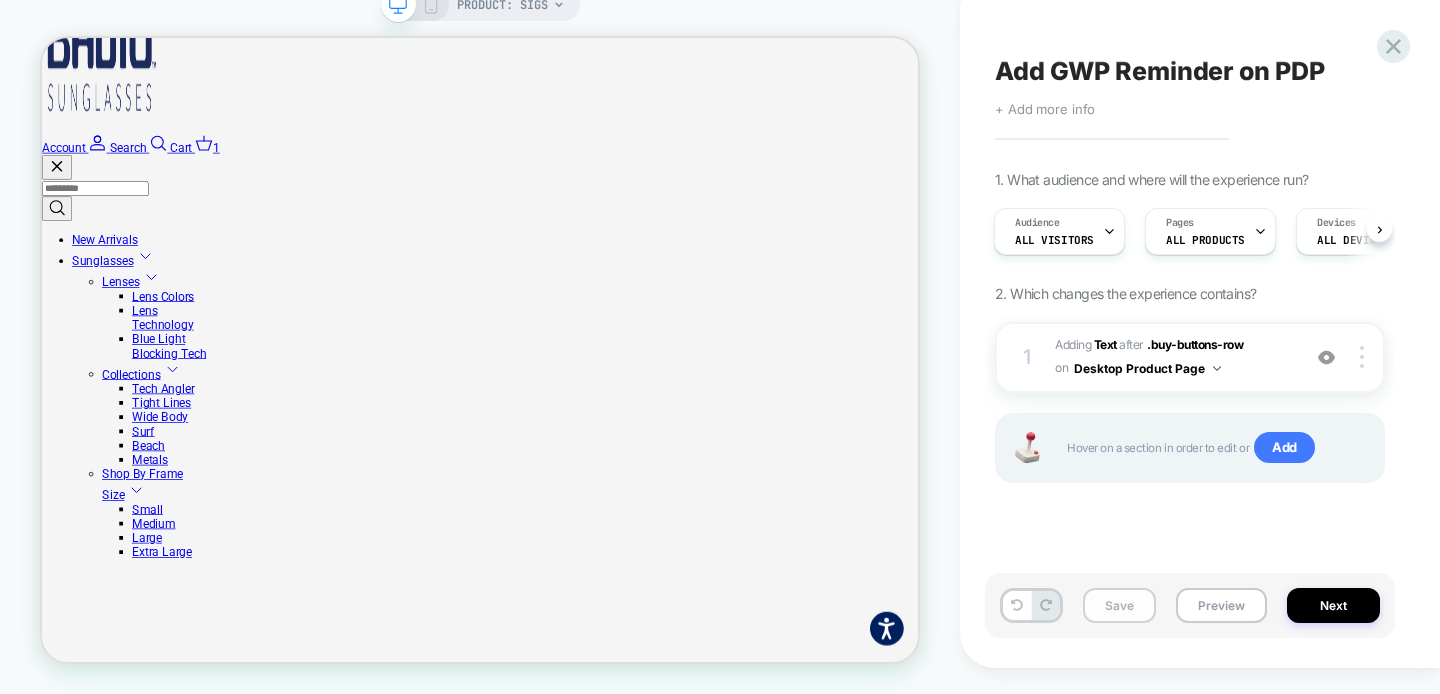 click on "Save" at bounding box center [1119, 605] 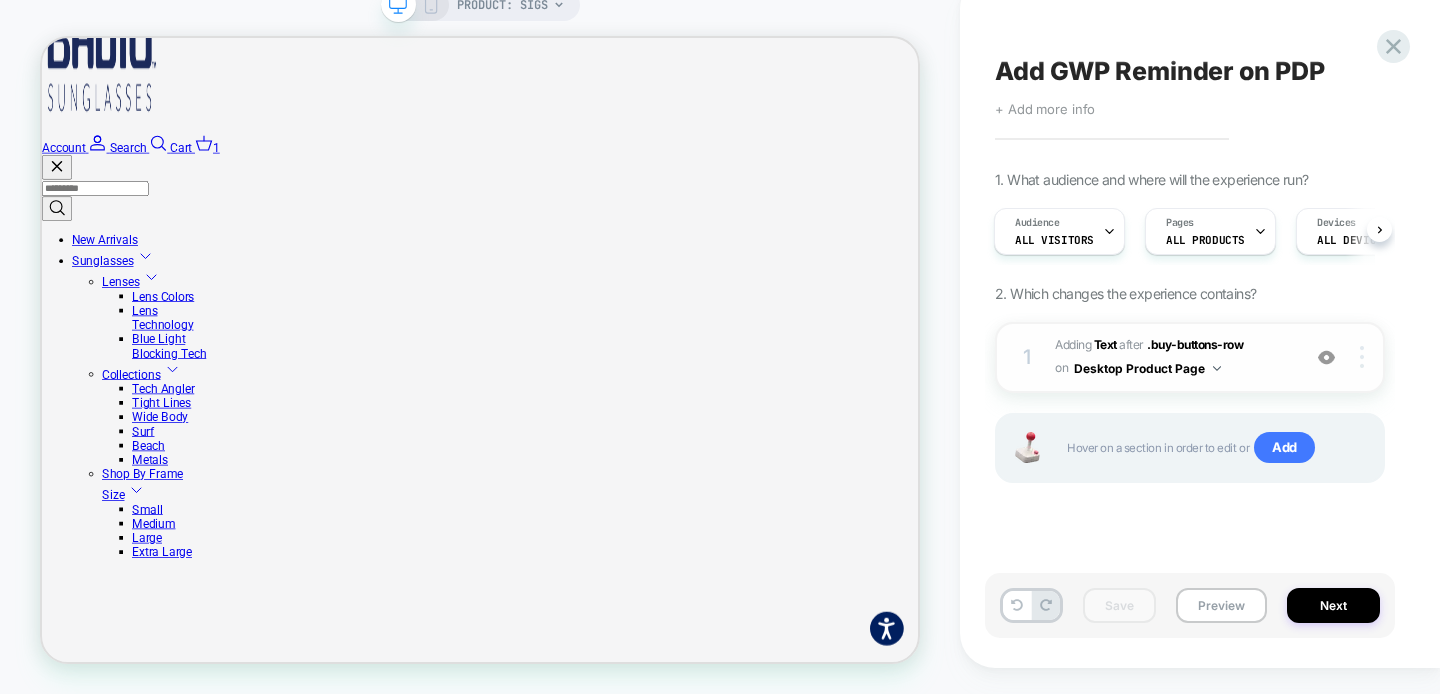 click at bounding box center [1365, 357] 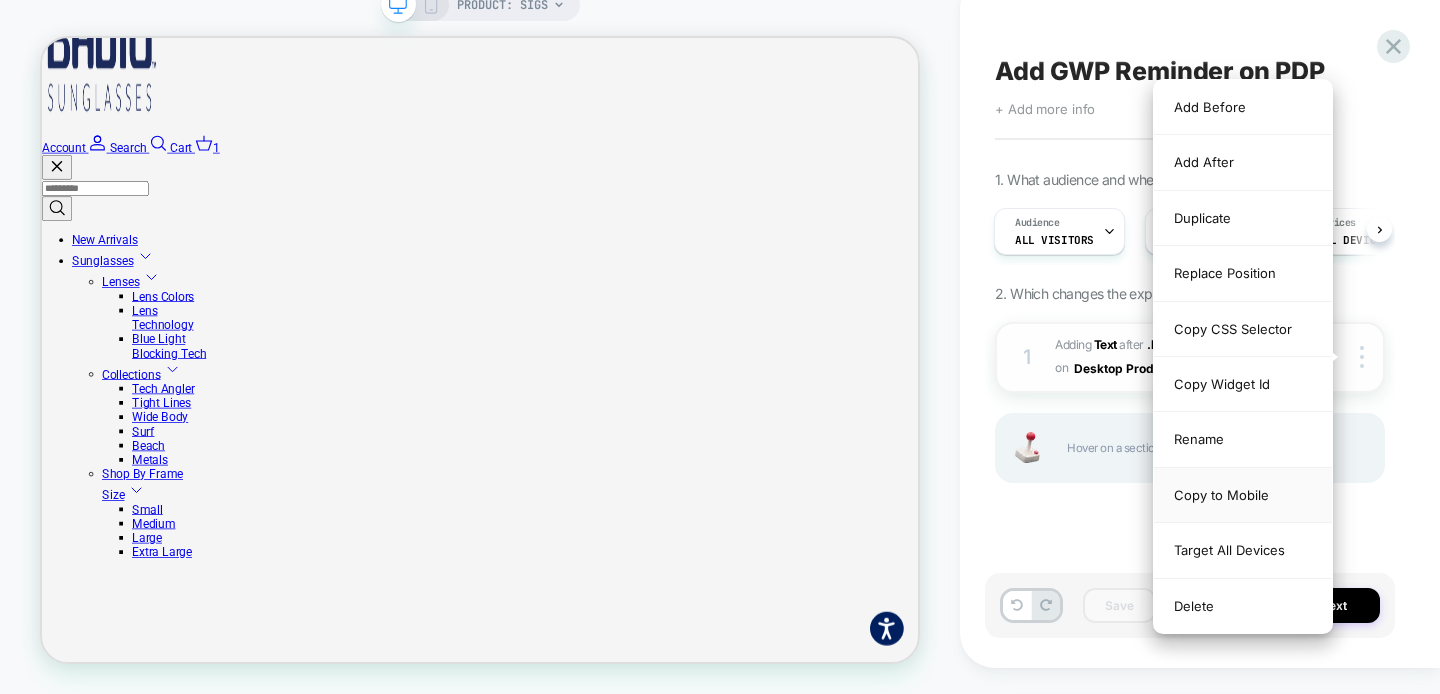 click on "Copy to   Mobile" at bounding box center (1243, 495) 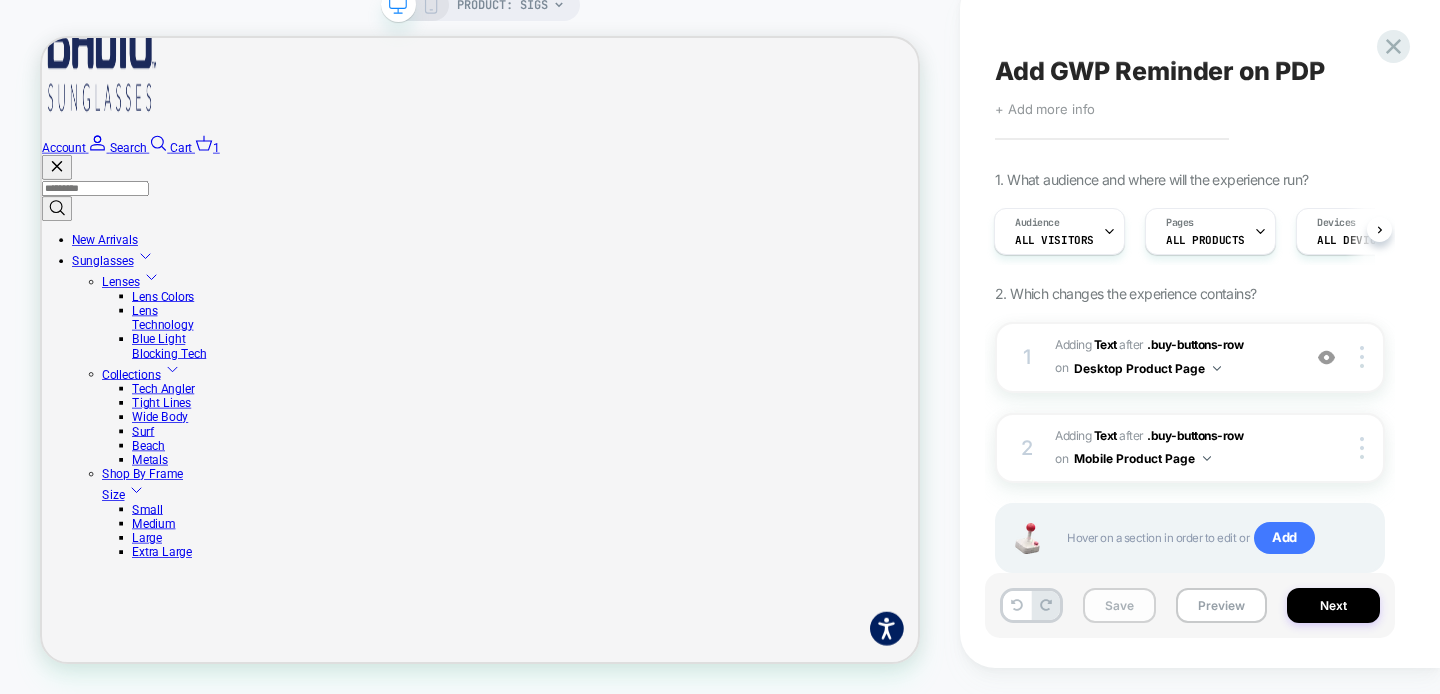 click on "Save" at bounding box center [1119, 605] 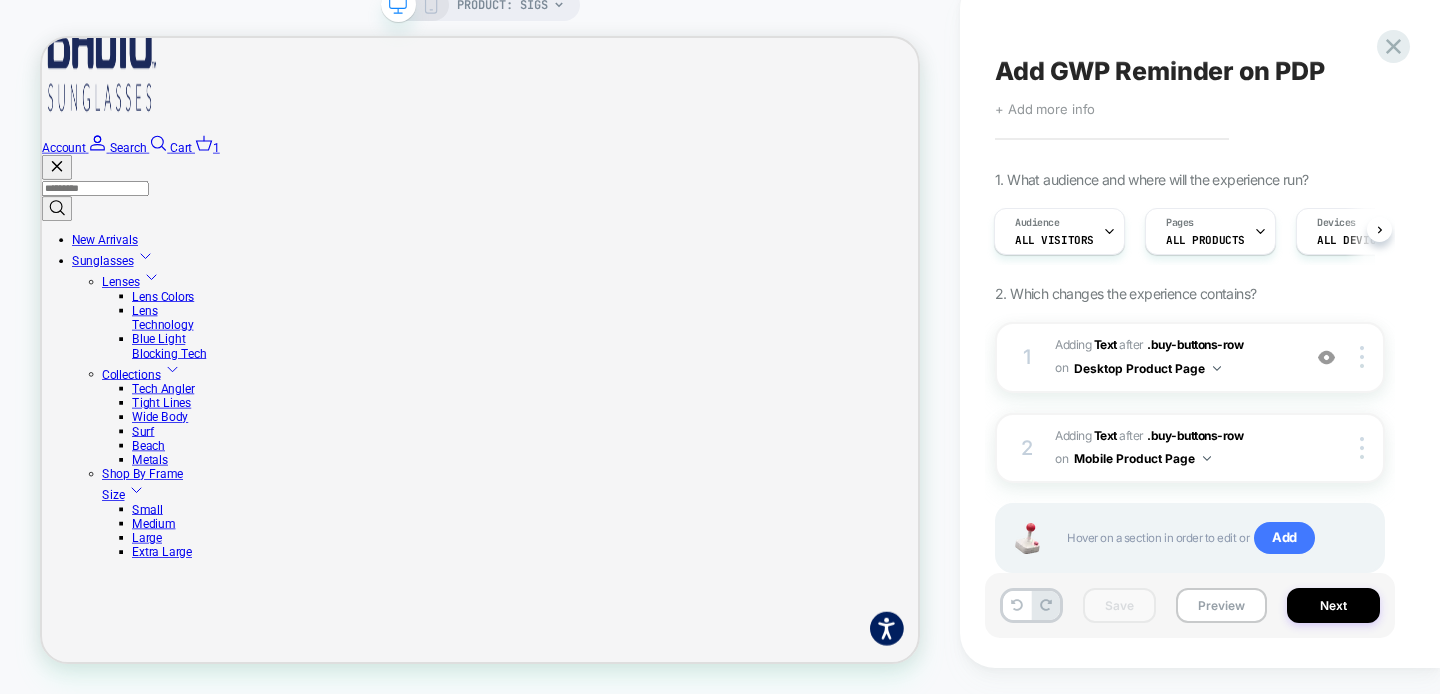 click 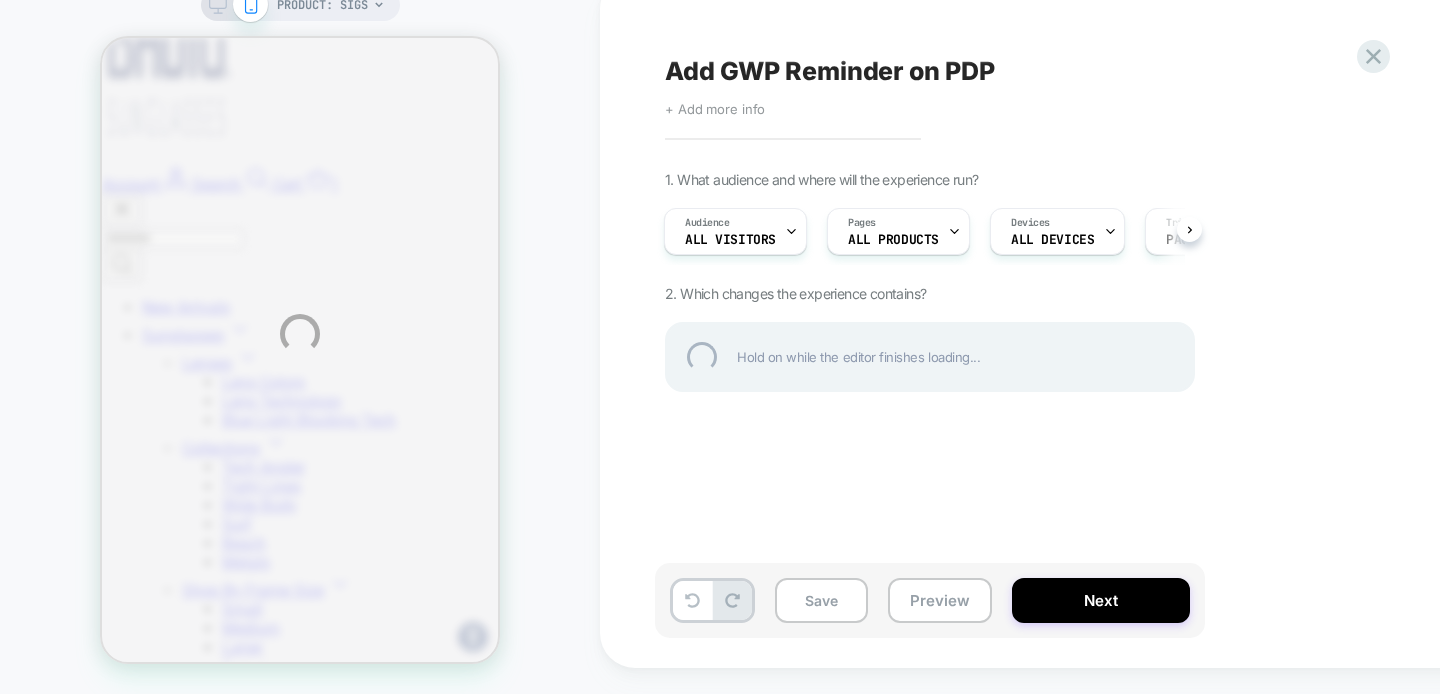 scroll, scrollTop: 0, scrollLeft: 0, axis: both 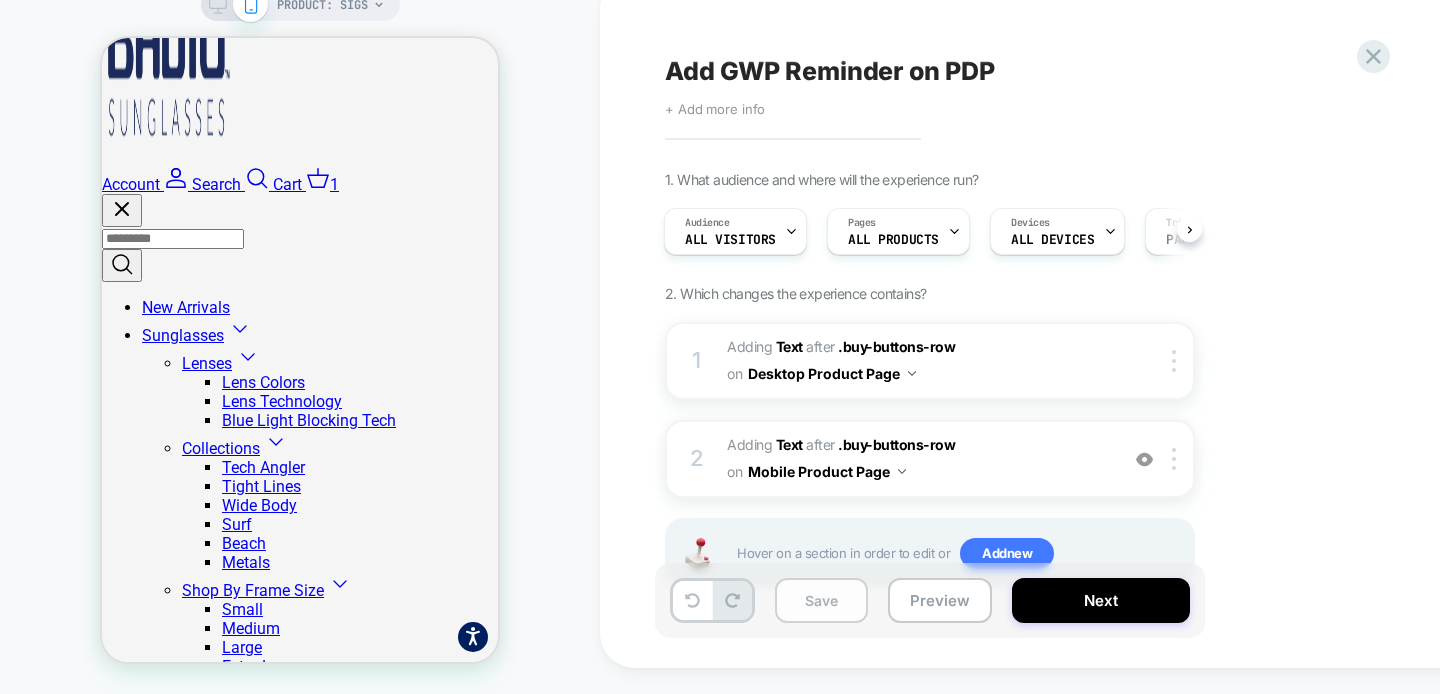 click on "Save" at bounding box center (821, 600) 